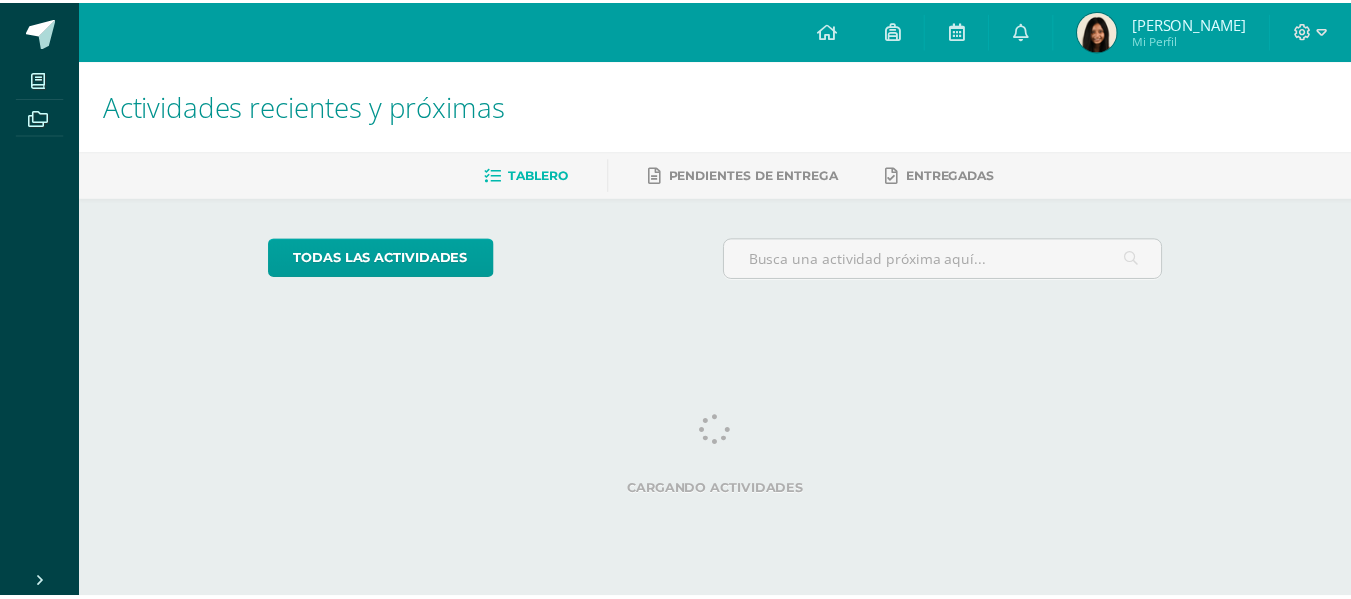 scroll, scrollTop: 0, scrollLeft: 0, axis: both 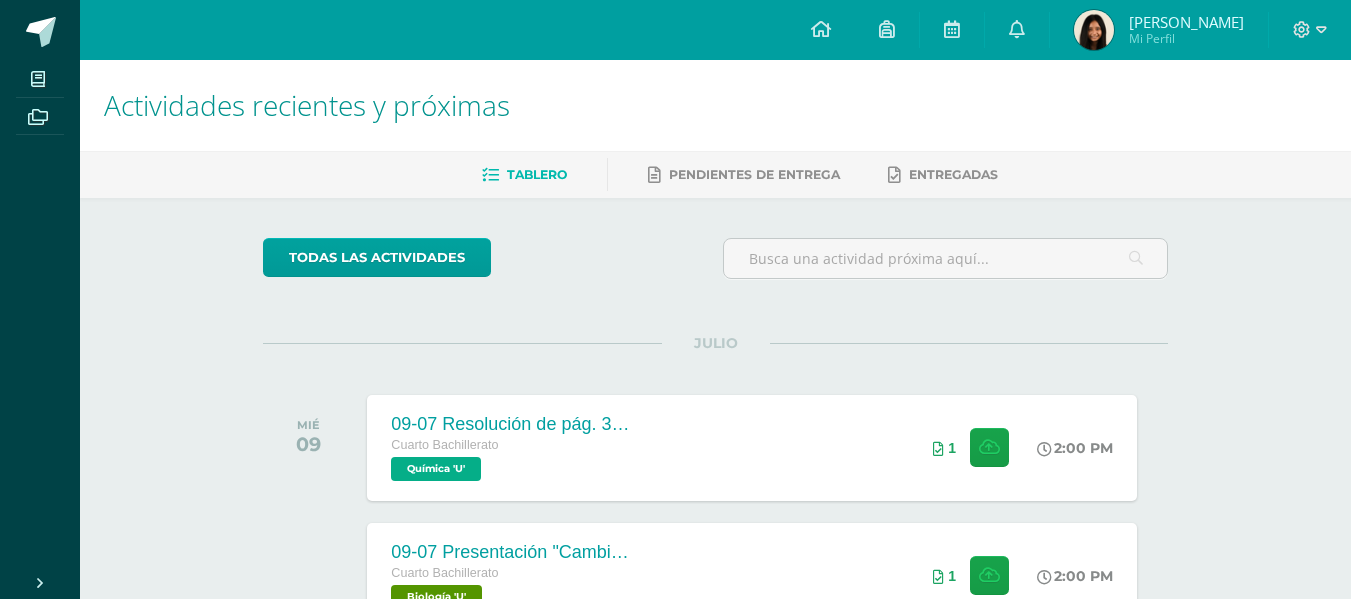 click at bounding box center [1094, 30] 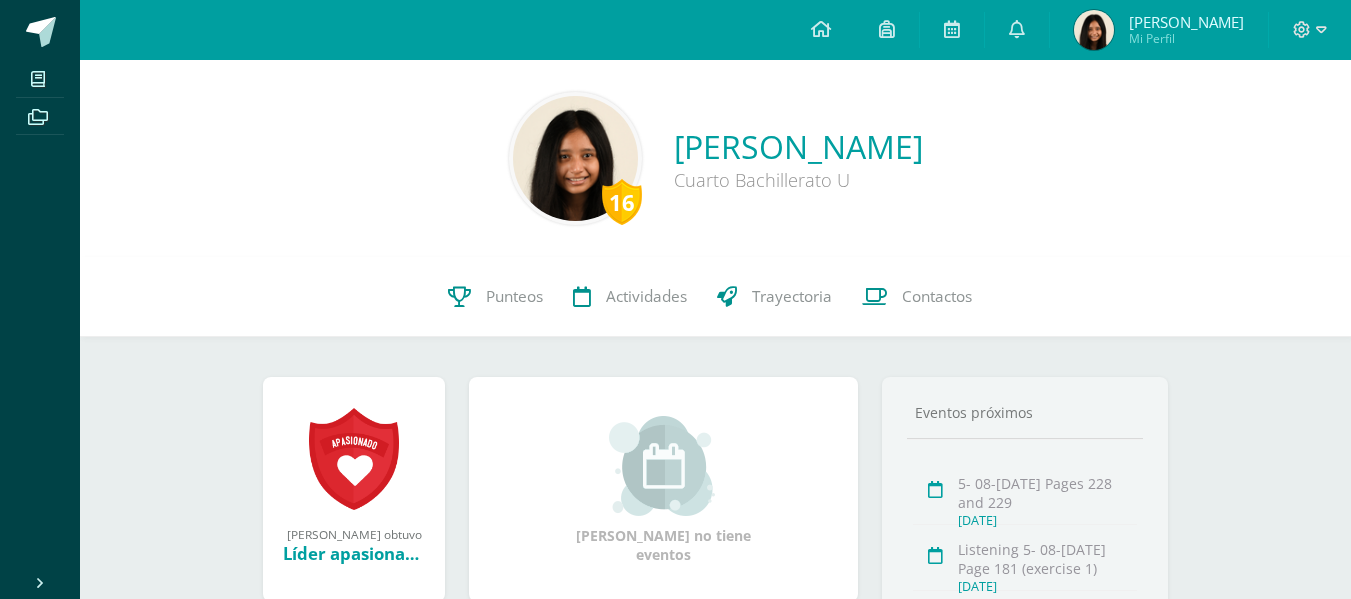 scroll, scrollTop: 0, scrollLeft: 0, axis: both 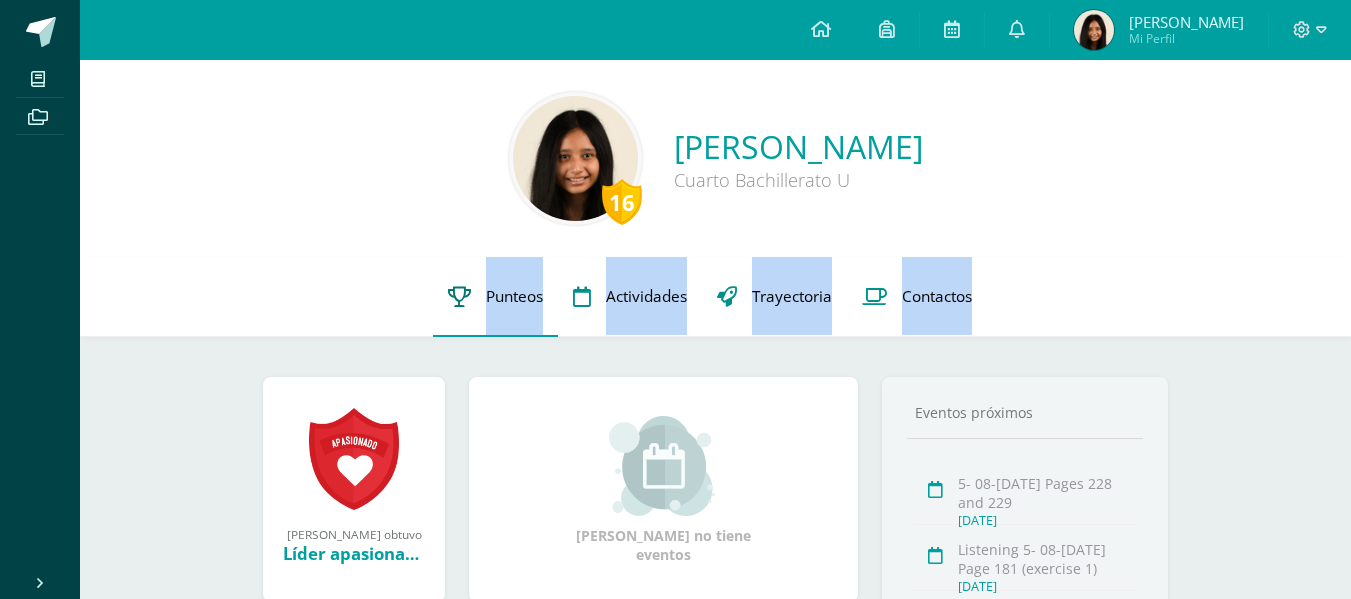 drag, startPoint x: 80, startPoint y: 364, endPoint x: 452, endPoint y: 298, distance: 377.80948 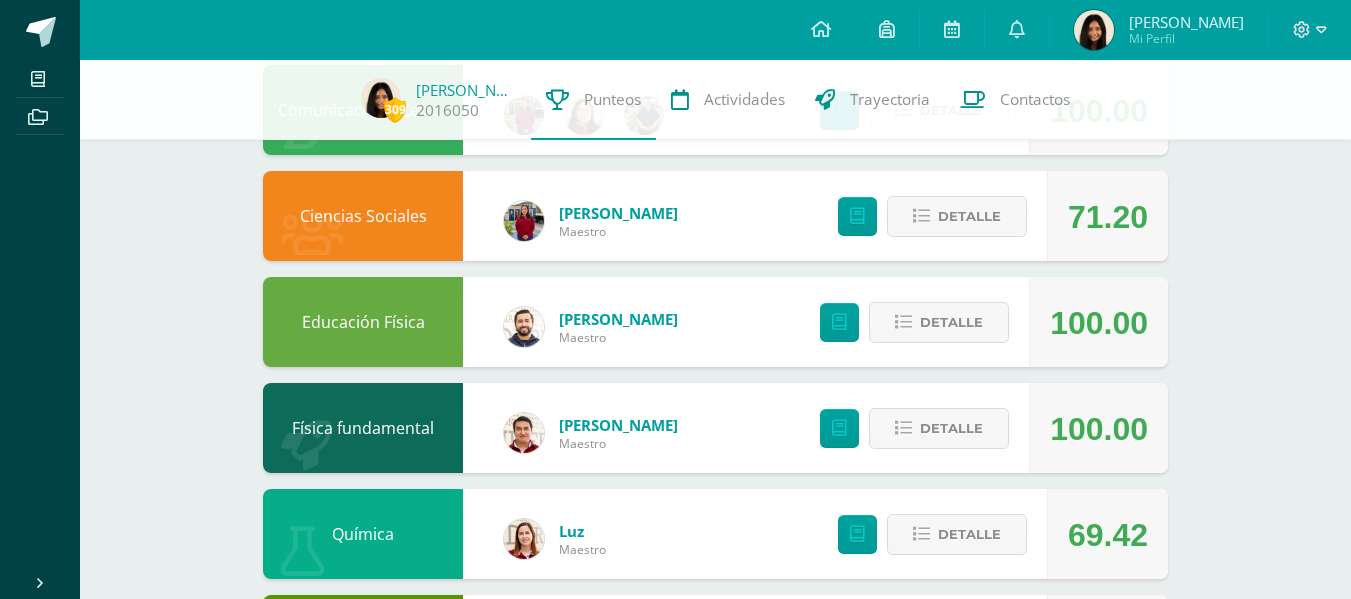 scroll, scrollTop: 673, scrollLeft: 0, axis: vertical 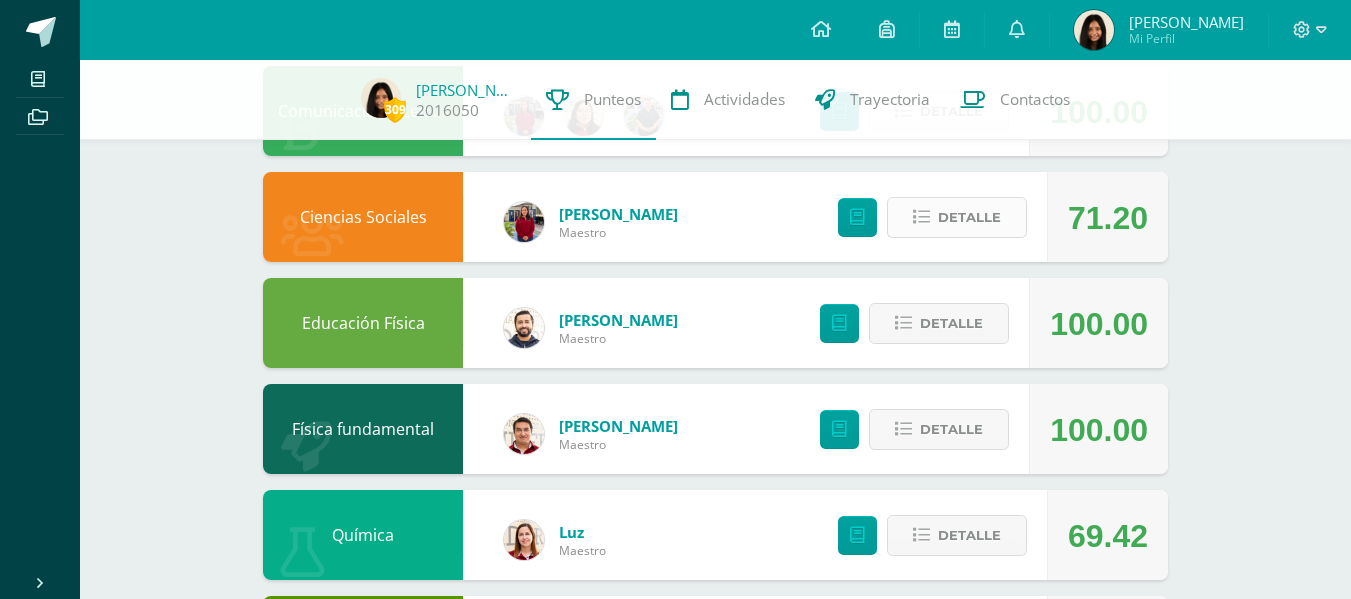 click on "Detalle" at bounding box center [969, 217] 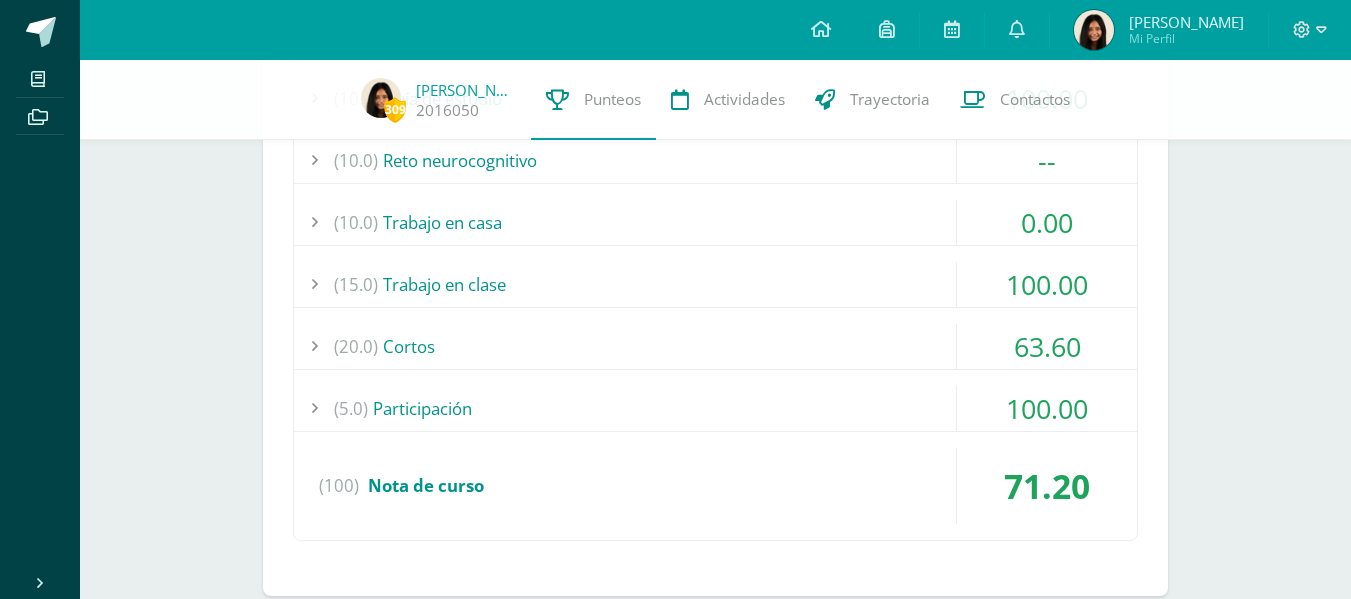 scroll, scrollTop: 1044, scrollLeft: 0, axis: vertical 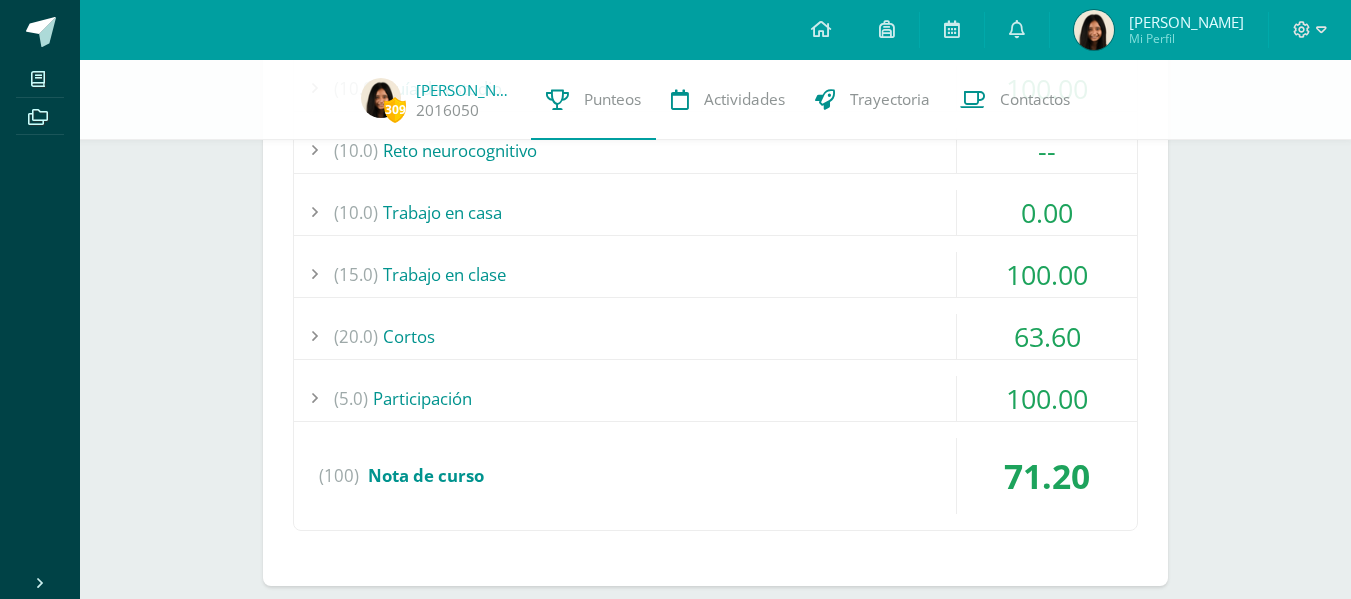 click on "(10.0)
Trabajo en casa" at bounding box center [715, 212] 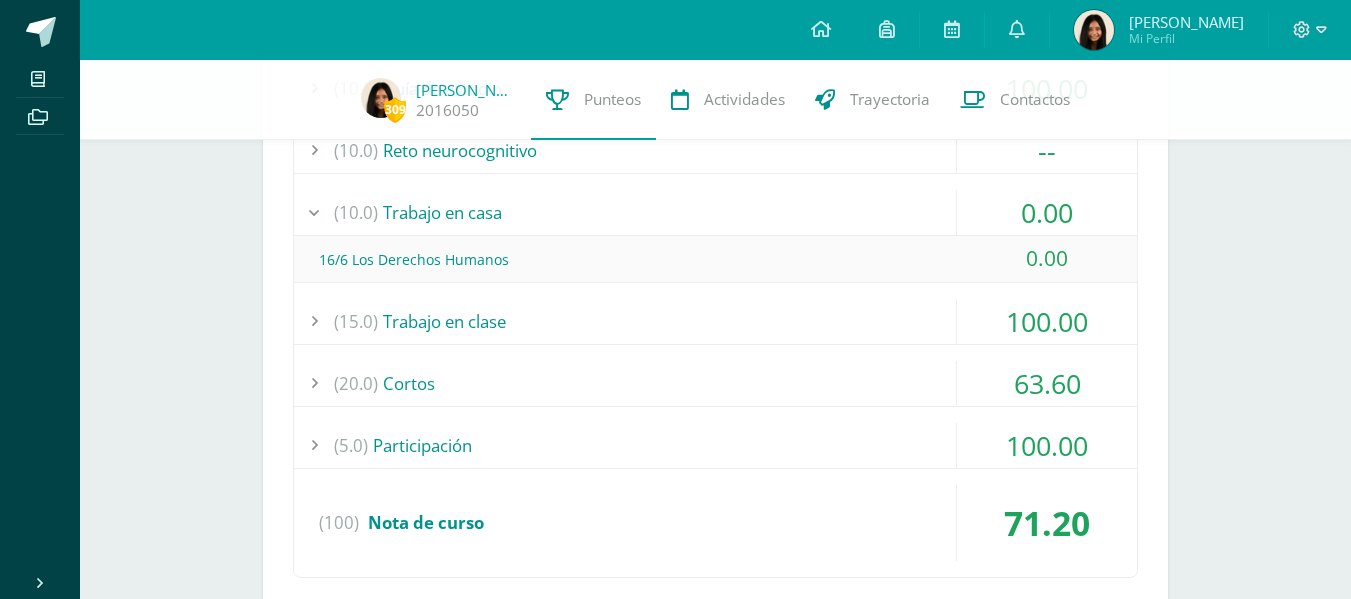 click on "(10.0)
Trabajo en casa" at bounding box center (715, 212) 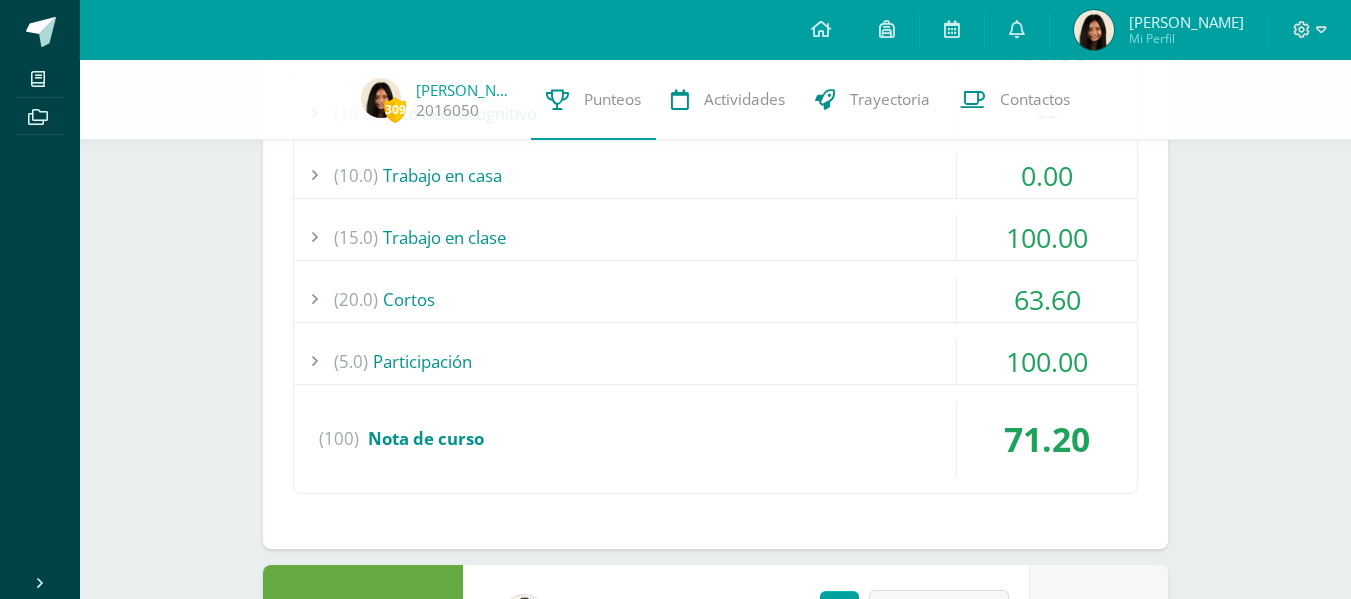 scroll, scrollTop: 1083, scrollLeft: 0, axis: vertical 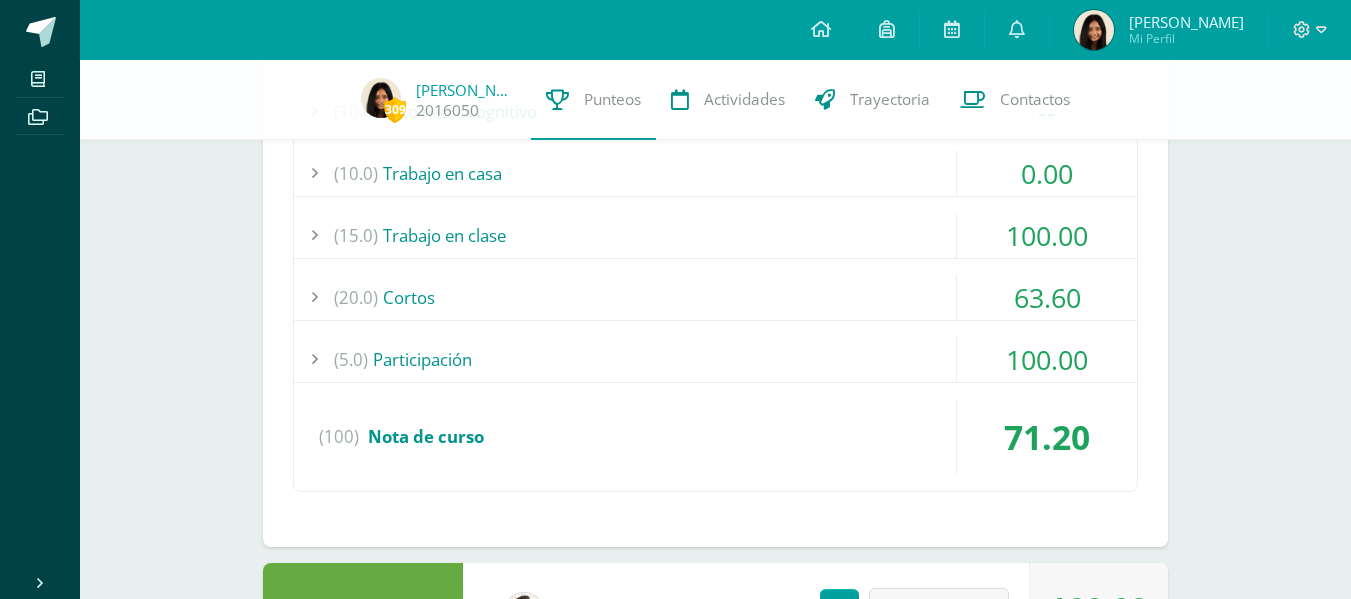click on "(20.0)
[GEOGRAPHIC_DATA]" at bounding box center [715, 297] 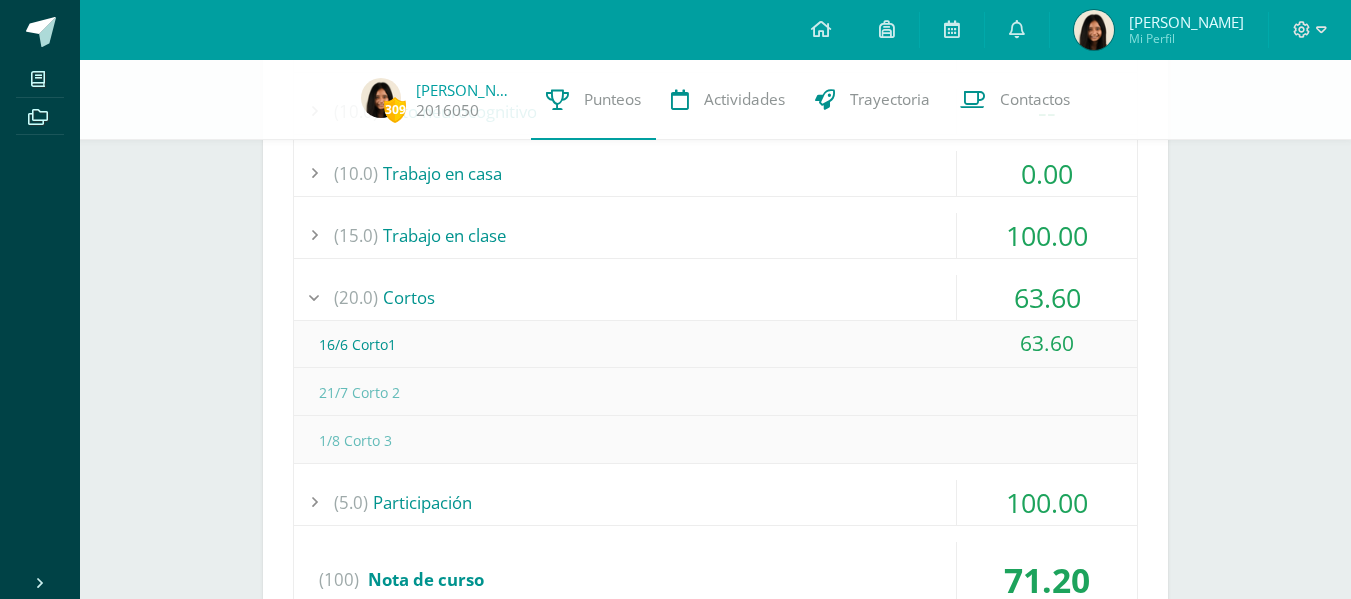 click on "(20.0)
[GEOGRAPHIC_DATA]" at bounding box center (715, 297) 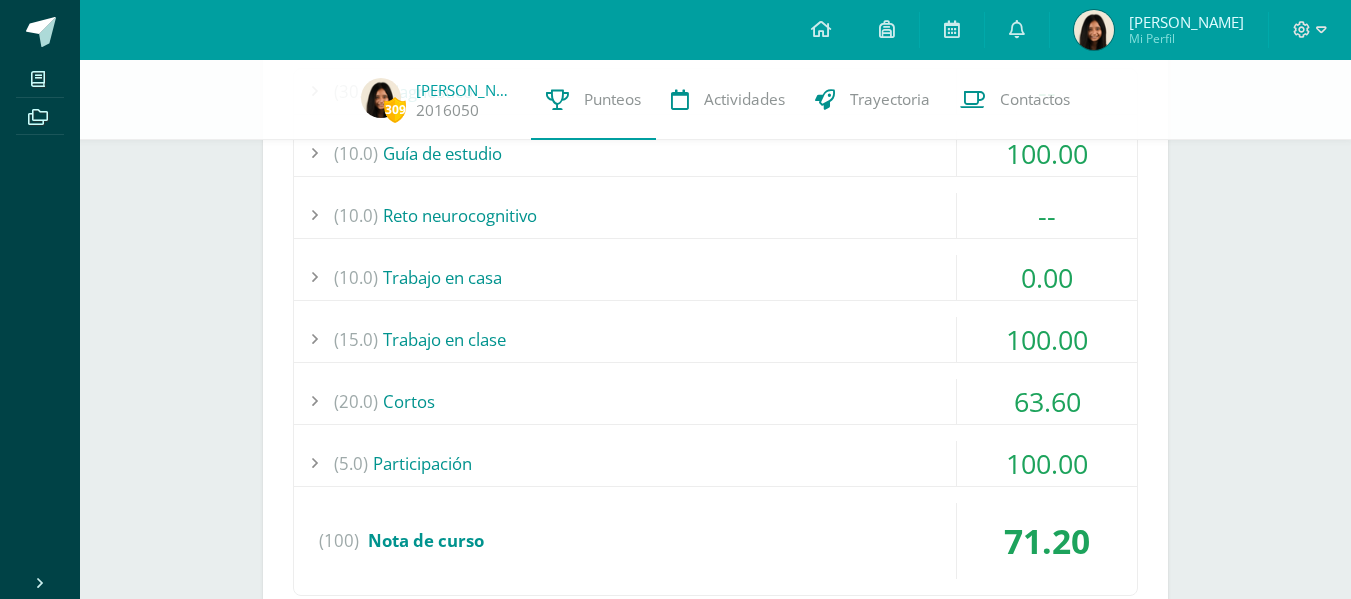 scroll, scrollTop: 976, scrollLeft: 0, axis: vertical 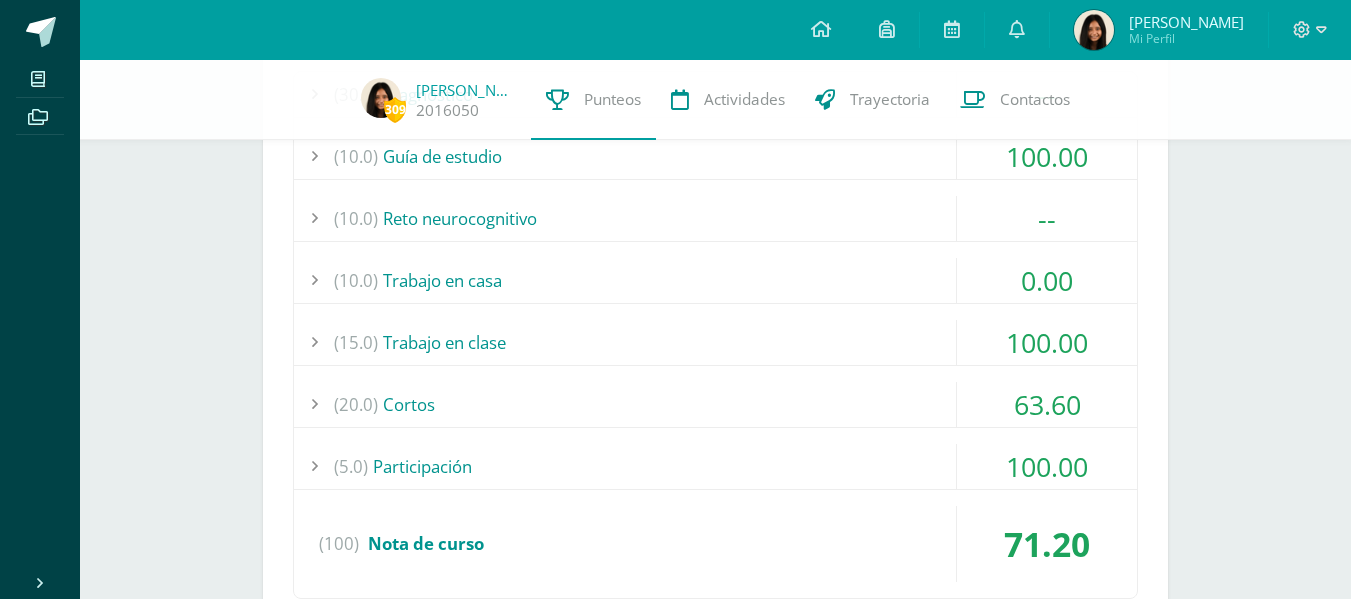 click on "(10.0)
Trabajo en casa" at bounding box center [715, 280] 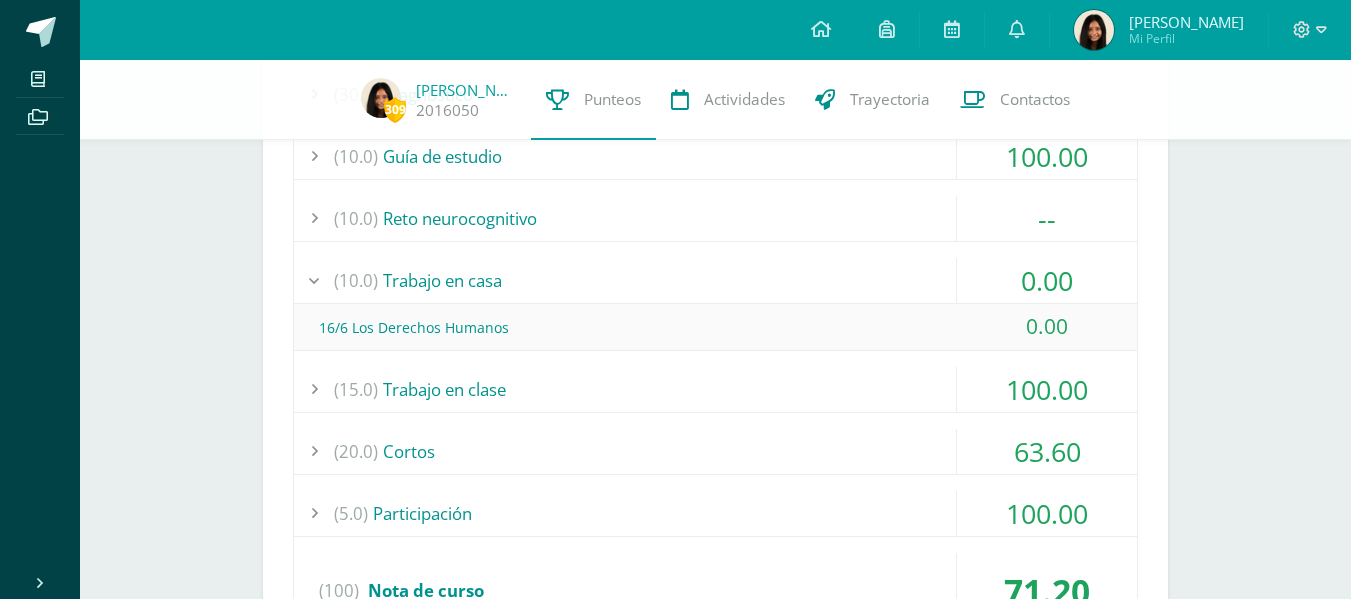 click on "309
[PERSON_NAME]
2016050
Punteos Actividades Trayectoria Contactos  Pendiente
Unidad 3                             Unidad 1 Unidad 2 Unidad 3 Unidad 4
Promedio actual:
90.52
Descargar boleta
Gestión de proyectos
[PERSON_NAME] Maestro
90.00
[GEOGRAPHIC_DATA]
Filosofía
[PERSON_NAME] Maestro
85.70
[GEOGRAPHIC_DATA]
Psicología
[PERSON_NAME] Maestro
82.00
[GEOGRAPHIC_DATA]
Matemáticas
Detalle 1" at bounding box center (715, 390) 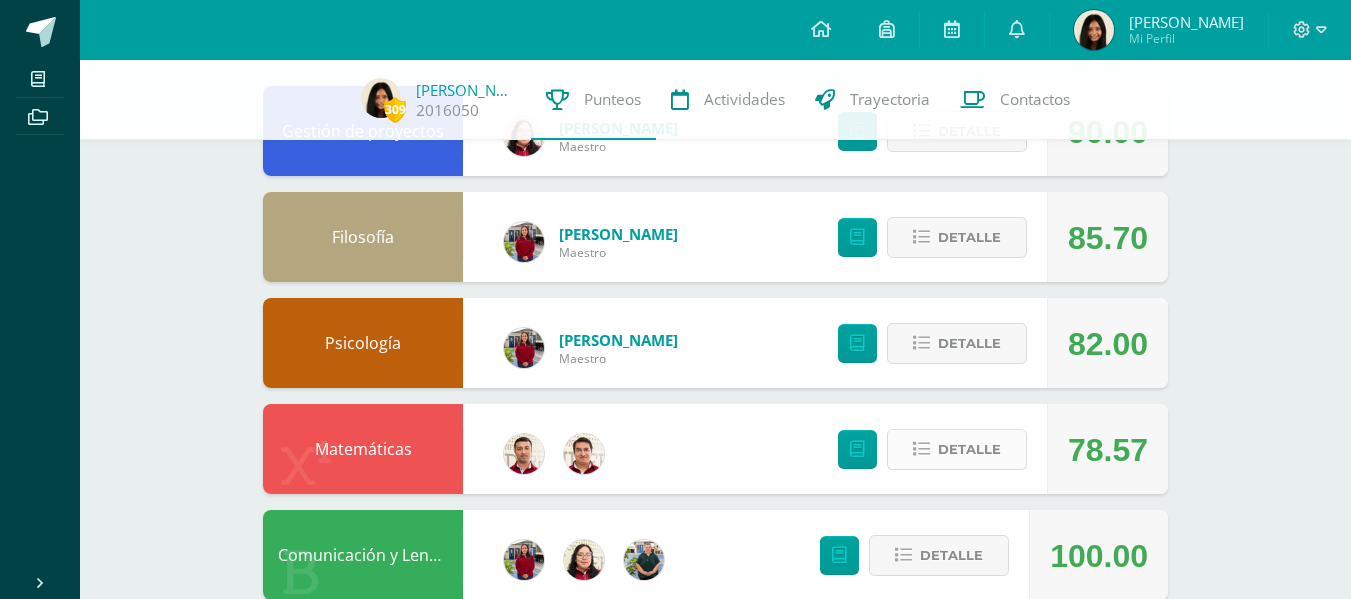 scroll, scrollTop: 207, scrollLeft: 0, axis: vertical 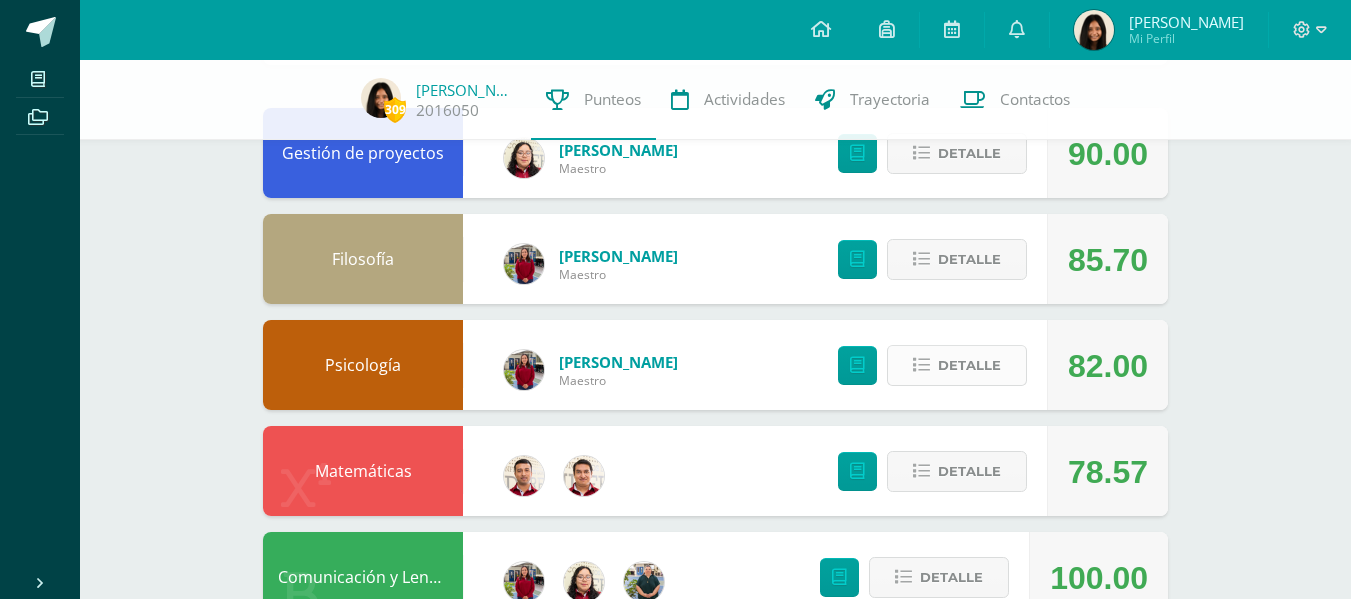 click on "Detalle" at bounding box center [969, 365] 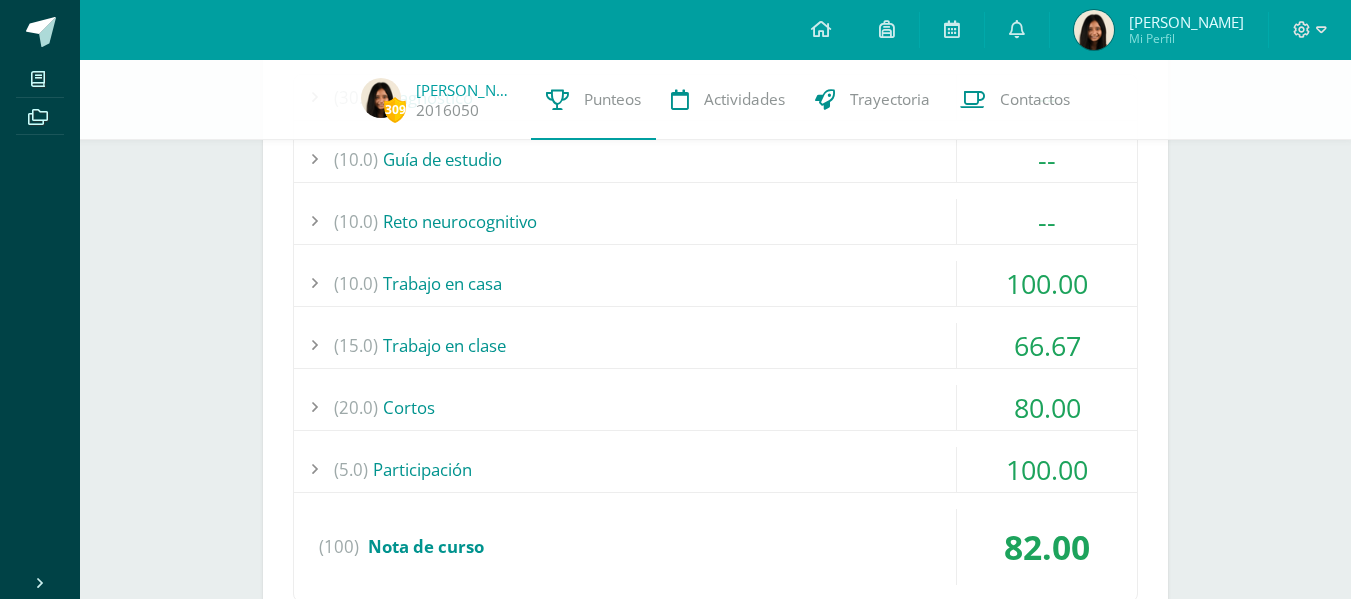 scroll, scrollTop: 752, scrollLeft: 0, axis: vertical 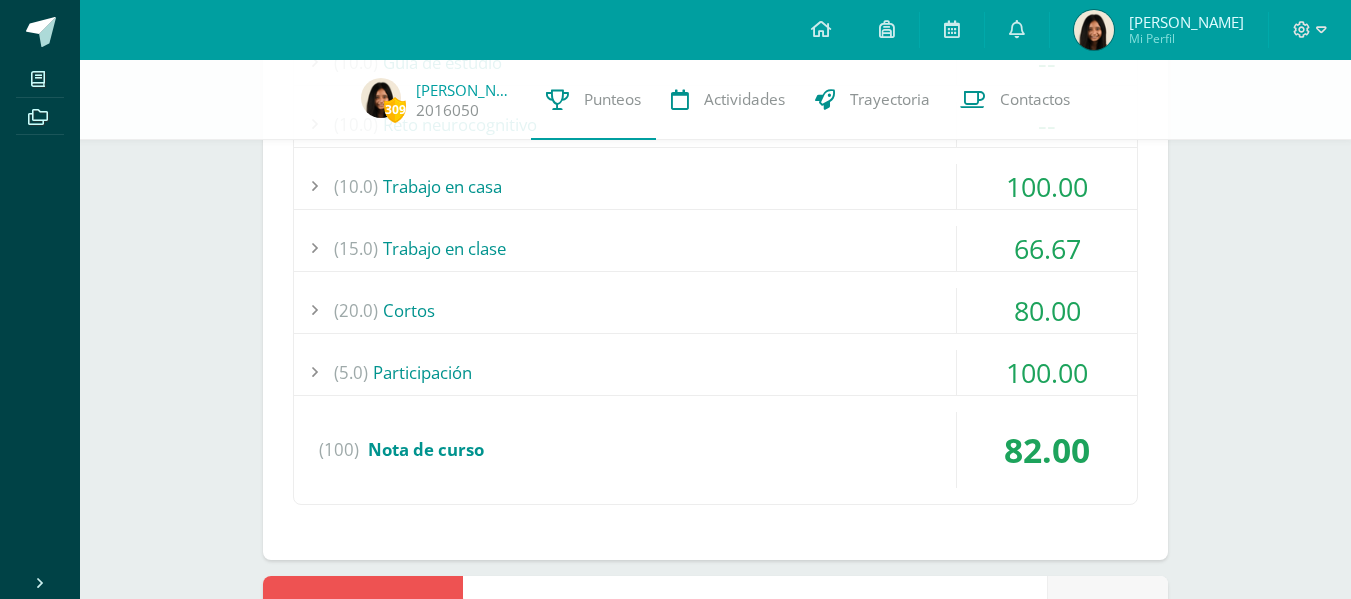 click on "(15.0)
Trabajo en clase" at bounding box center (715, 248) 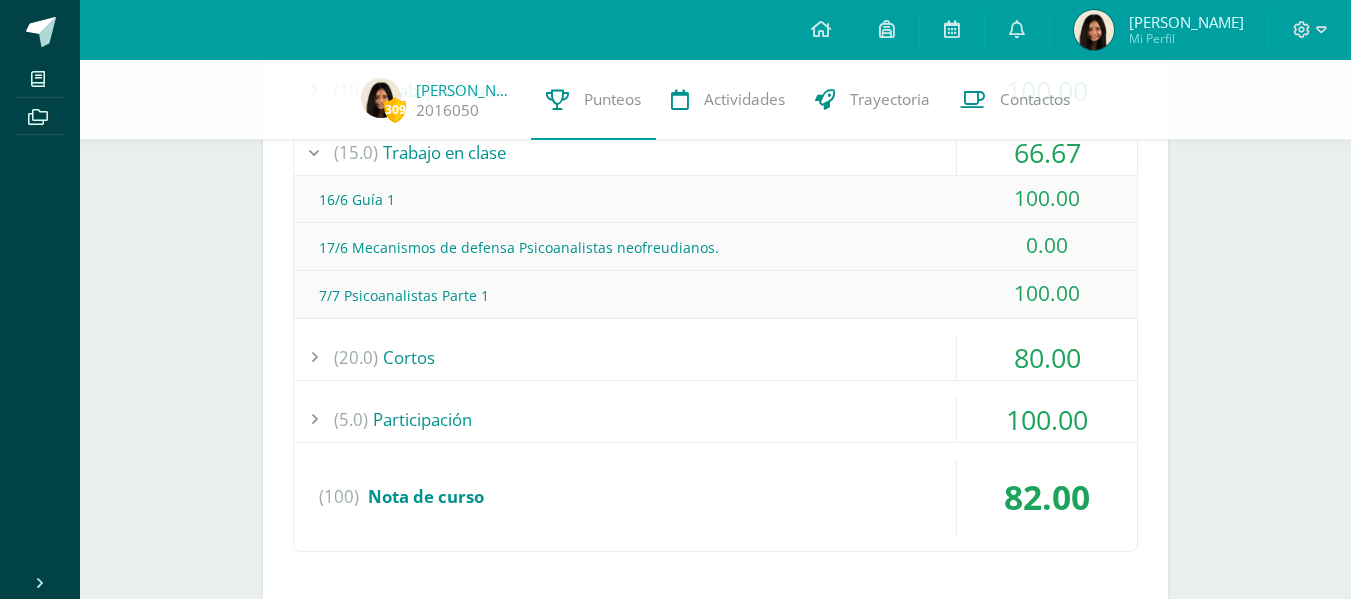 scroll, scrollTop: 856, scrollLeft: 0, axis: vertical 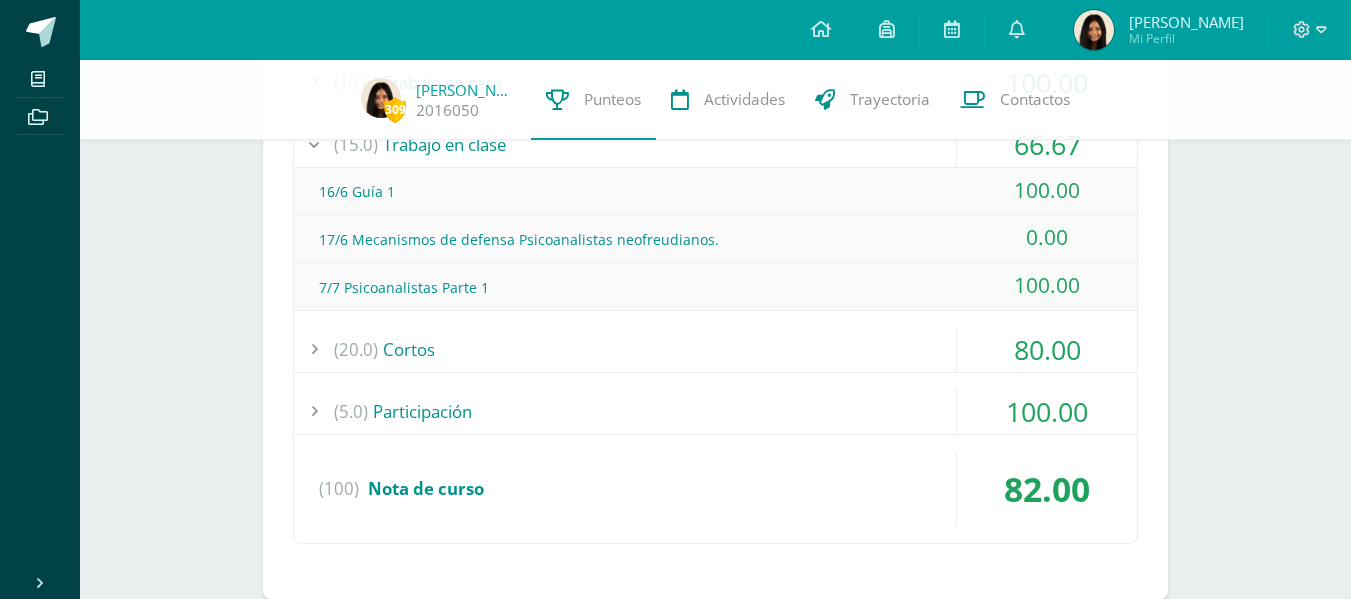 click on "Pendiente
Unidad 3                             Unidad 1 Unidad 2 Unidad 3 Unidad 4
Promedio actual:
90.52
Descargar boleta
Gestión de proyectos
[PERSON_NAME] Maestro
90.00
[GEOGRAPHIC_DATA]
Filosofía
[PERSON_NAME] Maestro
85.70
[GEOGRAPHIC_DATA]
Psicología
[PERSON_NAME] Maestro
82.00
[GEOGRAPHIC_DATA]
Logros en
este curso:
1
Logros obtenidos" at bounding box center (715, 905) 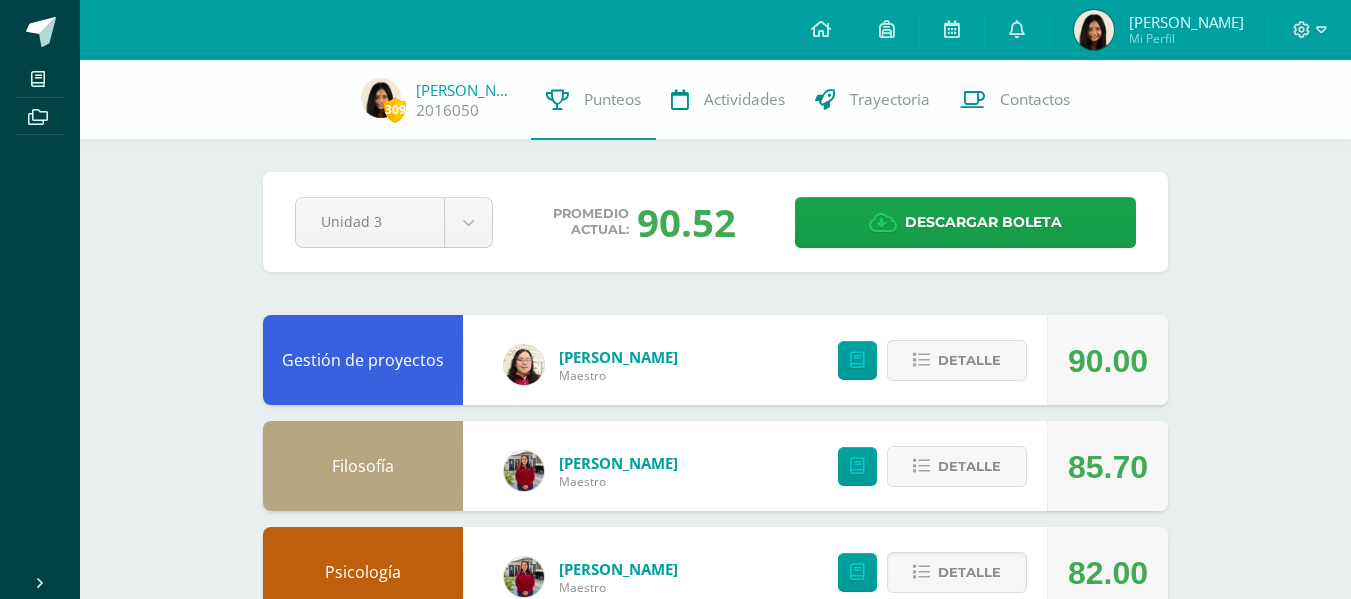 scroll, scrollTop: 143, scrollLeft: 0, axis: vertical 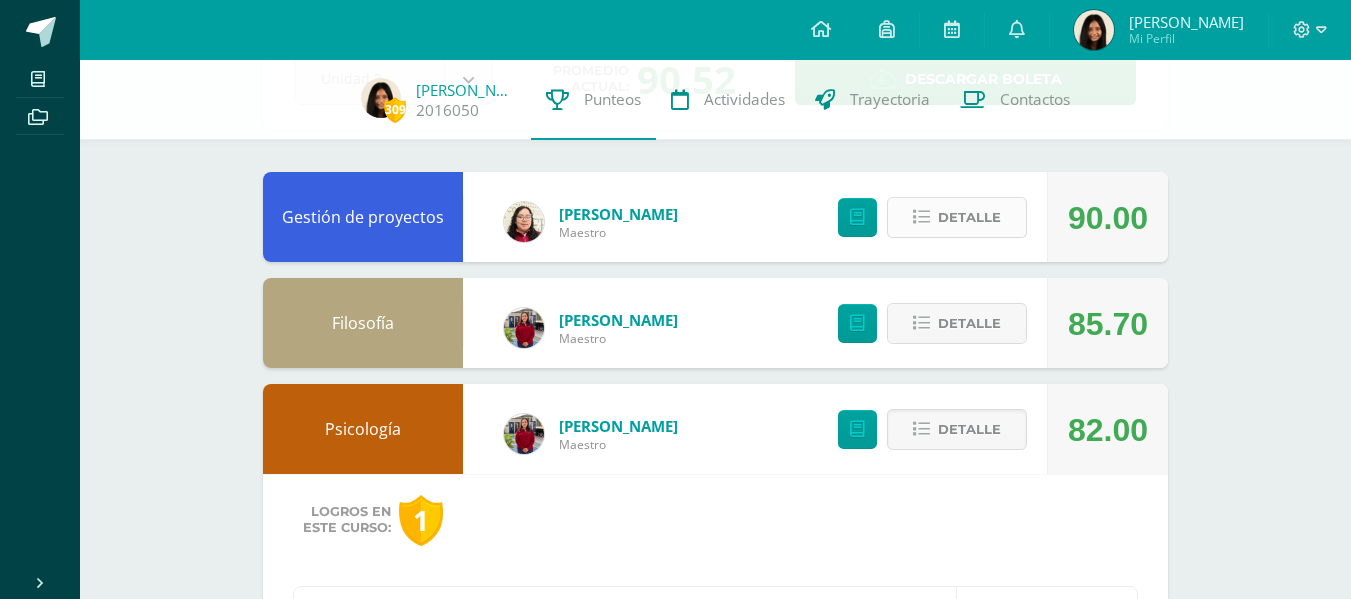 click at bounding box center (921, 217) 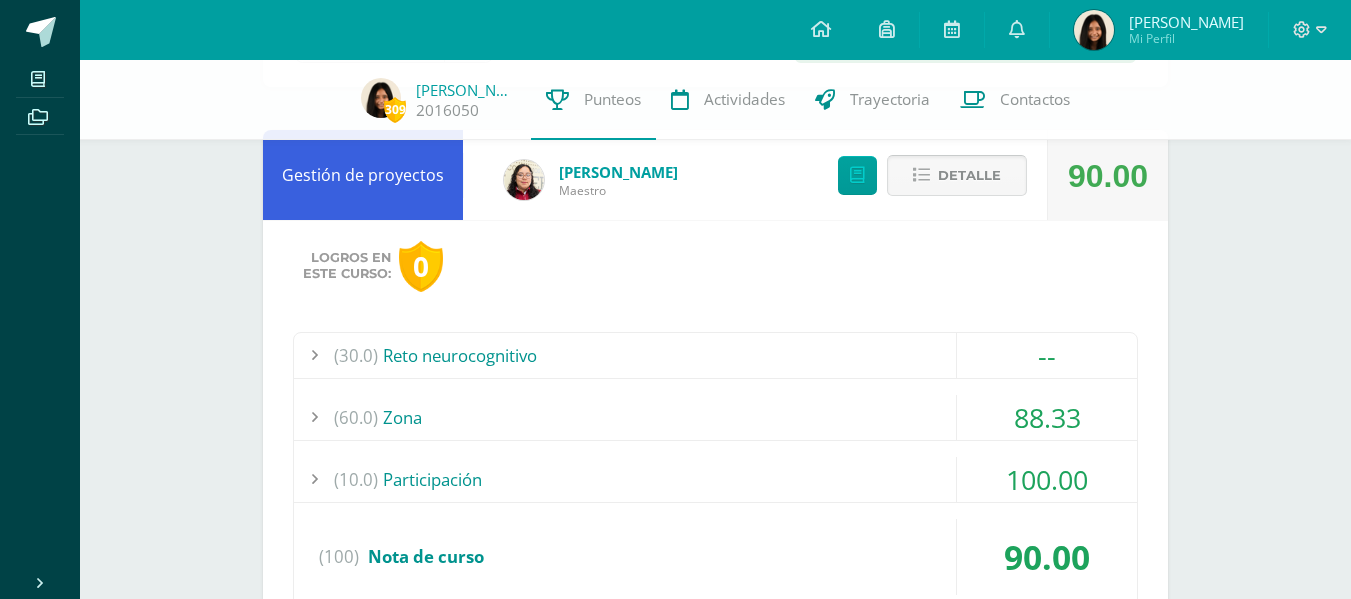 scroll, scrollTop: 393, scrollLeft: 0, axis: vertical 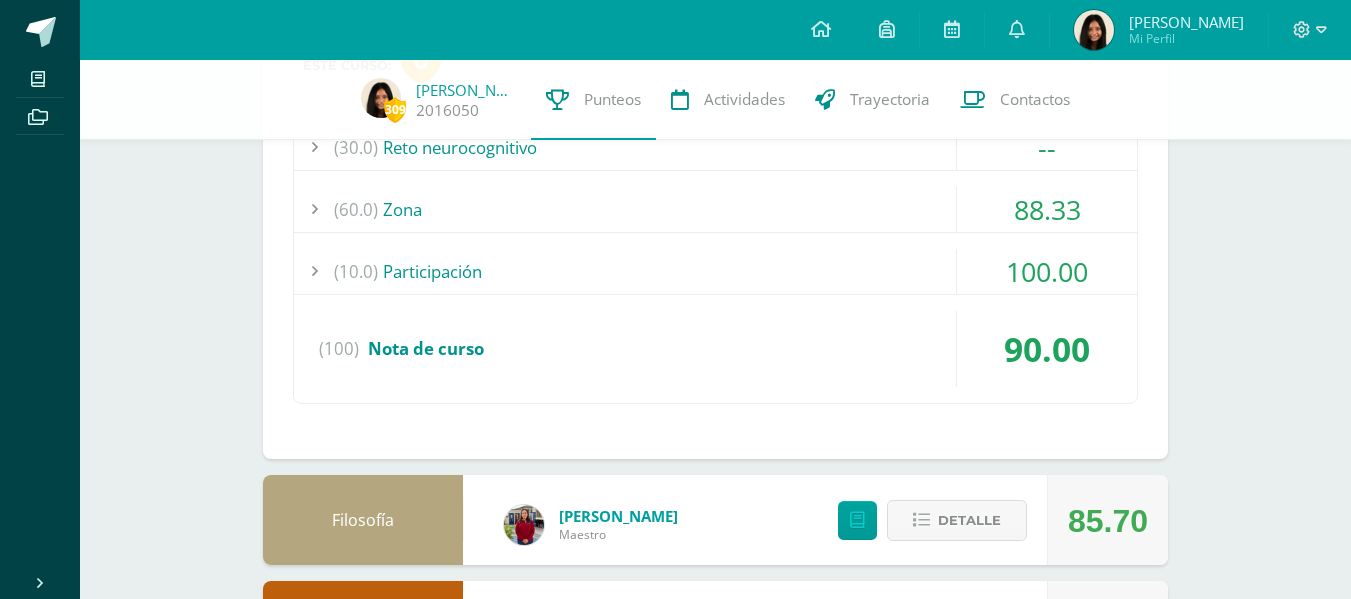 click on "(60.0)
Zona" at bounding box center [715, 209] 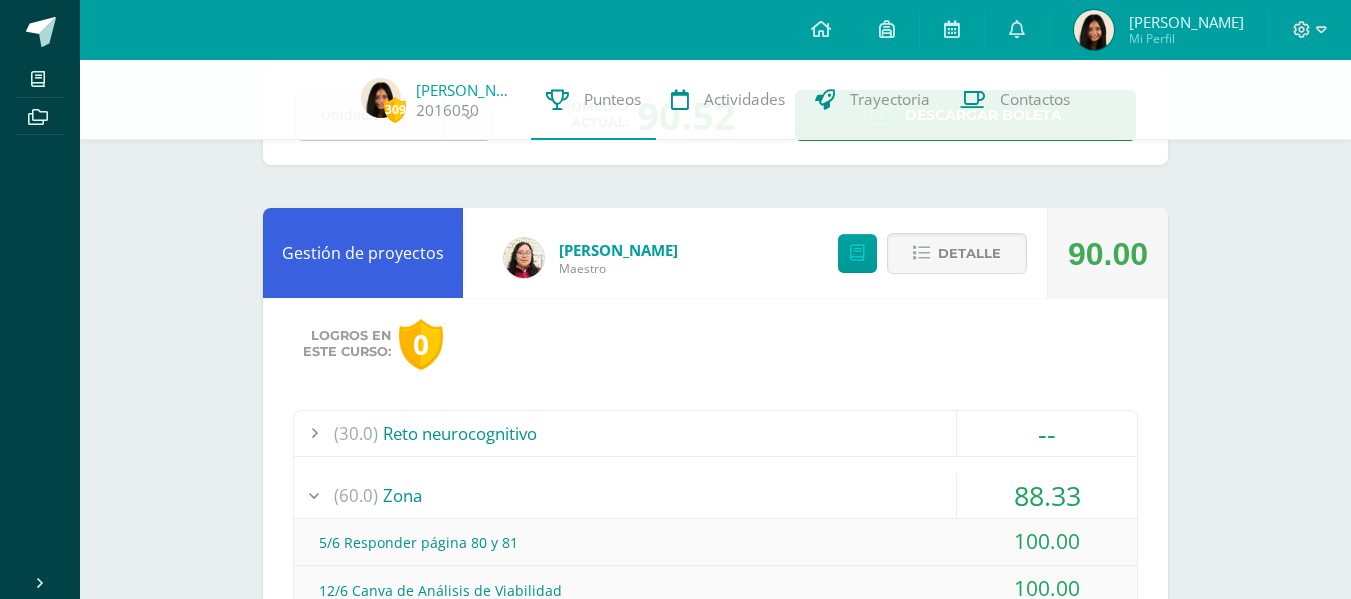 scroll, scrollTop: 106, scrollLeft: 0, axis: vertical 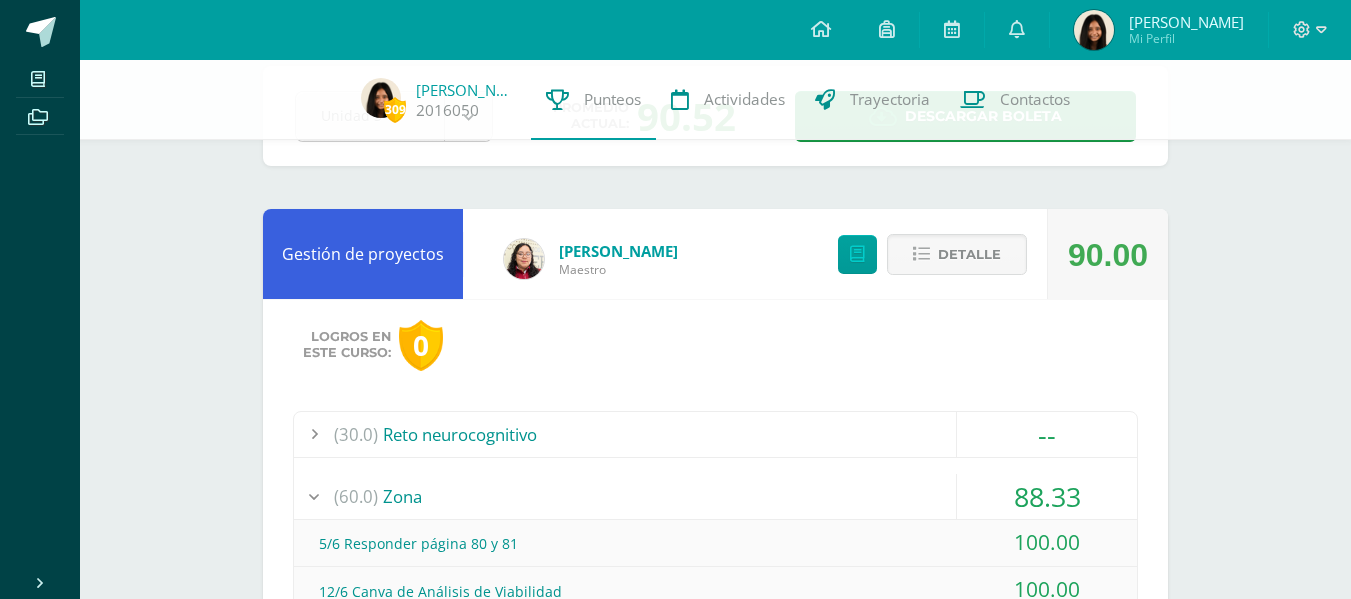 click on "Logros en
este curso:
0" at bounding box center [715, 345] 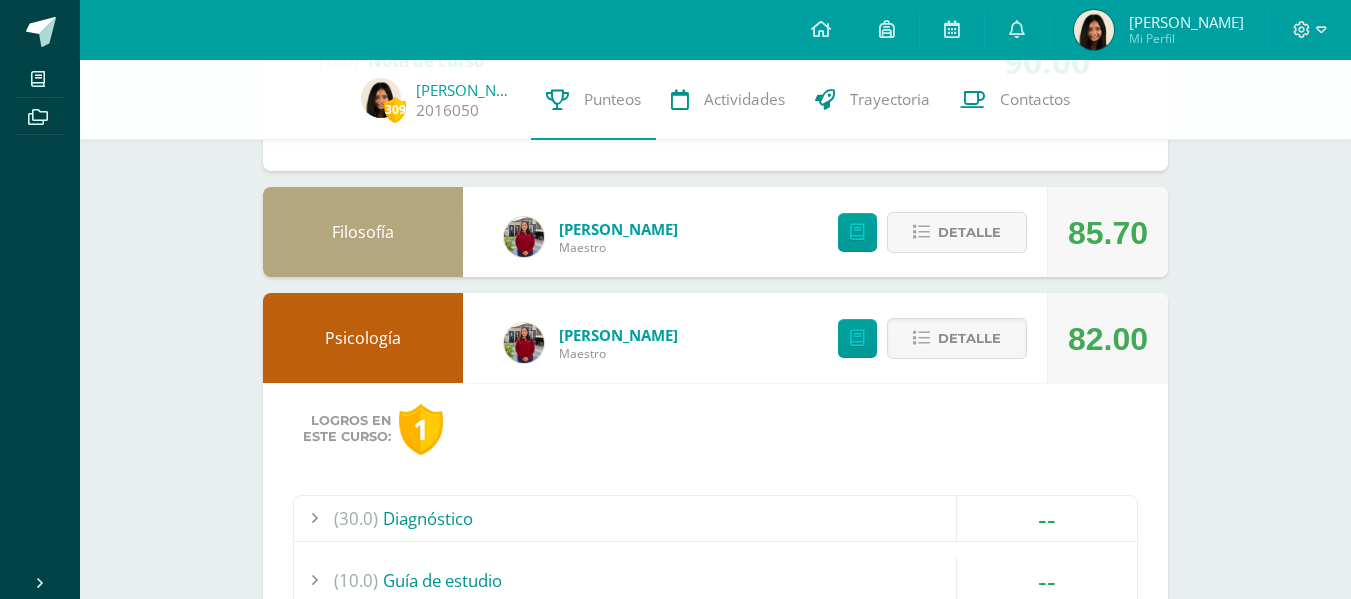 scroll, scrollTop: 825, scrollLeft: 0, axis: vertical 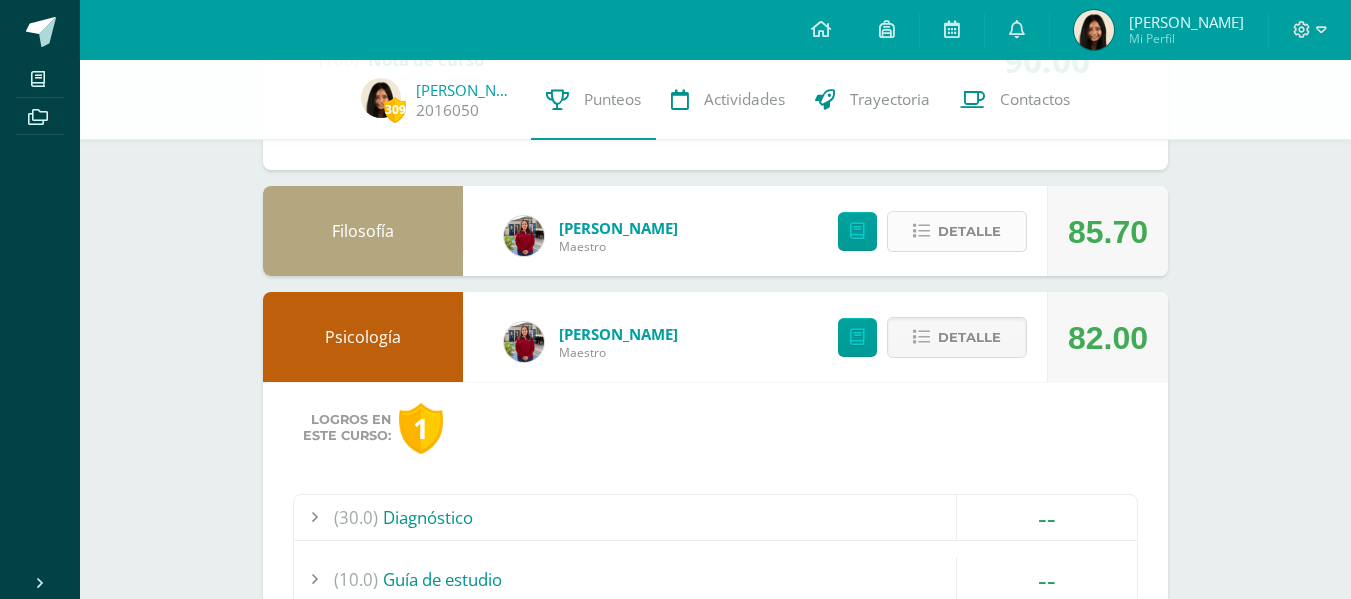 click on "Detalle" at bounding box center [957, 231] 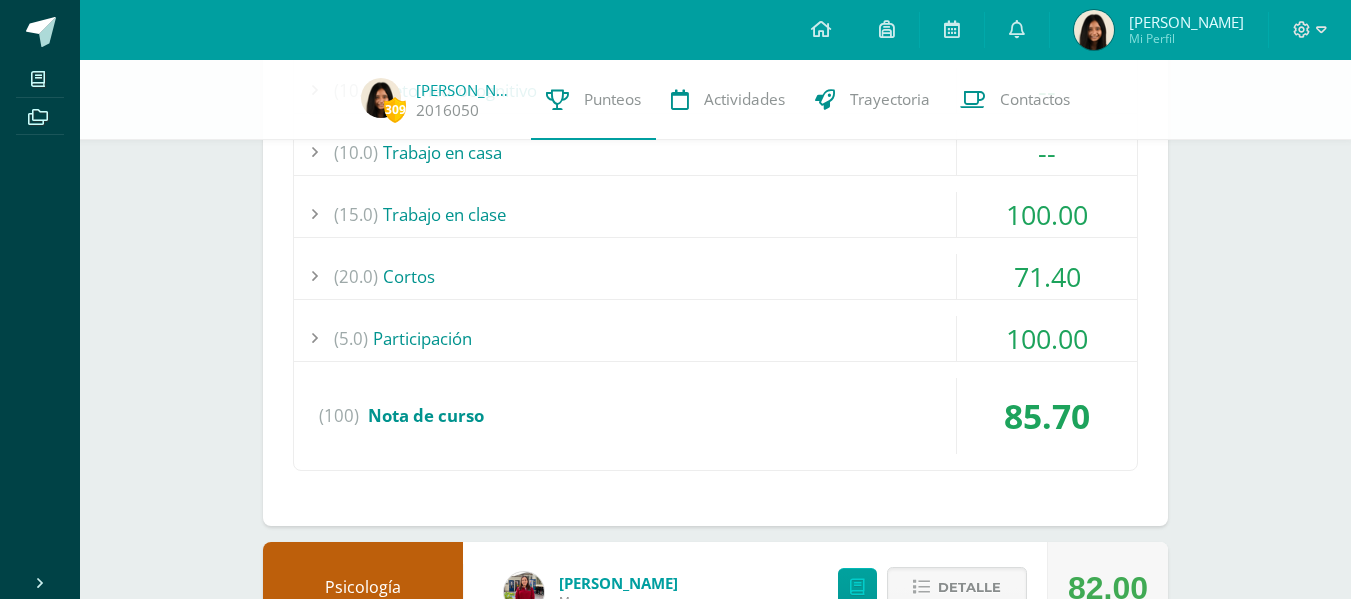 click on "(20.0)
[GEOGRAPHIC_DATA]" at bounding box center (715, 276) 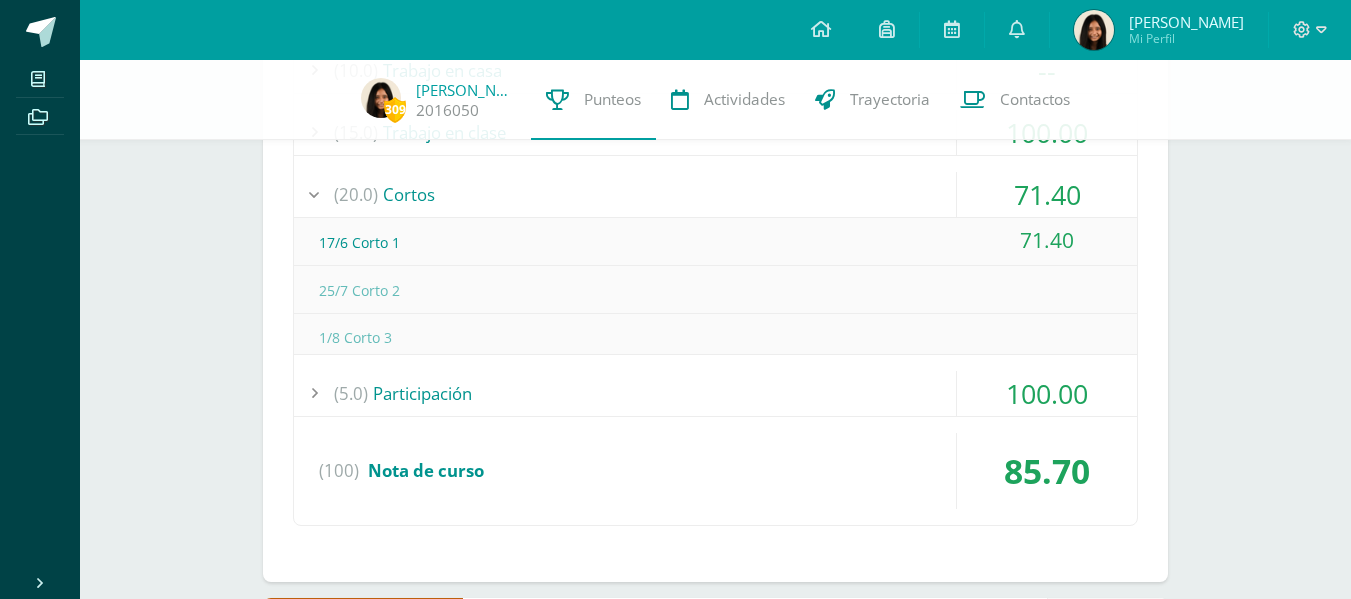 scroll, scrollTop: 1126, scrollLeft: 0, axis: vertical 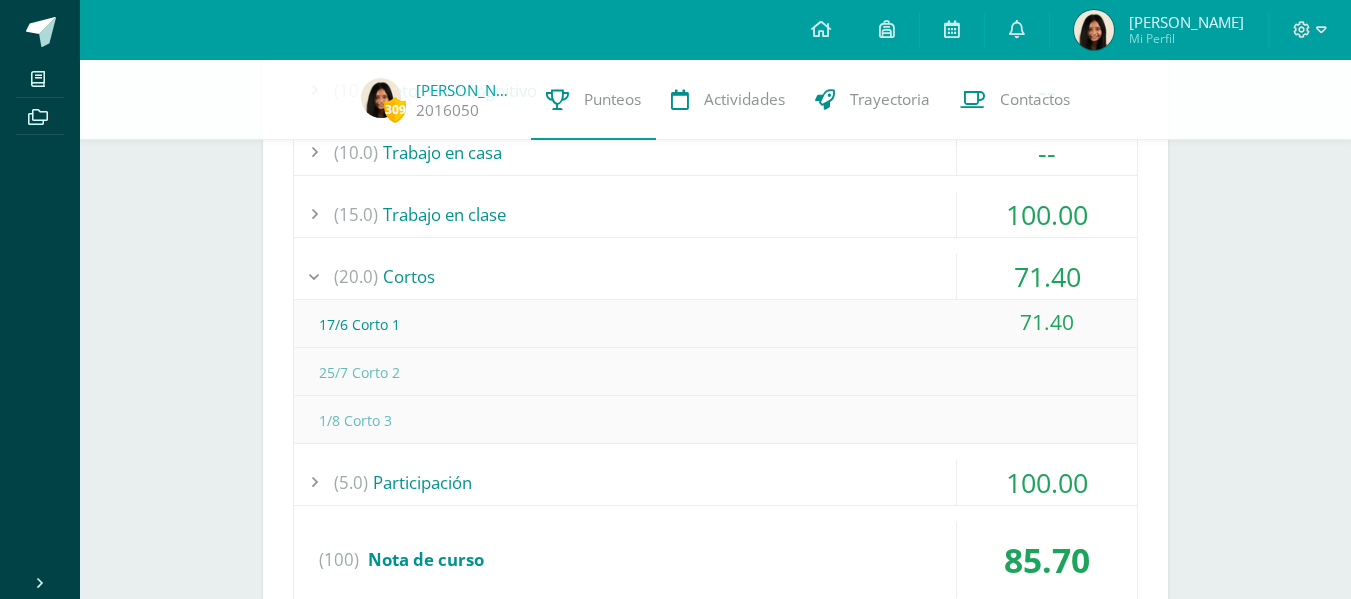 click on "(20.0)
[GEOGRAPHIC_DATA]" at bounding box center (715, 276) 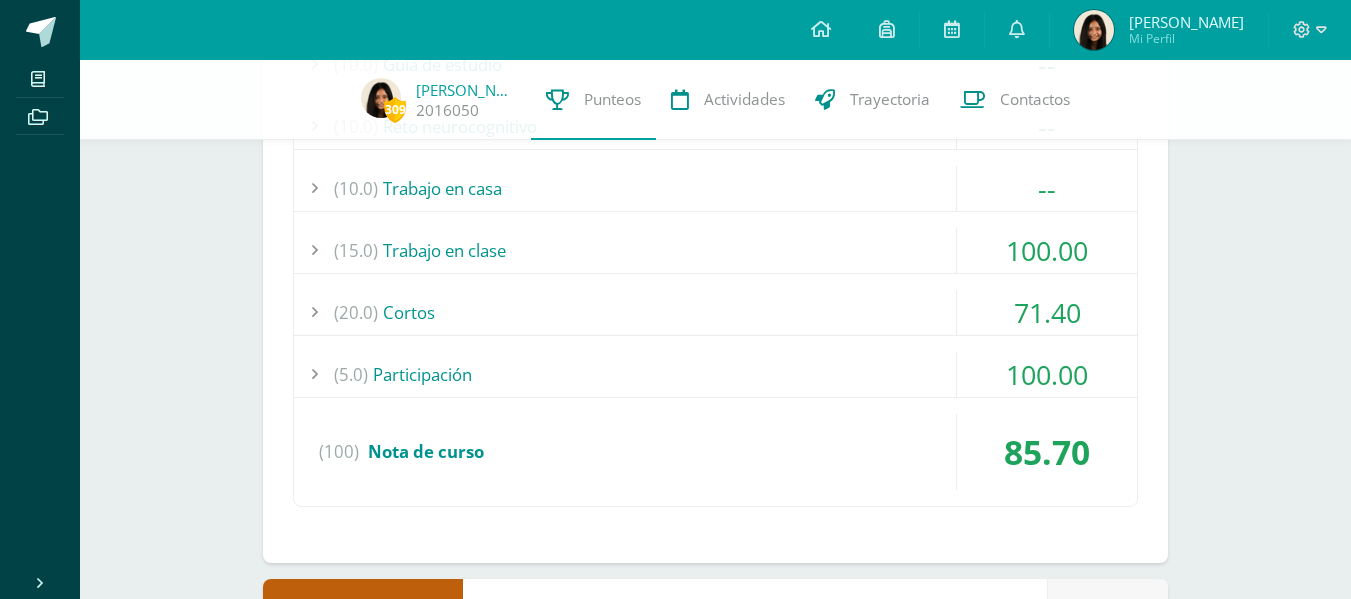 scroll, scrollTop: 1089, scrollLeft: 0, axis: vertical 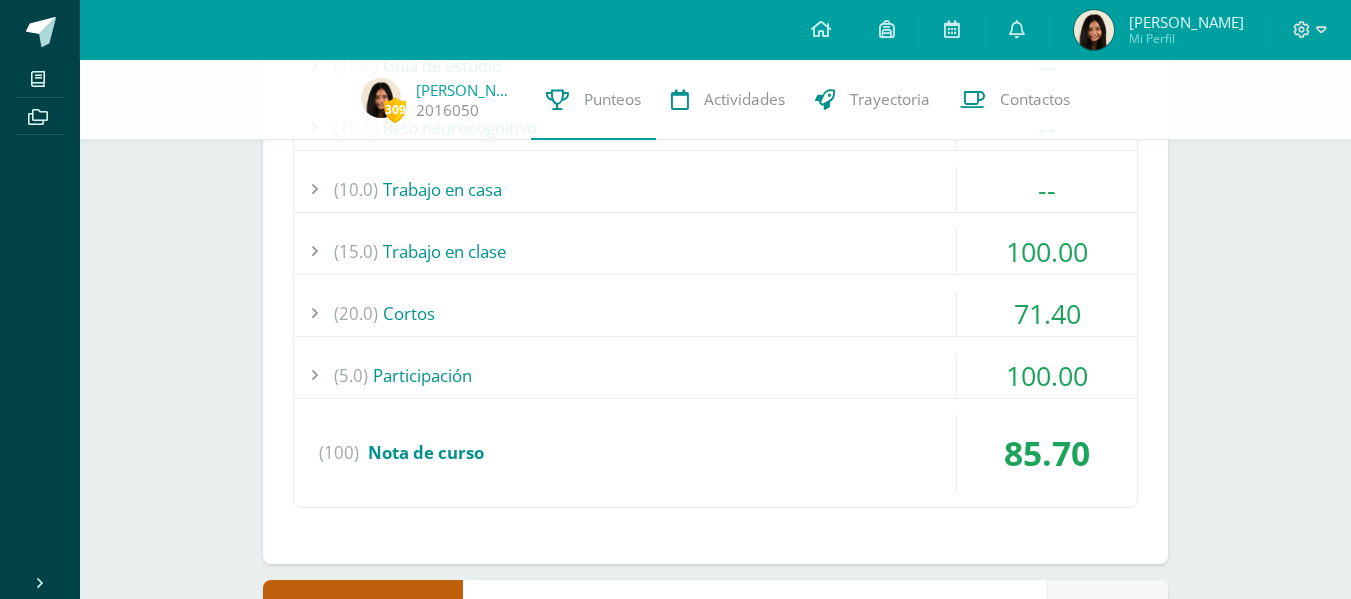 click on "(30.0)
Diagnóstico
--
Sin actividades
(10.0)
Guía de estudio
--" at bounding box center (715, 244) 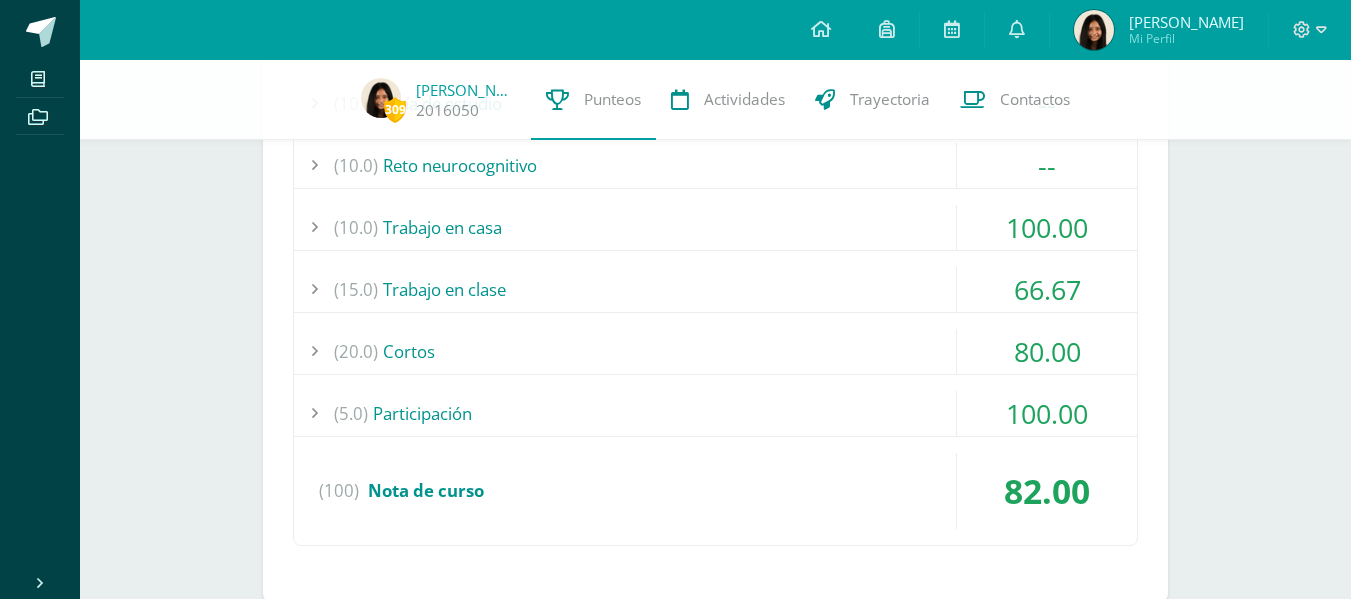 scroll, scrollTop: 2000, scrollLeft: 0, axis: vertical 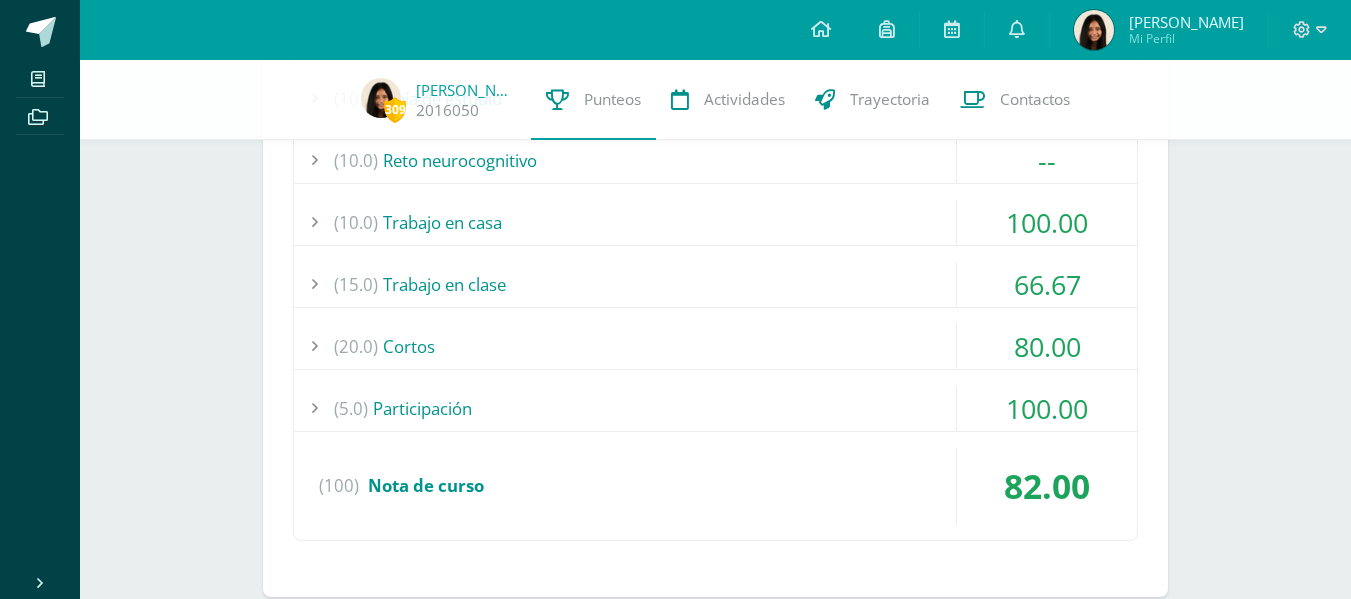 click on "(15.0)
Trabajo en clase" at bounding box center (715, 284) 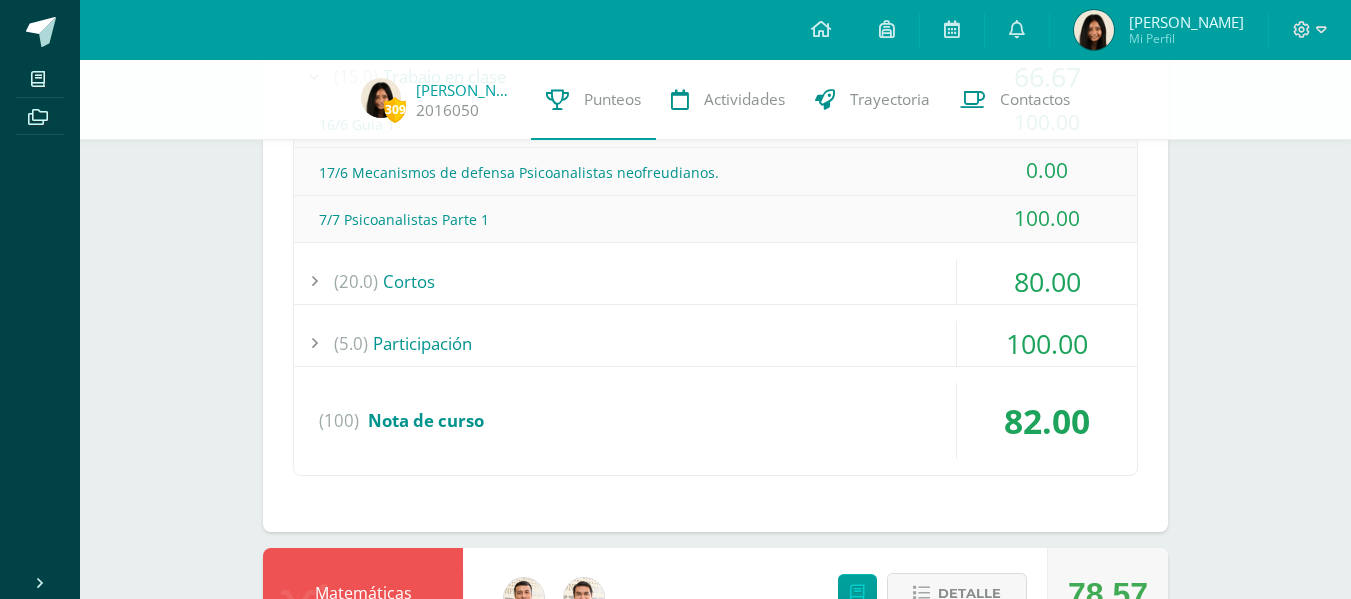scroll, scrollTop: 2066, scrollLeft: 0, axis: vertical 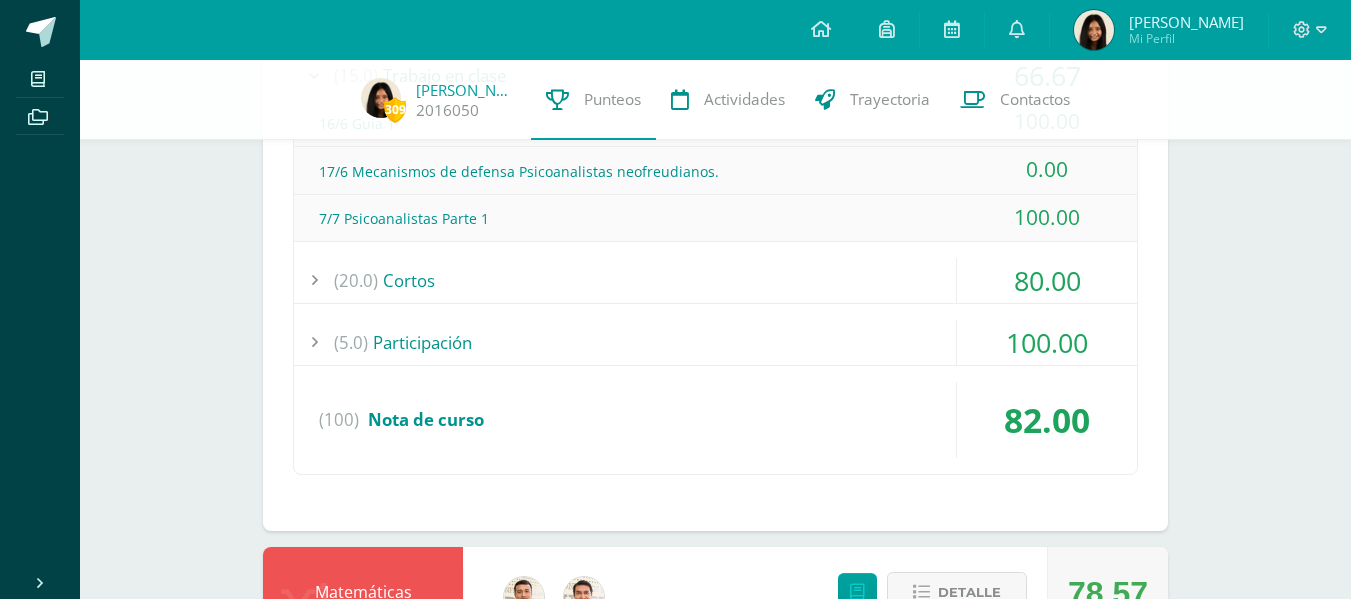 click on "309
[PERSON_NAME]
2016050
Punteos Actividades Trayectoria Contactos  Pendiente
Unidad 3                             Unidad 1 Unidad 2 Unidad 3 Unidad 4
Promedio actual:
90.52
Descargar boleta
Gestión de proyectos
[PERSON_NAME] Maestro
90.00
[GEOGRAPHIC_DATA]
Logros en
este curso:
0
(30.0)
(100)" at bounding box center (715, 265) 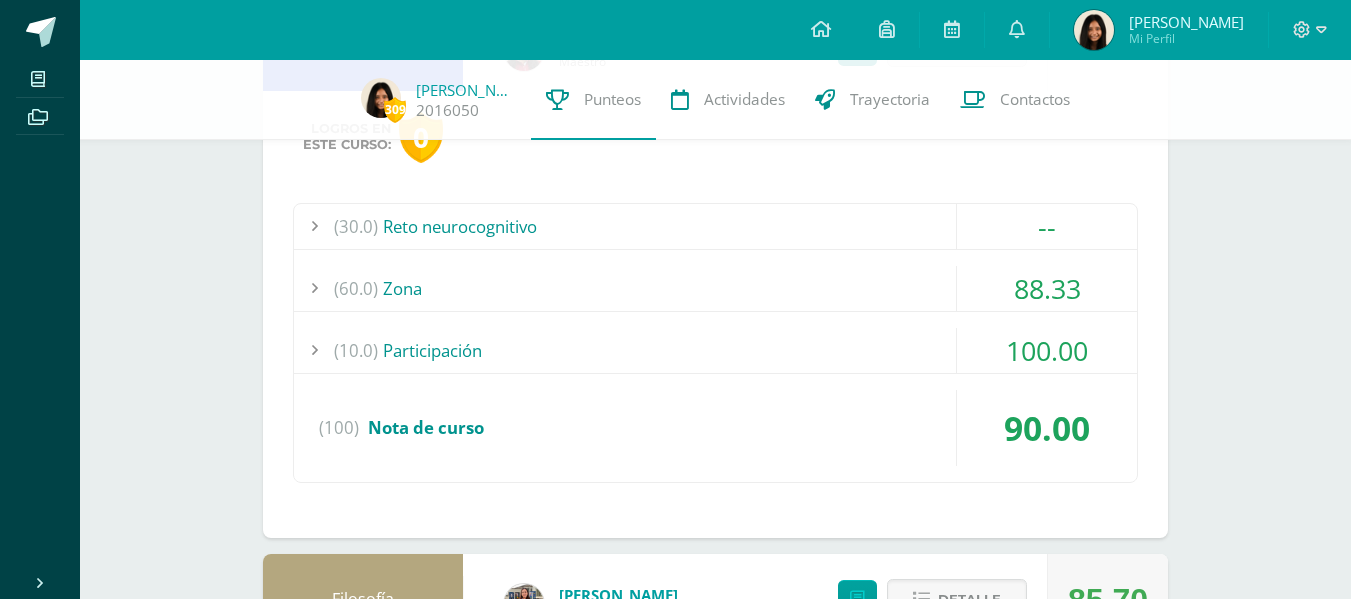 scroll, scrollTop: 313, scrollLeft: 0, axis: vertical 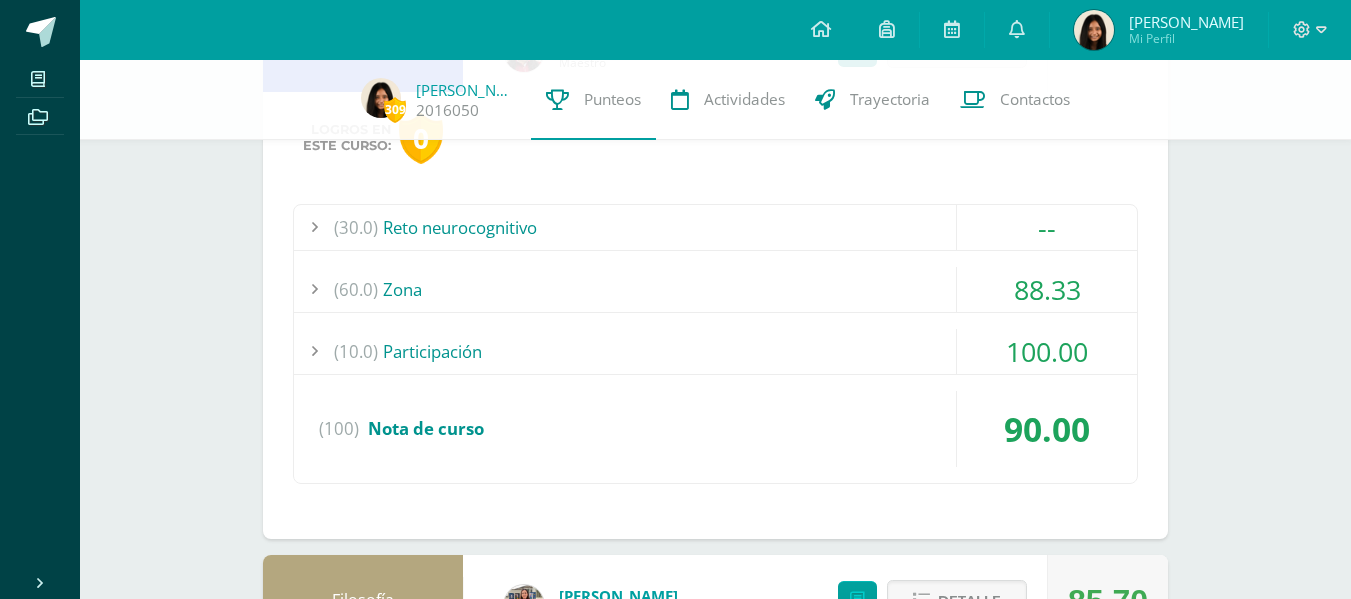 click on "(60.0)
Zona" at bounding box center (715, 289) 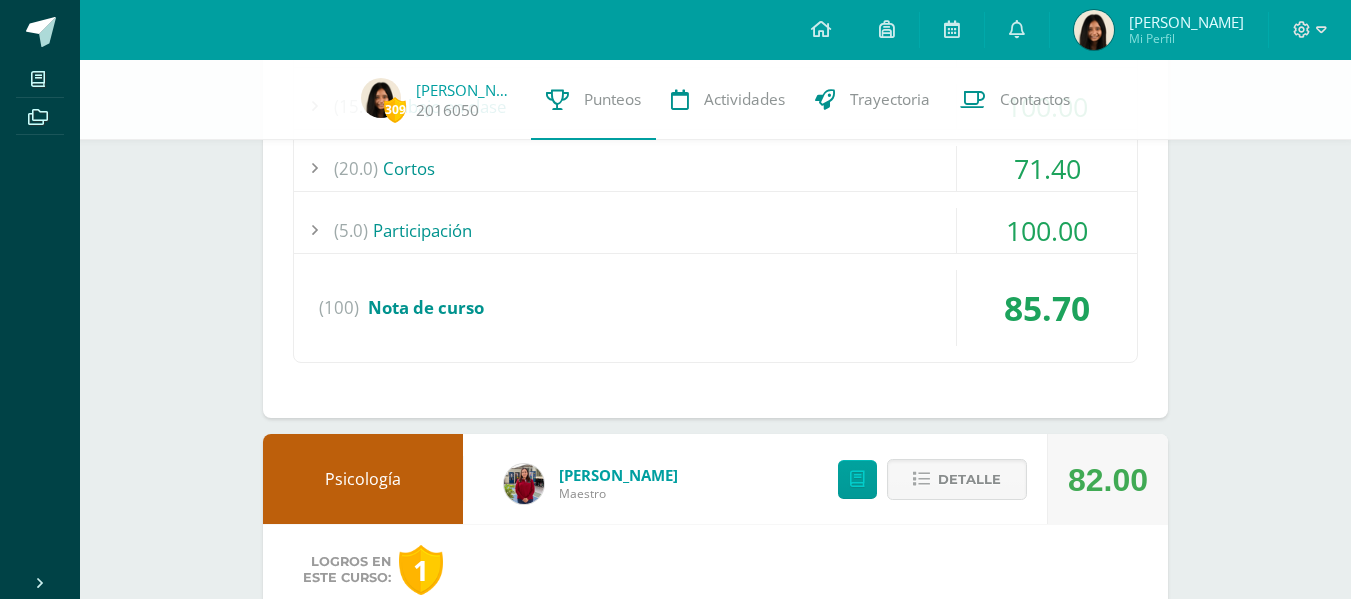 scroll, scrollTop: 1321, scrollLeft: 0, axis: vertical 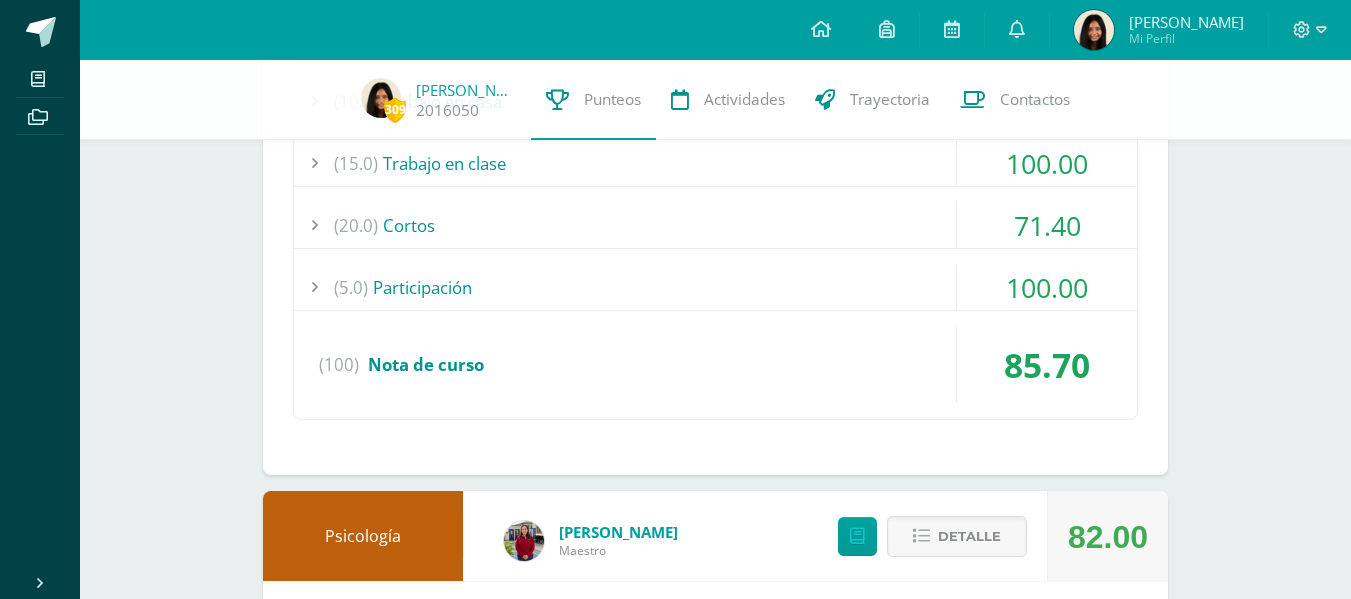 click on "Pendiente
Unidad 3                             Unidad 1 Unidad 2 Unidad 3 Unidad 4
Promedio actual:
90.52
Descargar boleta
Gestión de proyectos
[PERSON_NAME] Maestro
90.00
[GEOGRAPHIC_DATA]
Logros en
este curso:
0
(30.0)
Reto neurocognitivo
--" at bounding box center (715, 1010) 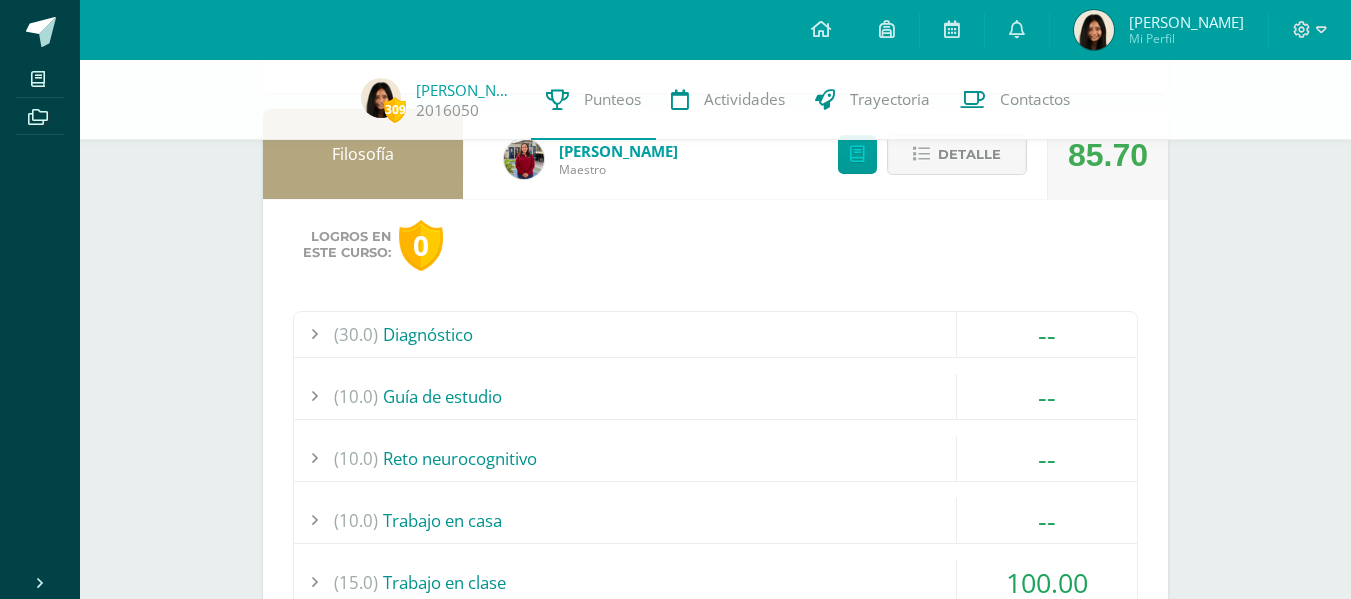 scroll, scrollTop: 903, scrollLeft: 0, axis: vertical 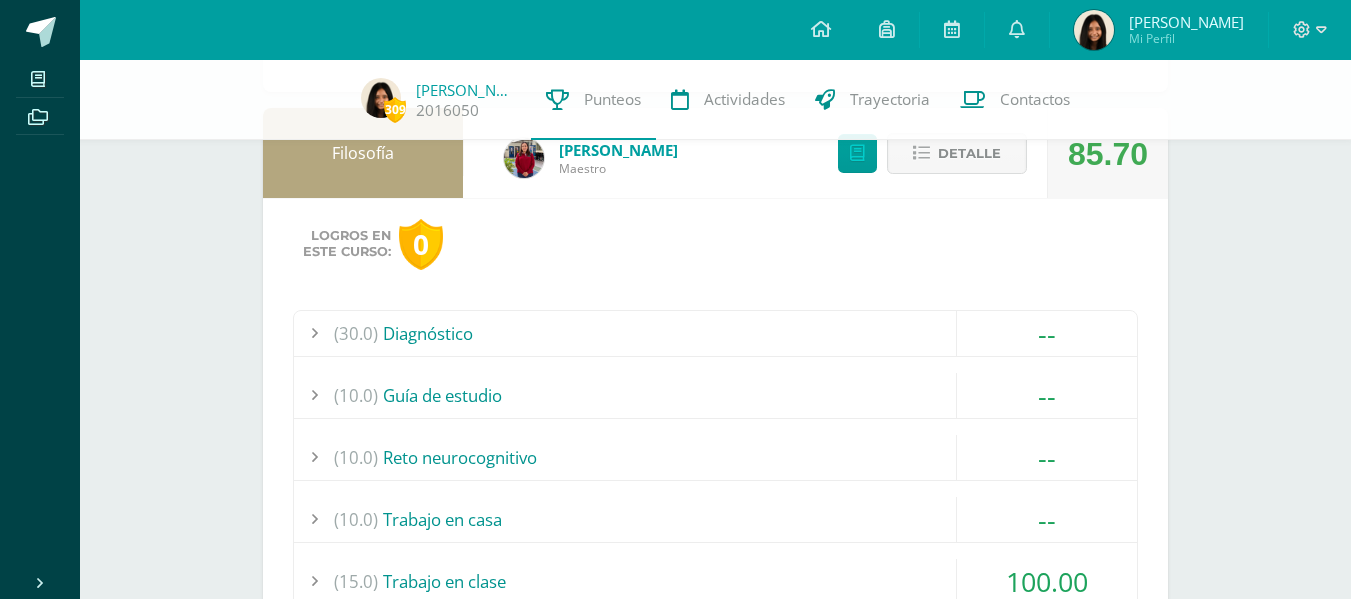 click on "Pendiente
Unidad 3                             Unidad 1 Unidad 2 Unidad 3 Unidad 4
Promedio actual:
90.52
Descargar boleta
Gestión de proyectos
[PERSON_NAME] Maestro
90.00
[GEOGRAPHIC_DATA]
Logros en
este curso:
0
(30.0)
Reto neurocognitivo
--" at bounding box center [715, 1428] 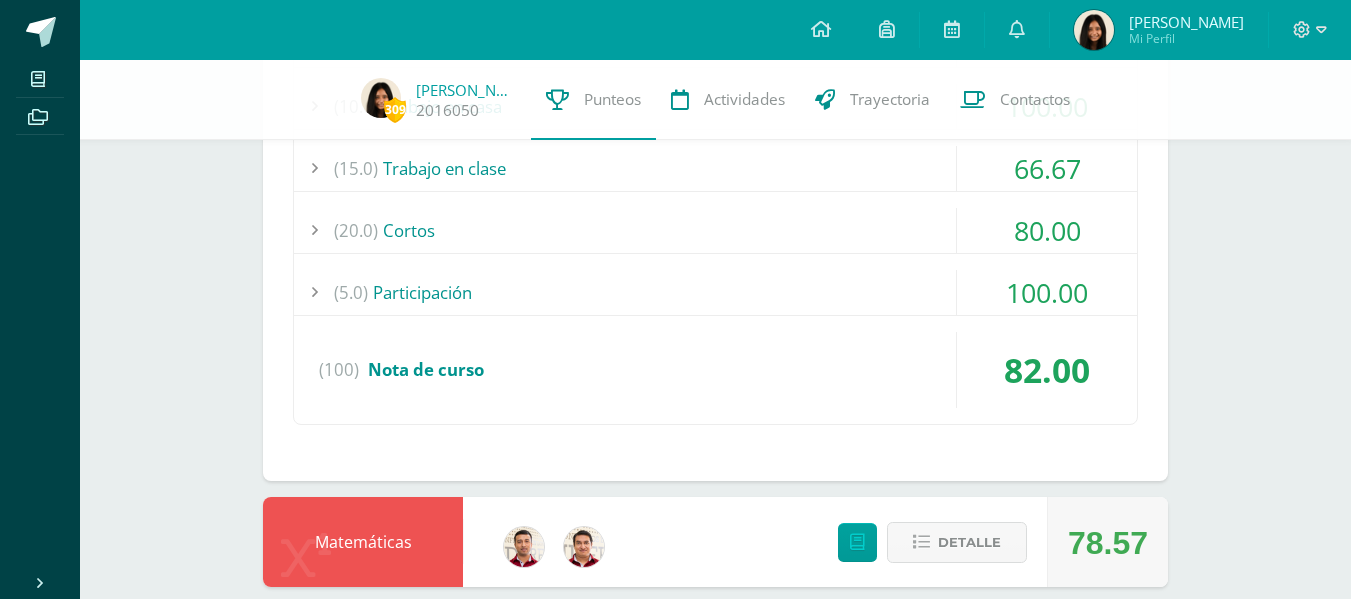click on "(15.0)
Trabajo en clase" at bounding box center (715, 168) 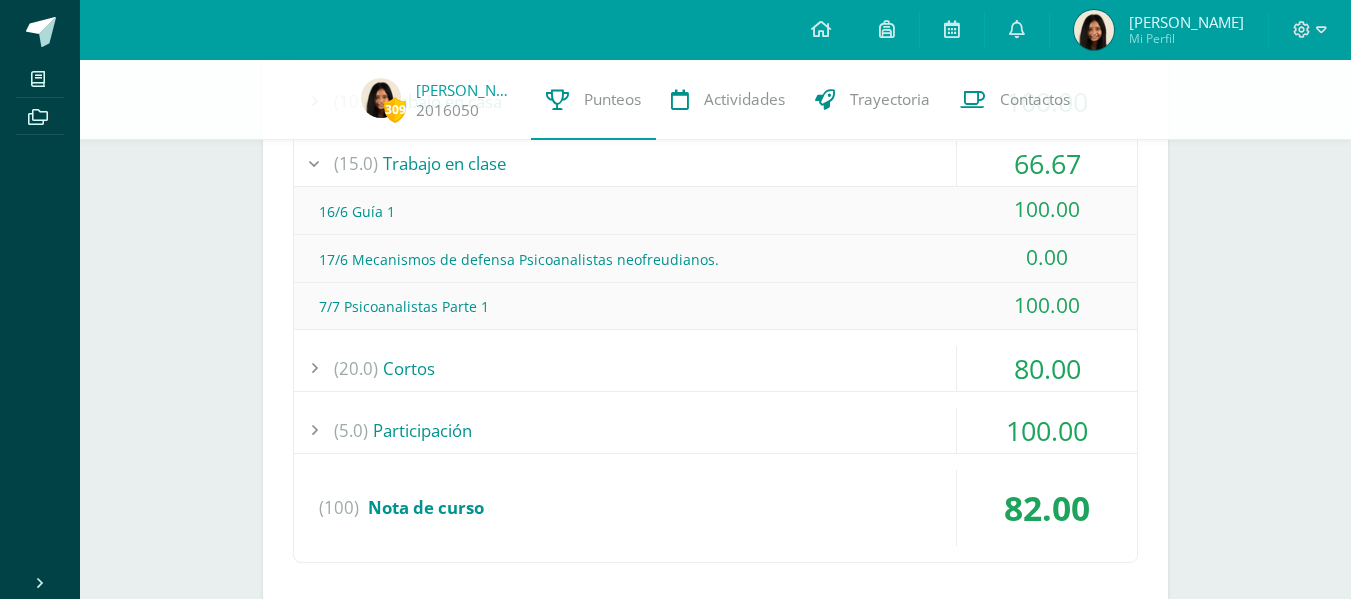 scroll, scrollTop: 1973, scrollLeft: 0, axis: vertical 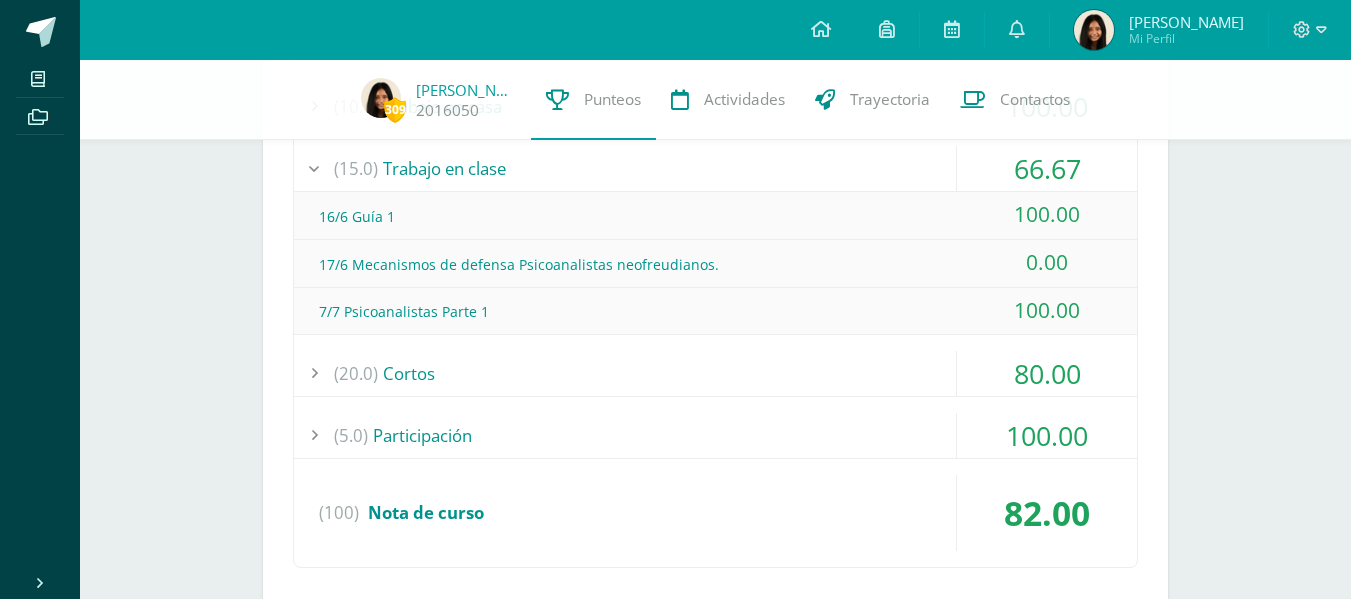 click on "Mis cursos Archivos" at bounding box center [40, 309] 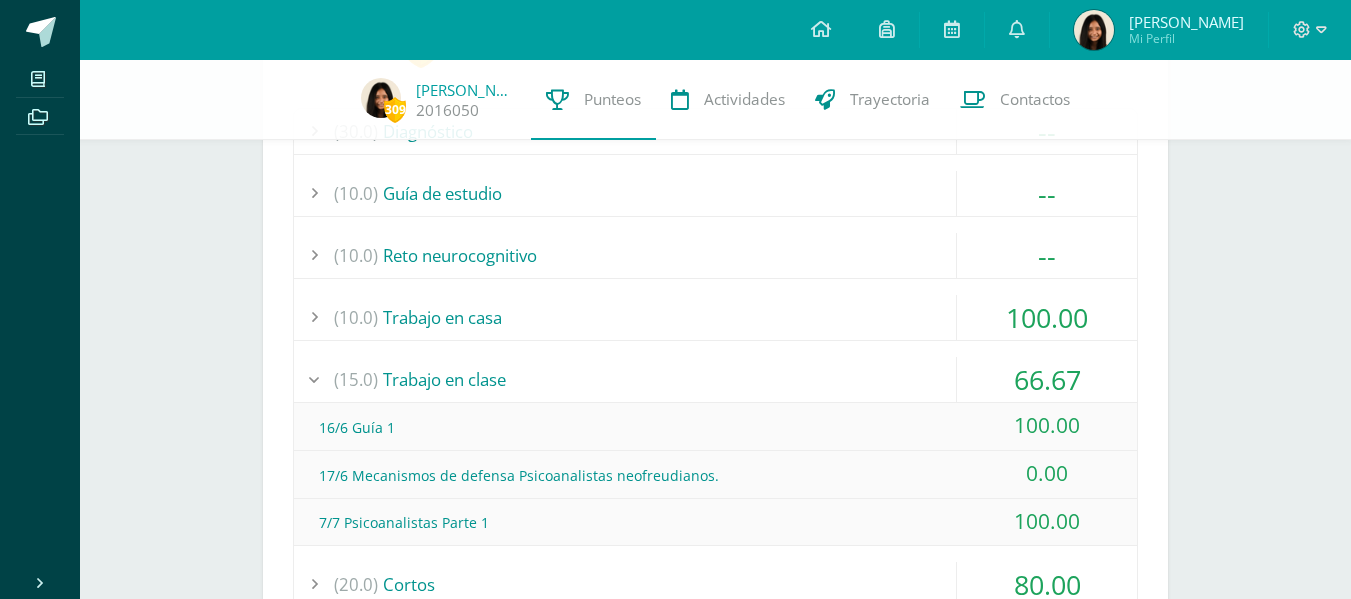 scroll, scrollTop: 1761, scrollLeft: 0, axis: vertical 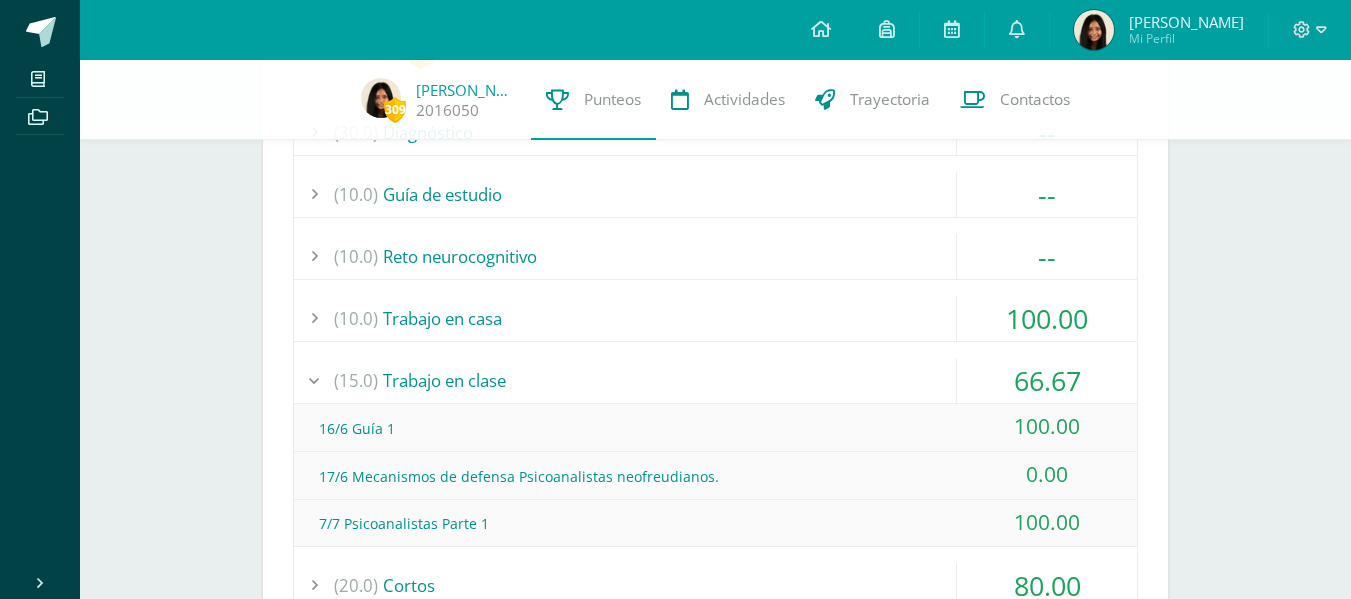 click on "(10.0)
Trabajo en casa" at bounding box center (715, 318) 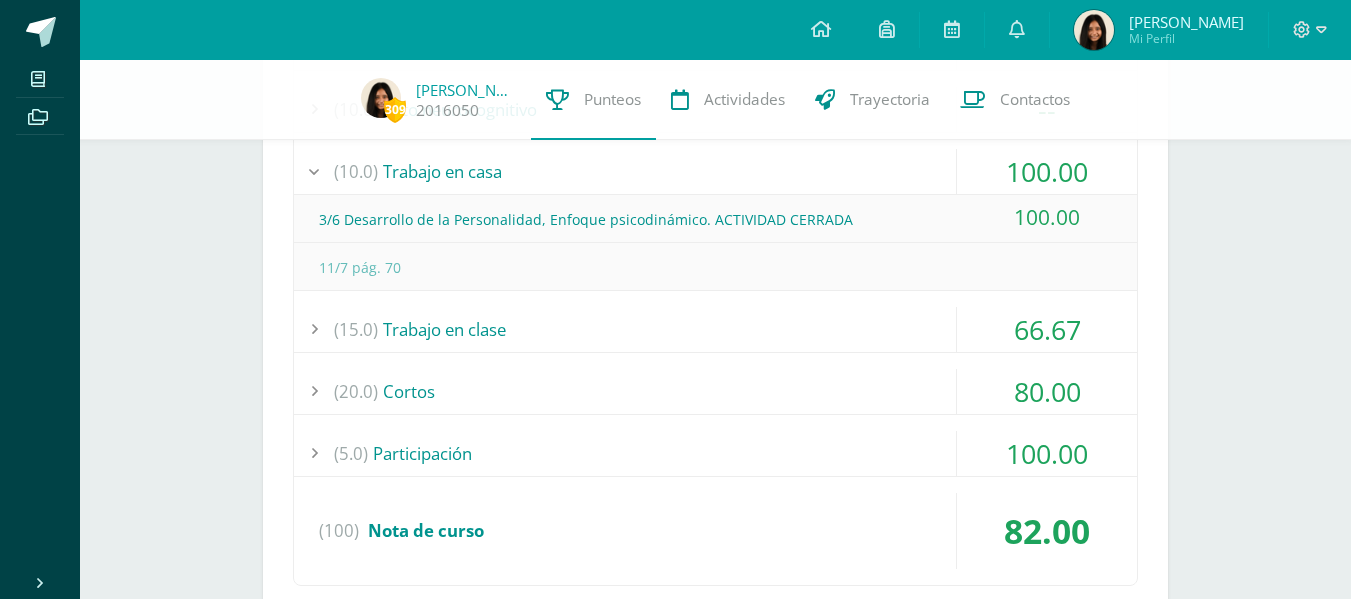 scroll, scrollTop: 1912, scrollLeft: 0, axis: vertical 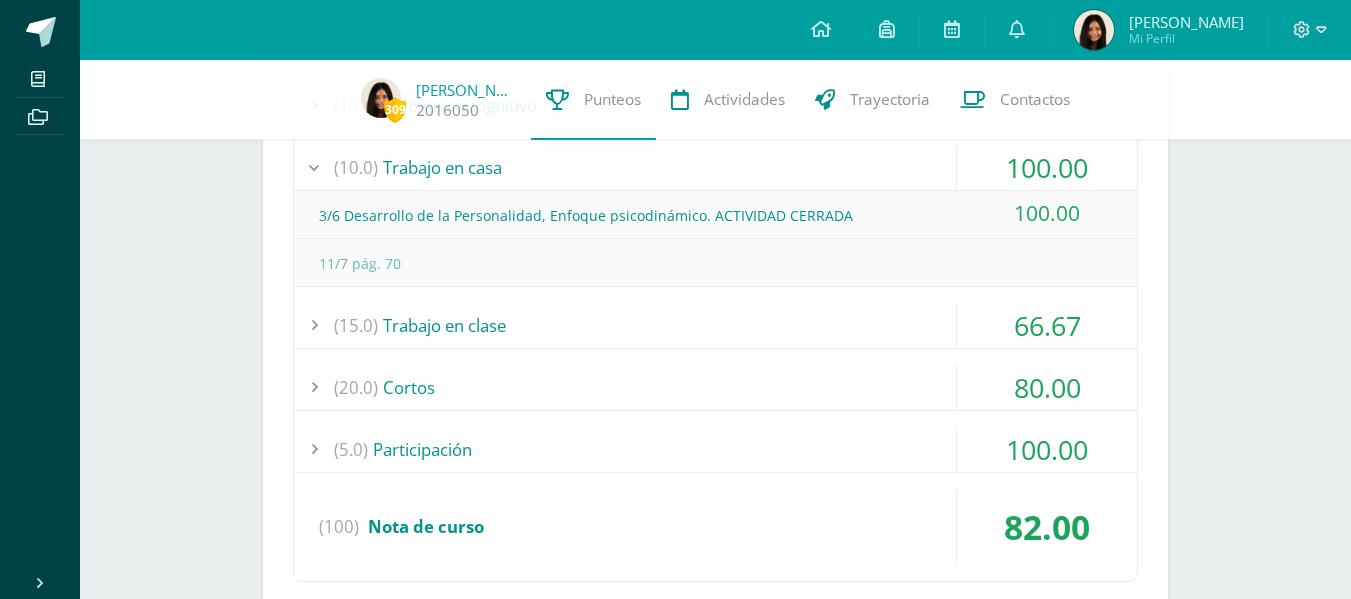 click on "(15.0)
Trabajo en clase" at bounding box center (715, 325) 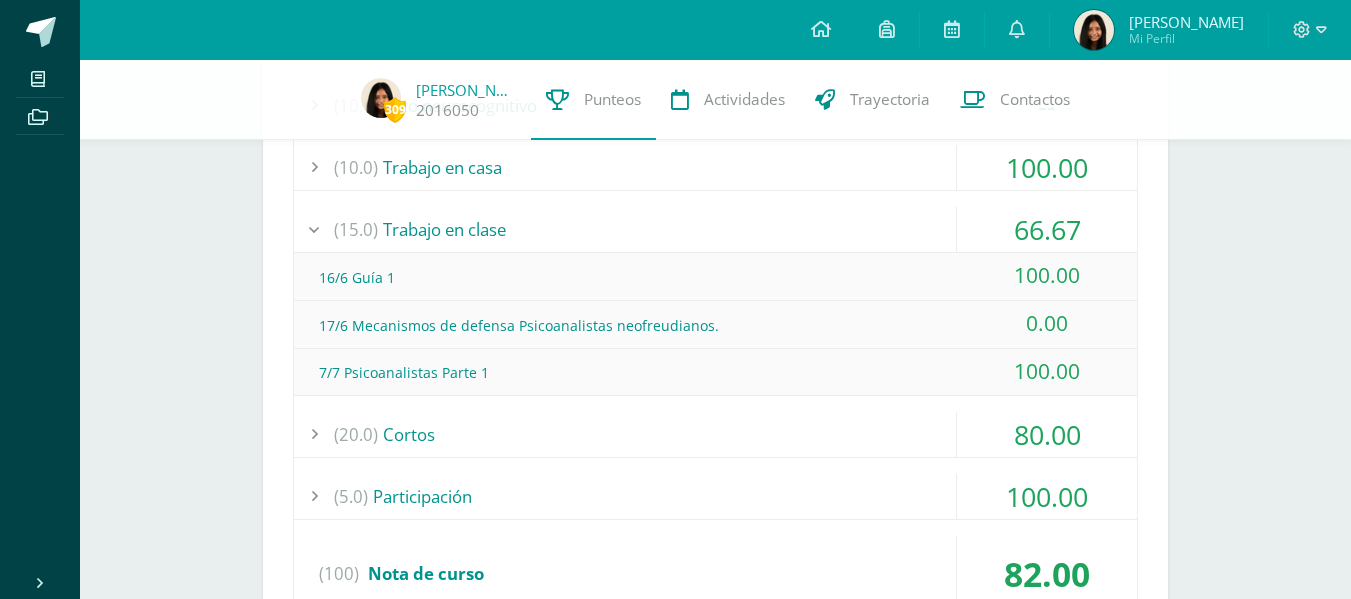click on "309
[PERSON_NAME]
2016050
Punteos Actividades Trayectoria Contactos  Pendiente
Unidad 3                             Unidad 1 Unidad 2 Unidad 3 Unidad 4
Promedio actual:
90.52
Descargar boleta
Gestión de proyectos
[PERSON_NAME] Maestro
90.00
[GEOGRAPHIC_DATA]
Logros en
este curso:
0
(30.0)
(100)" at bounding box center [715, 419] 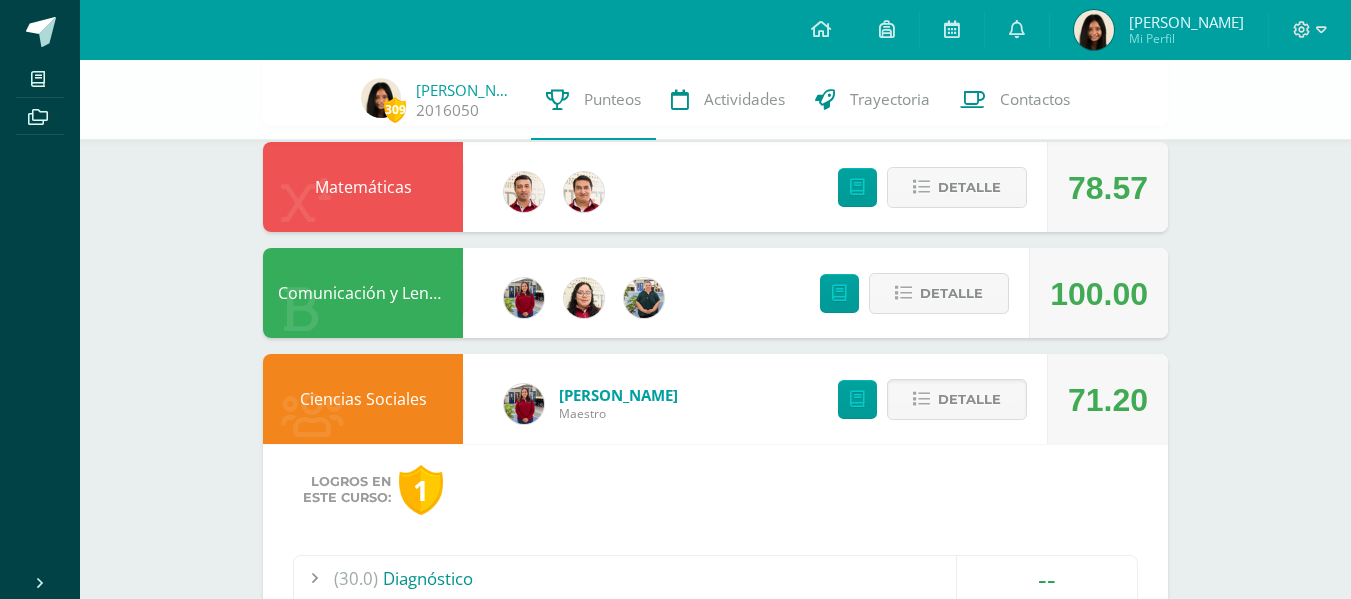 scroll, scrollTop: 2475, scrollLeft: 0, axis: vertical 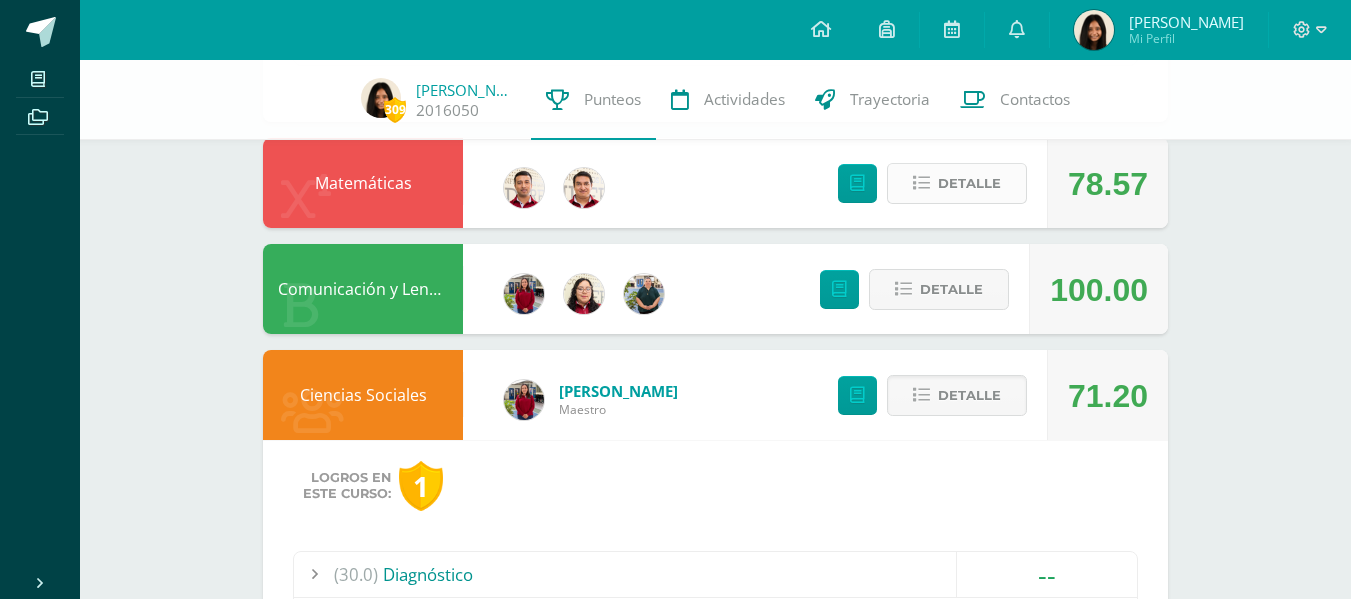 click on "Detalle" at bounding box center [969, 183] 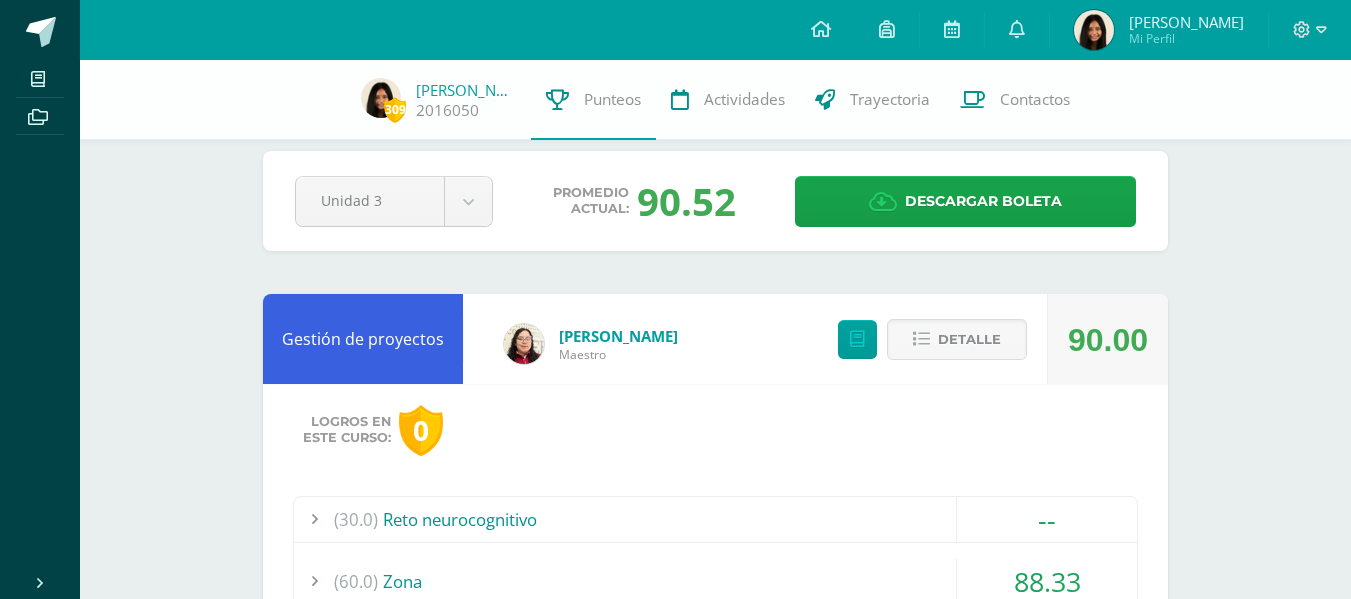scroll, scrollTop: 0, scrollLeft: 0, axis: both 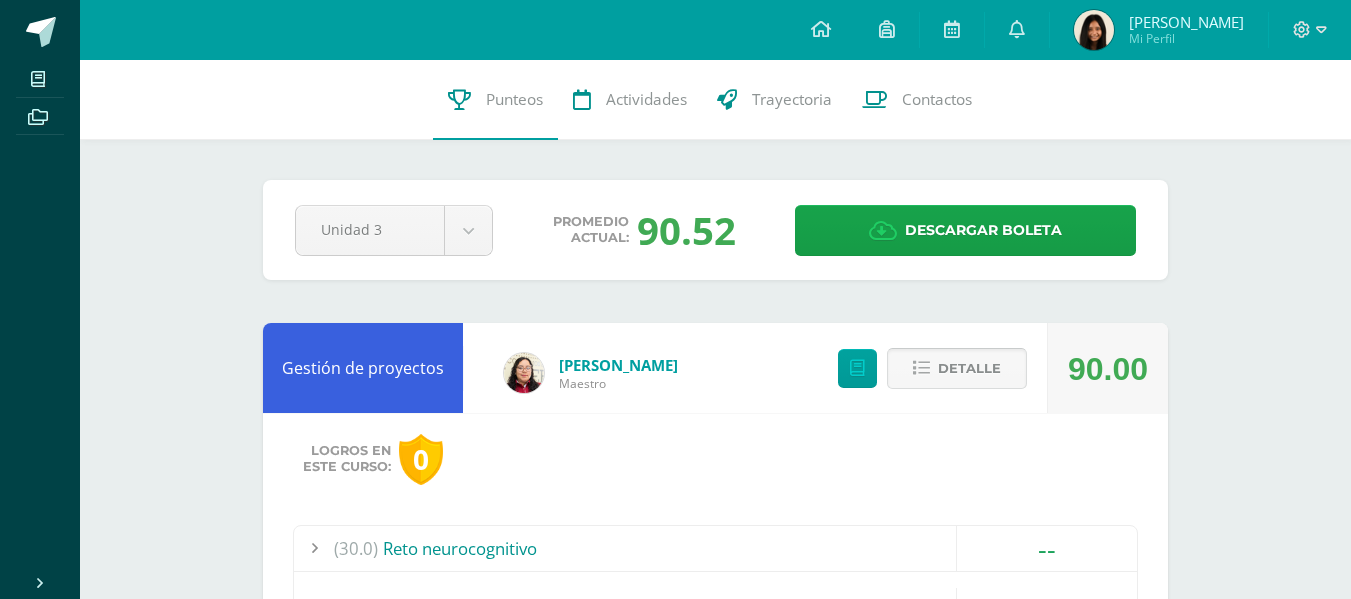 click on "Detalle" at bounding box center [969, 368] 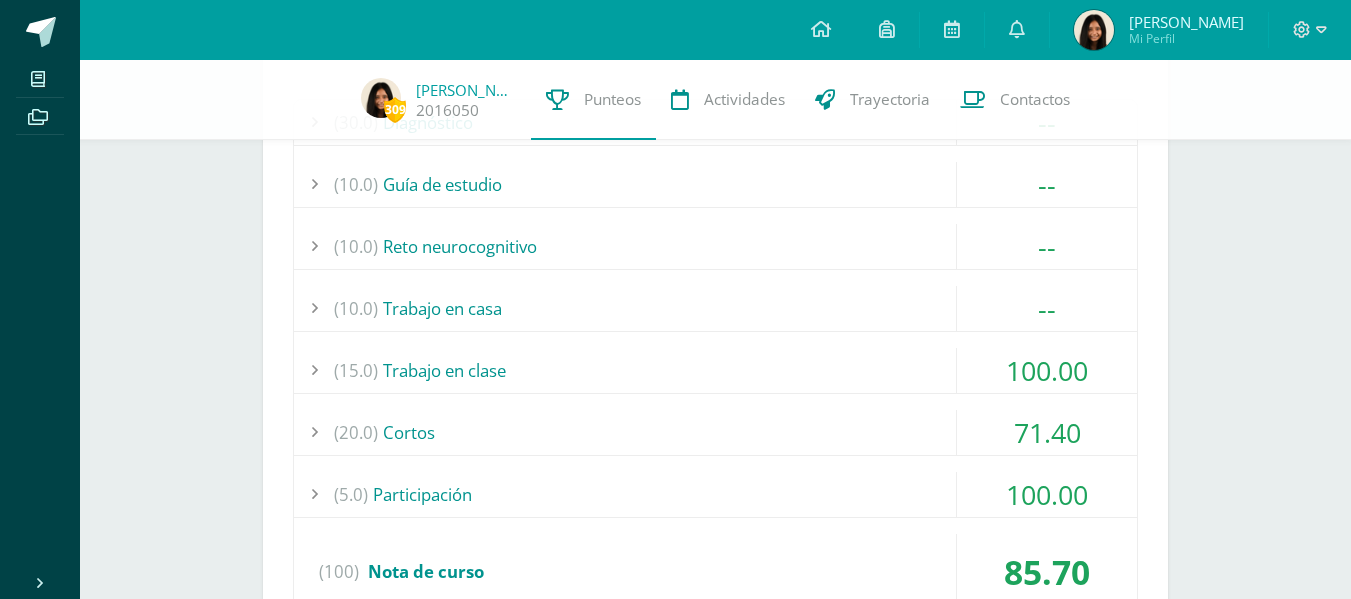 scroll, scrollTop: 523, scrollLeft: 0, axis: vertical 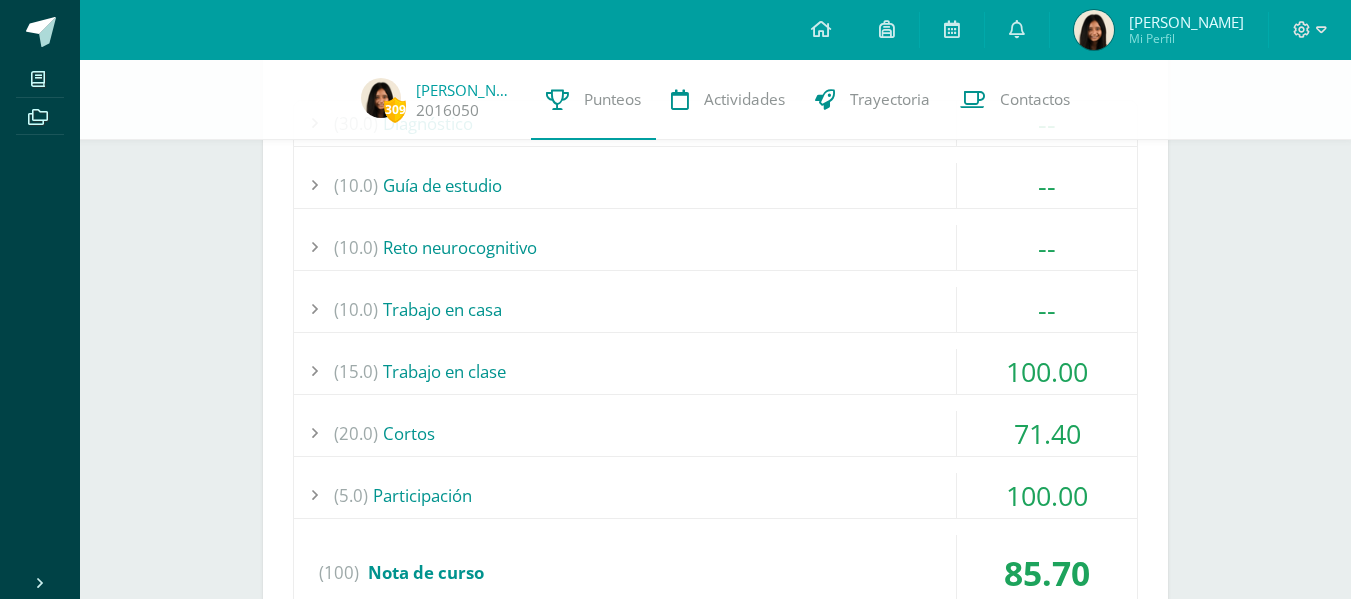 click on "(15.0)
Trabajo en clase" at bounding box center [715, 371] 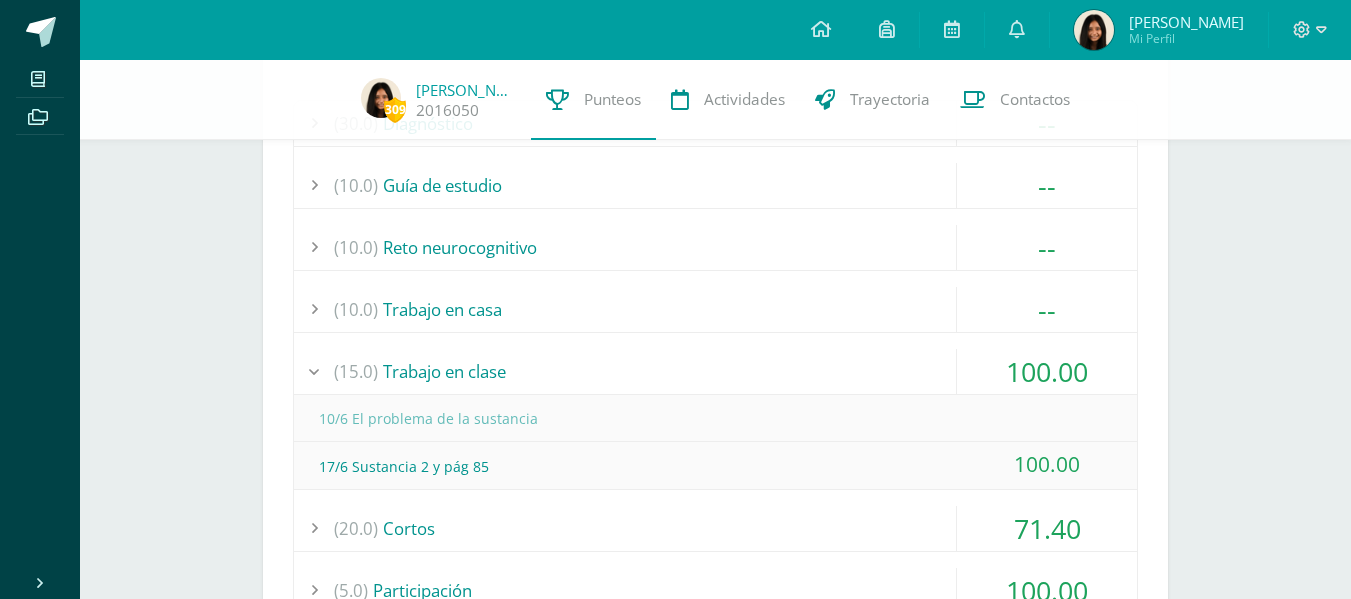 scroll, scrollTop: 577, scrollLeft: 0, axis: vertical 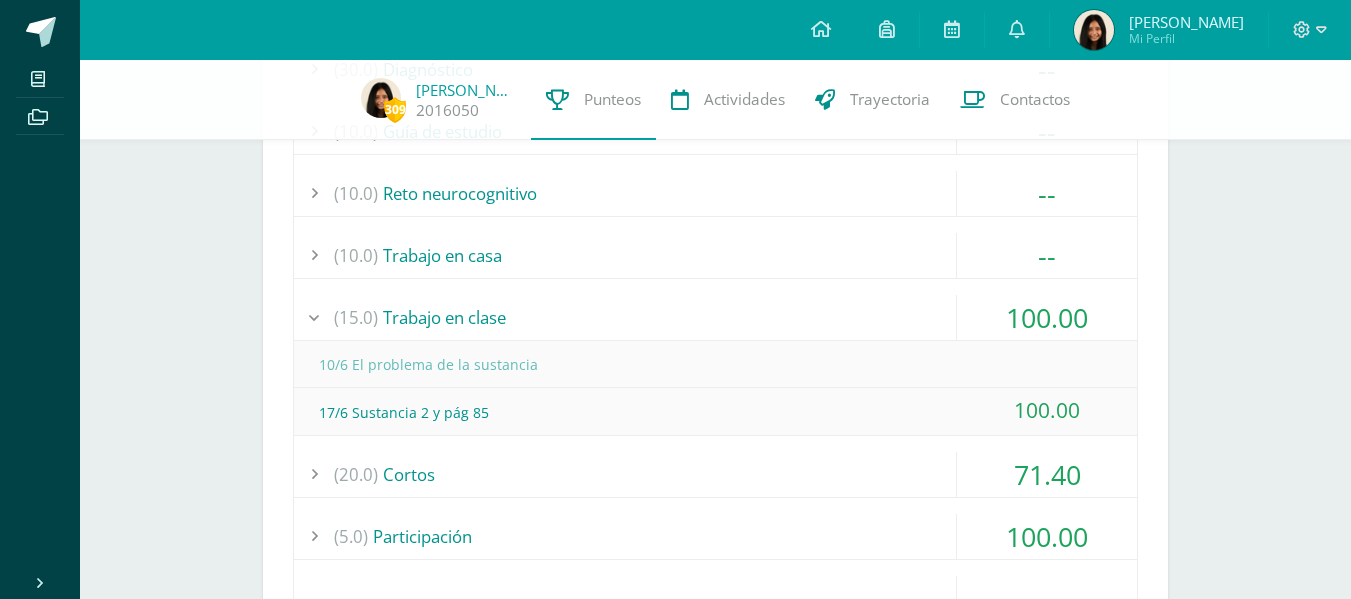 click on "(20.0)
[GEOGRAPHIC_DATA]" at bounding box center (715, 474) 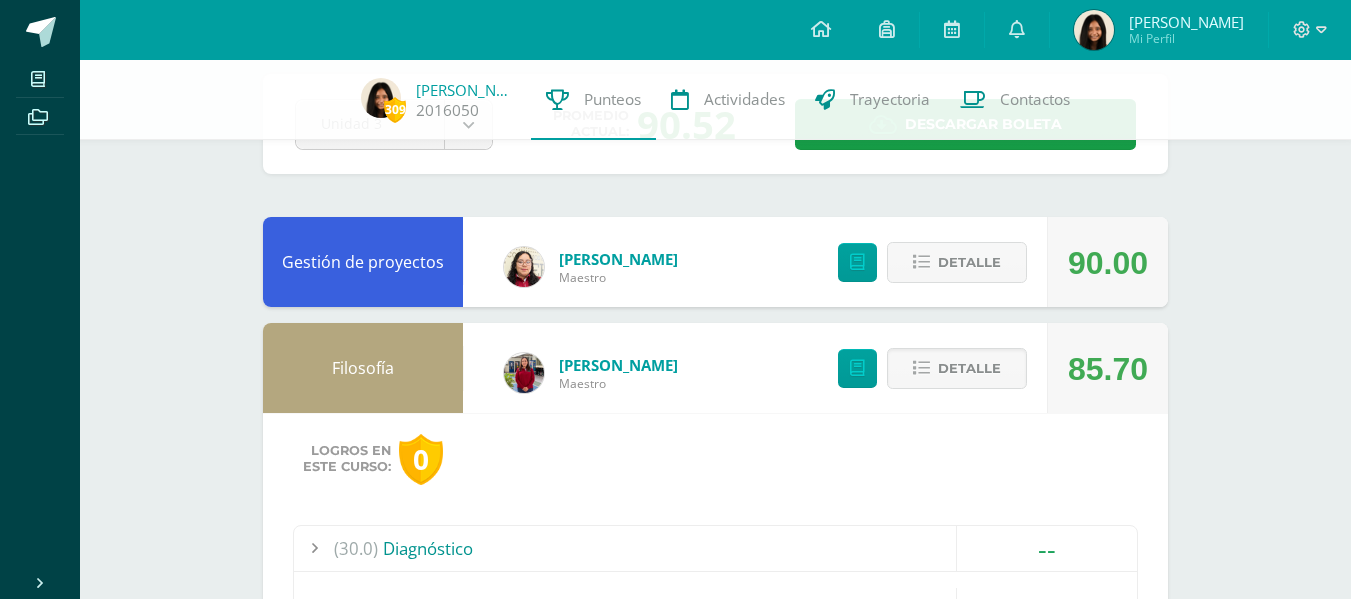 scroll, scrollTop: 64, scrollLeft: 0, axis: vertical 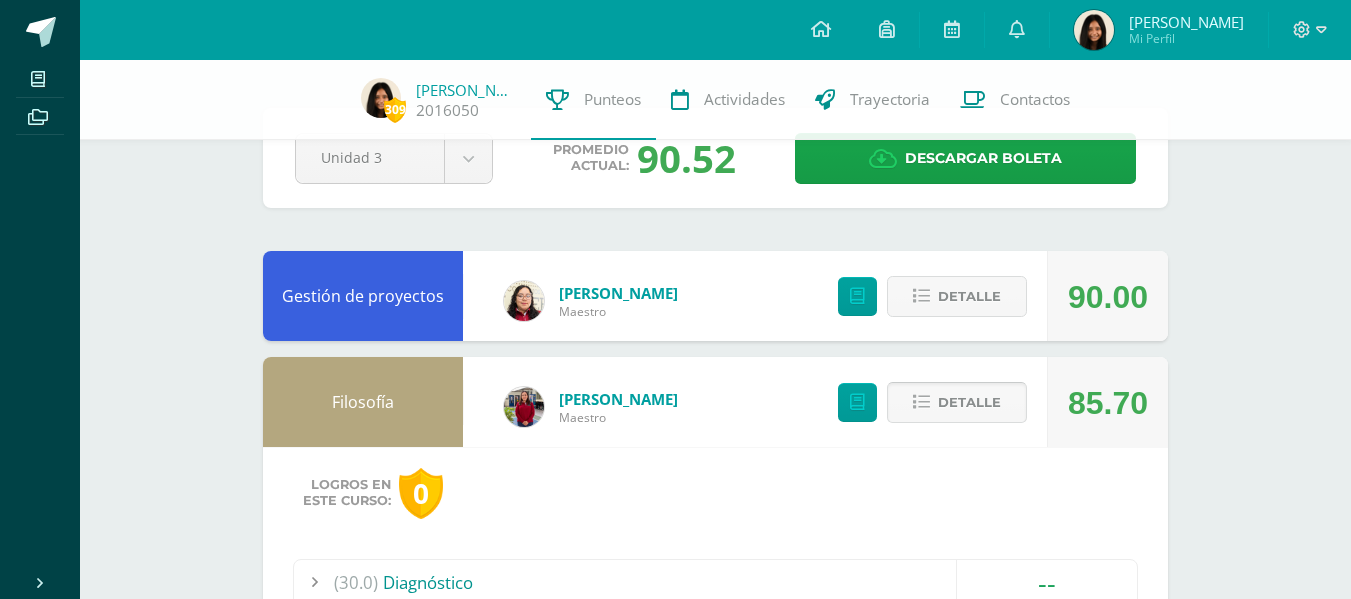 click on "Detalle" at bounding box center (969, 402) 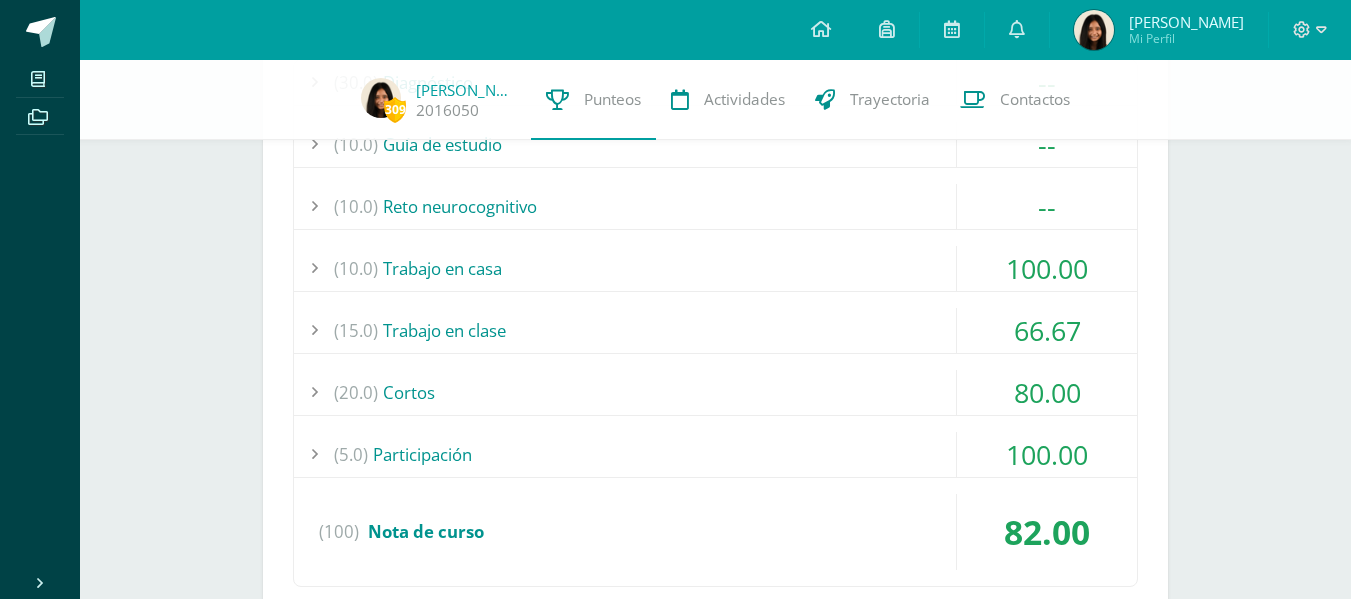 scroll, scrollTop: 671, scrollLeft: 0, axis: vertical 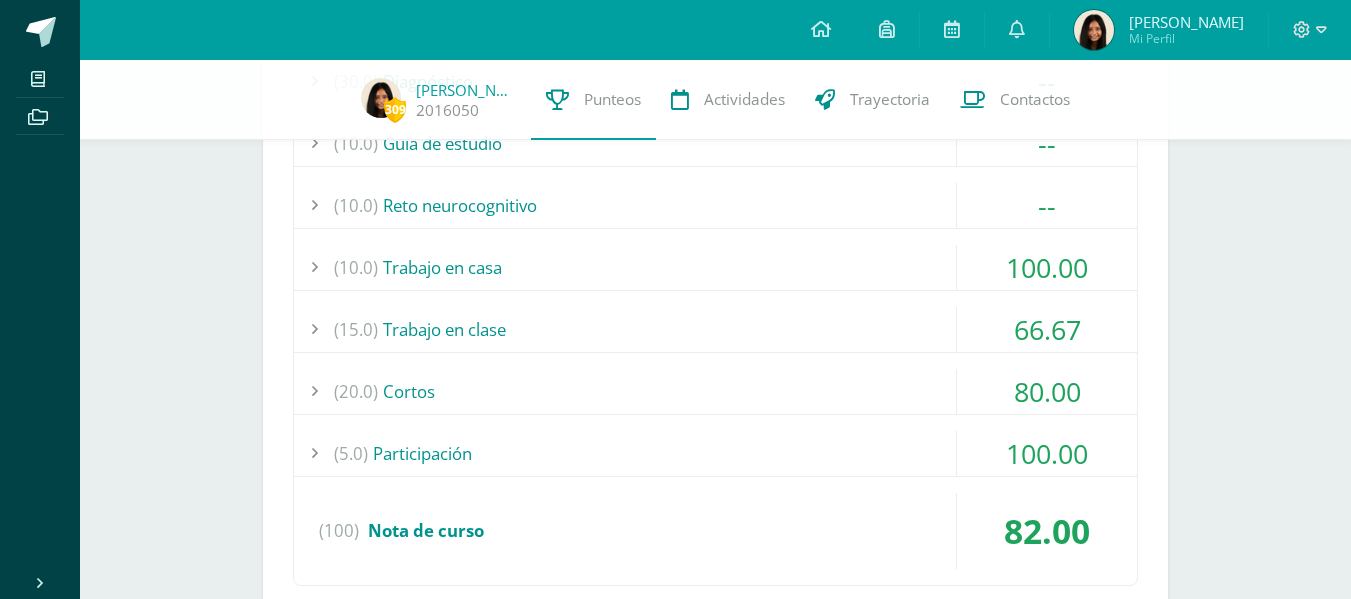 click on "(20.0)
[GEOGRAPHIC_DATA]" at bounding box center (715, 391) 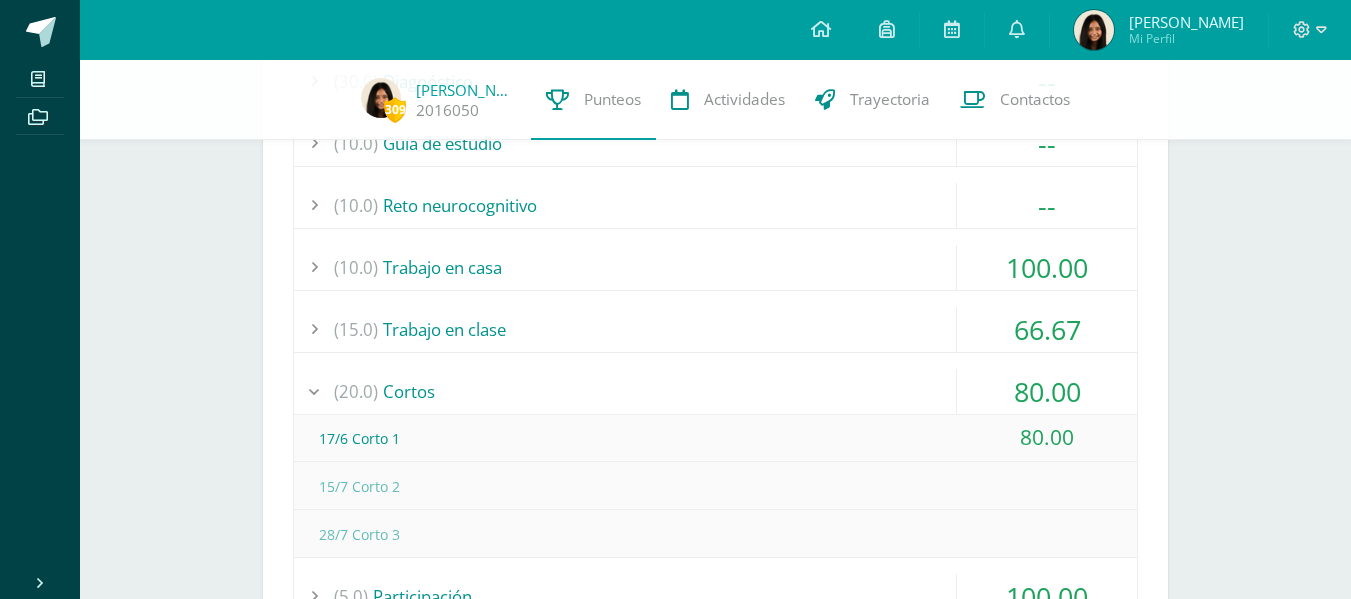 click on "(20.0)
[GEOGRAPHIC_DATA]" at bounding box center [715, 391] 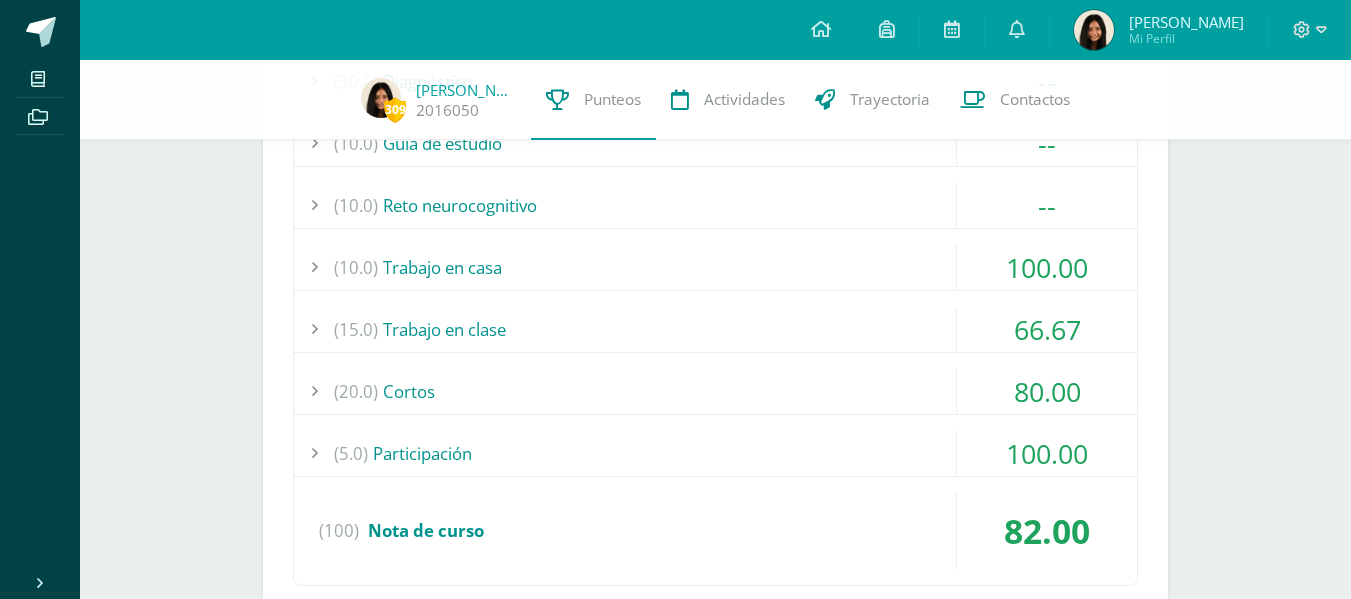 click on "(20.0)
[GEOGRAPHIC_DATA]" at bounding box center [715, 391] 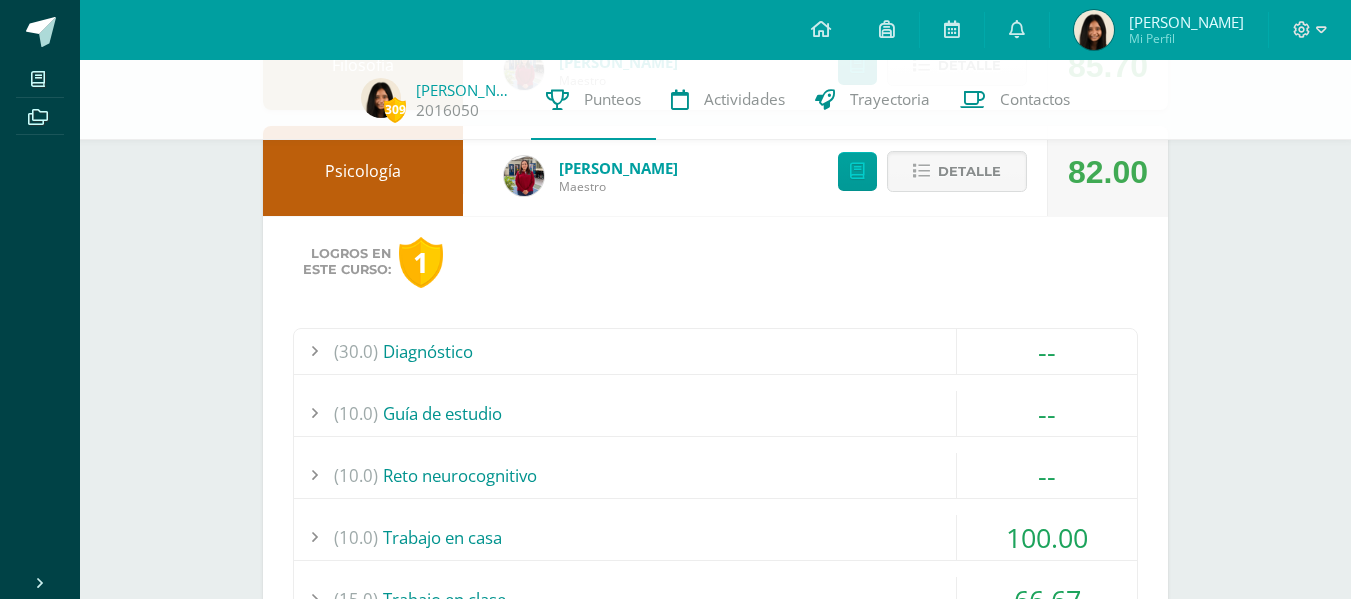 scroll, scrollTop: 652, scrollLeft: 0, axis: vertical 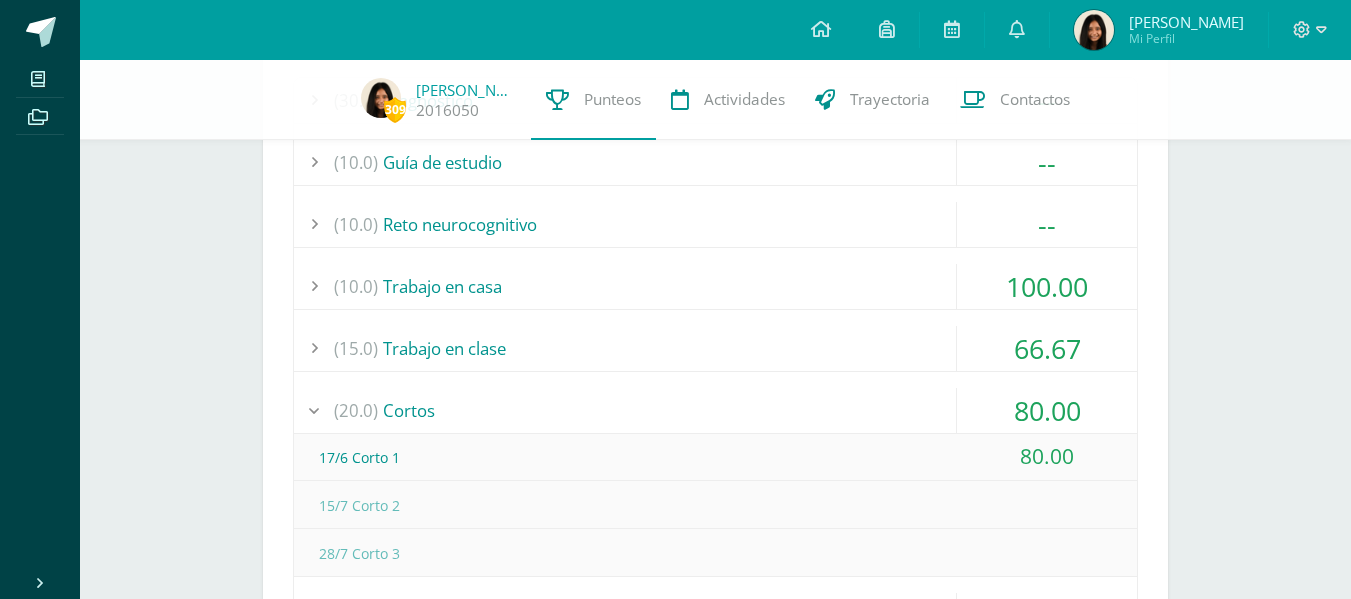 click on "(15.0)
Trabajo en clase" at bounding box center [715, 348] 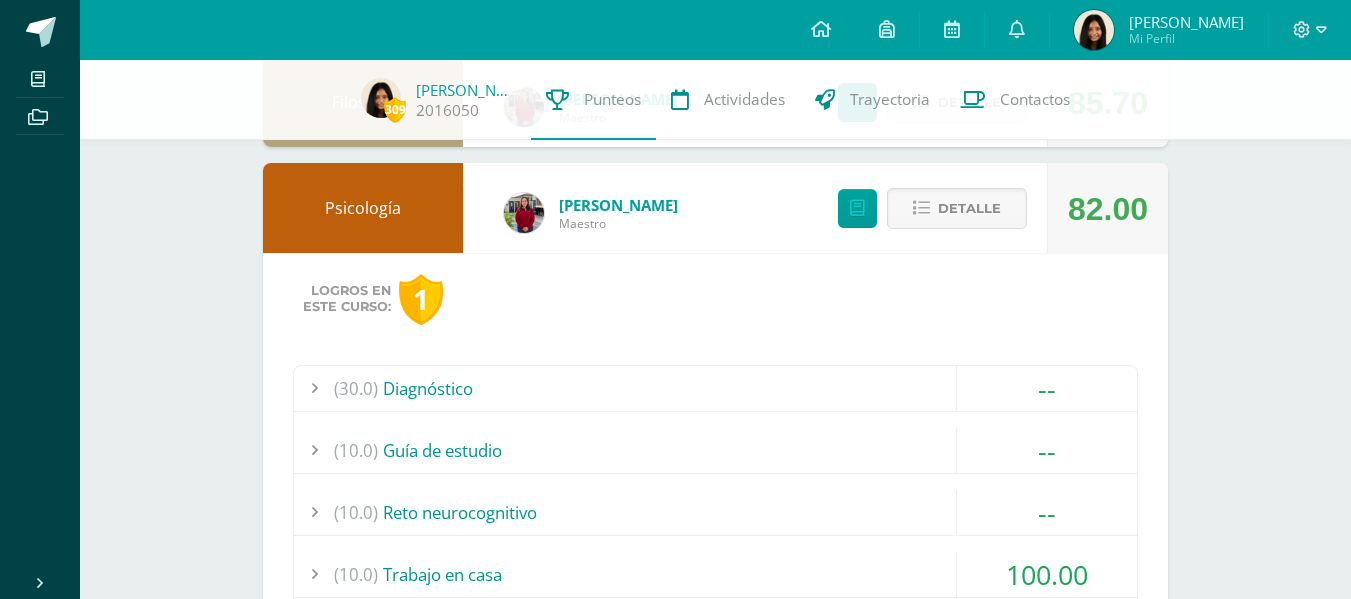 scroll, scrollTop: 363, scrollLeft: 0, axis: vertical 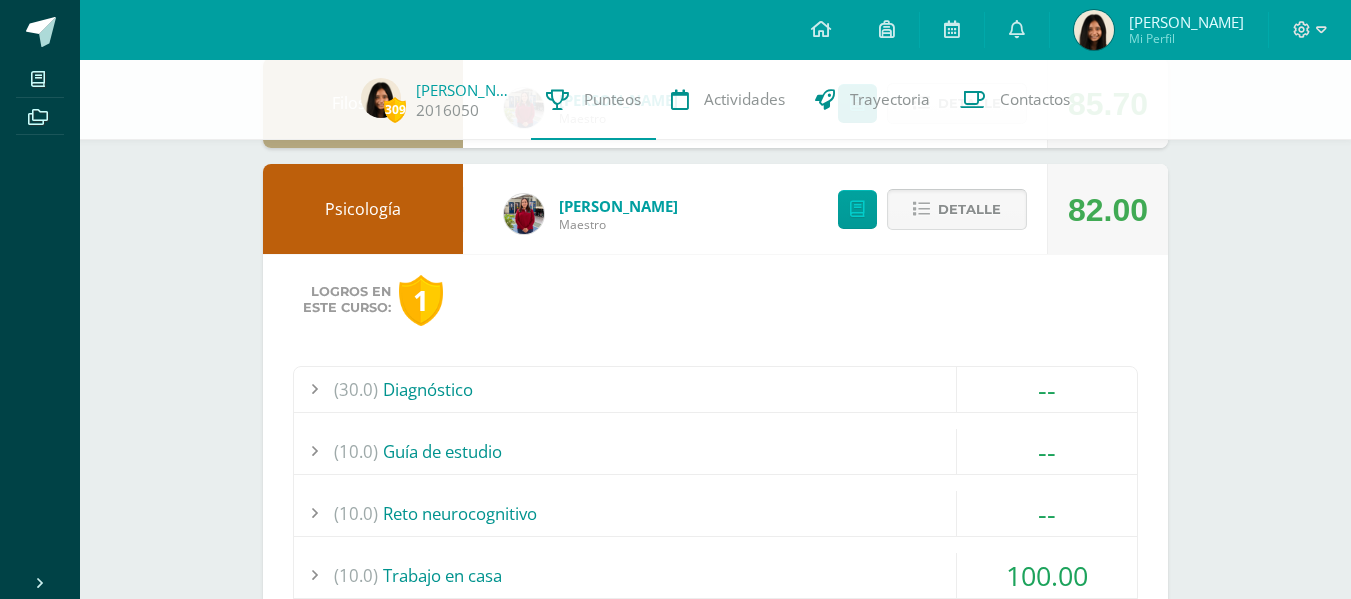 click on "Detalle" at bounding box center [969, 209] 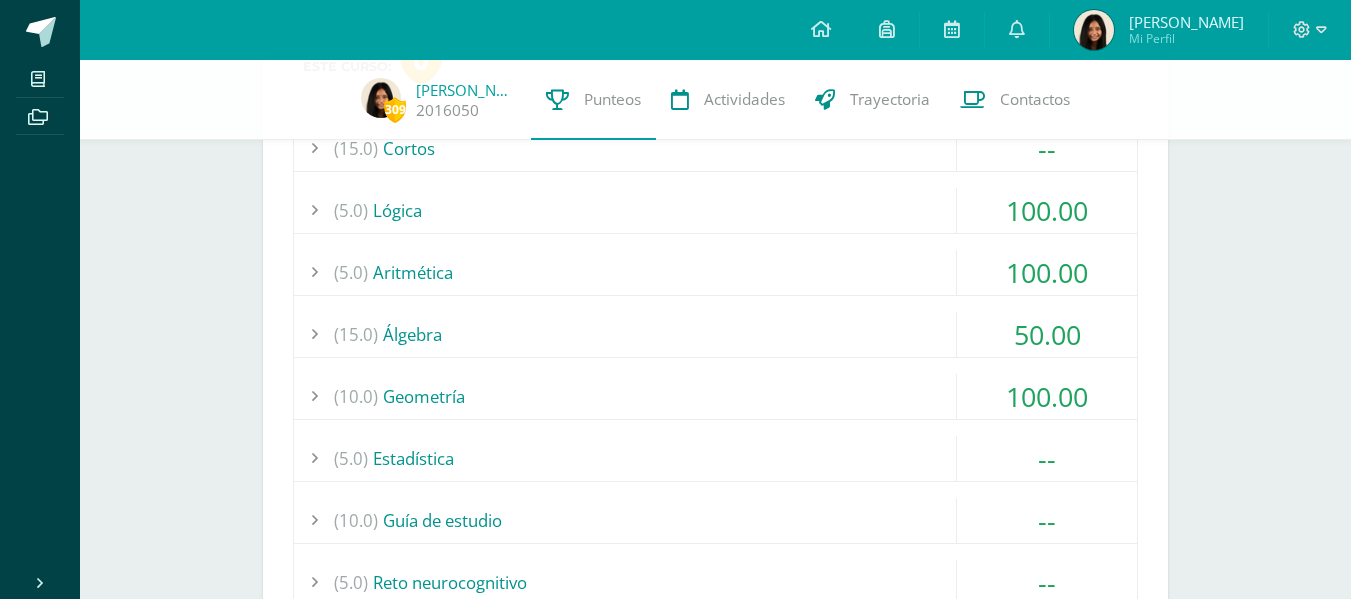 scroll, scrollTop: 711, scrollLeft: 0, axis: vertical 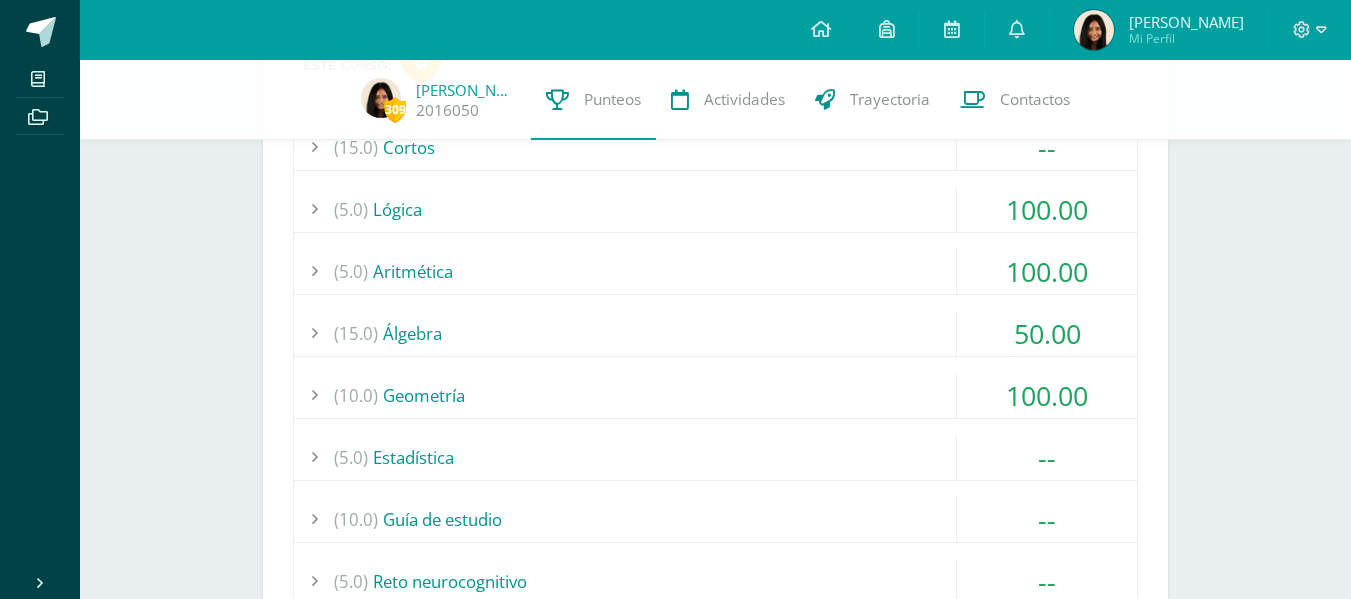 click on "(15.0)
Álgebra" at bounding box center [715, 333] 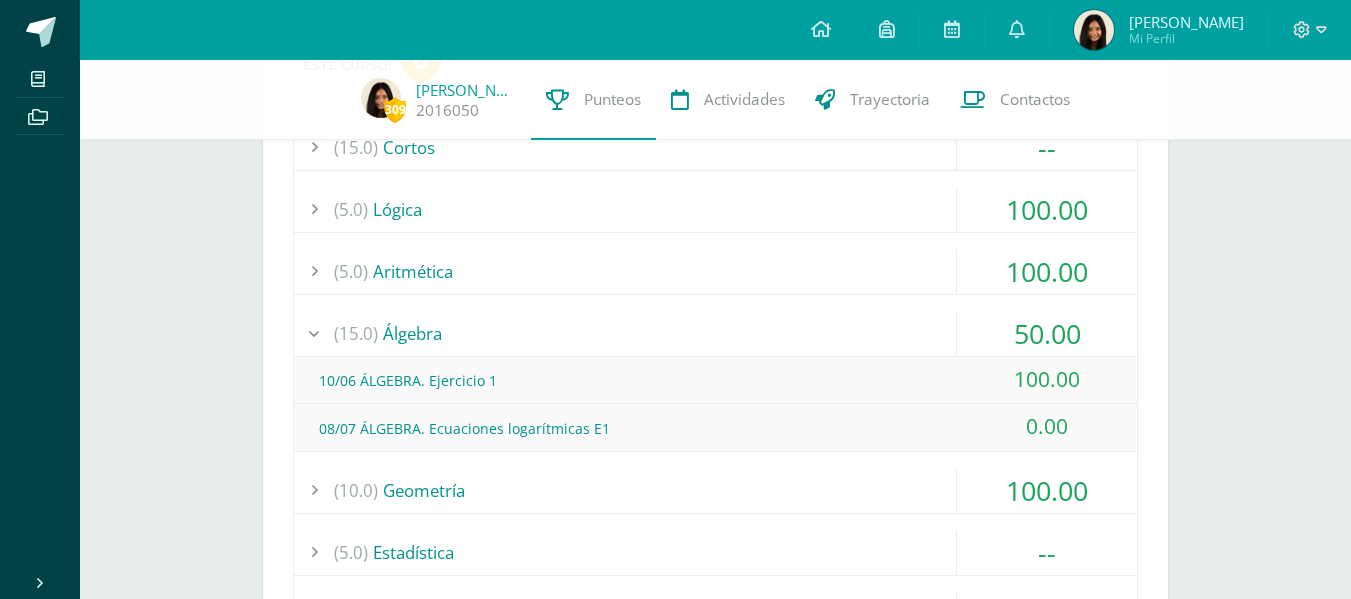 click on "(15.0)
Álgebra" at bounding box center (715, 333) 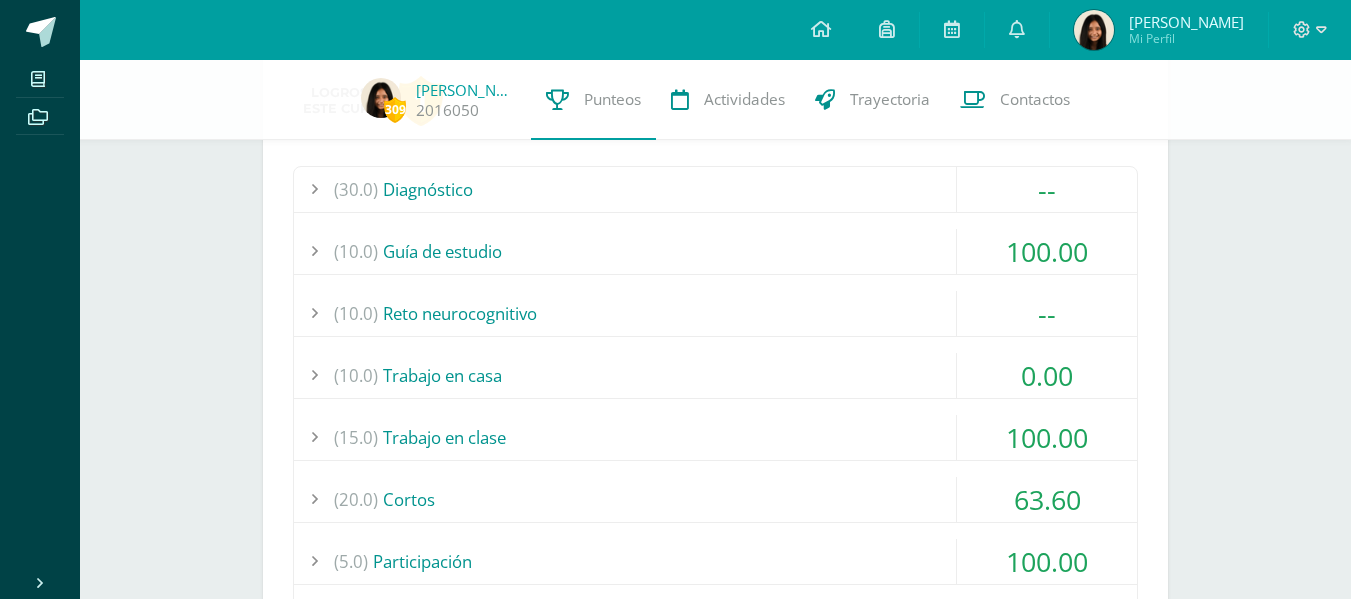 scroll, scrollTop: 1745, scrollLeft: 0, axis: vertical 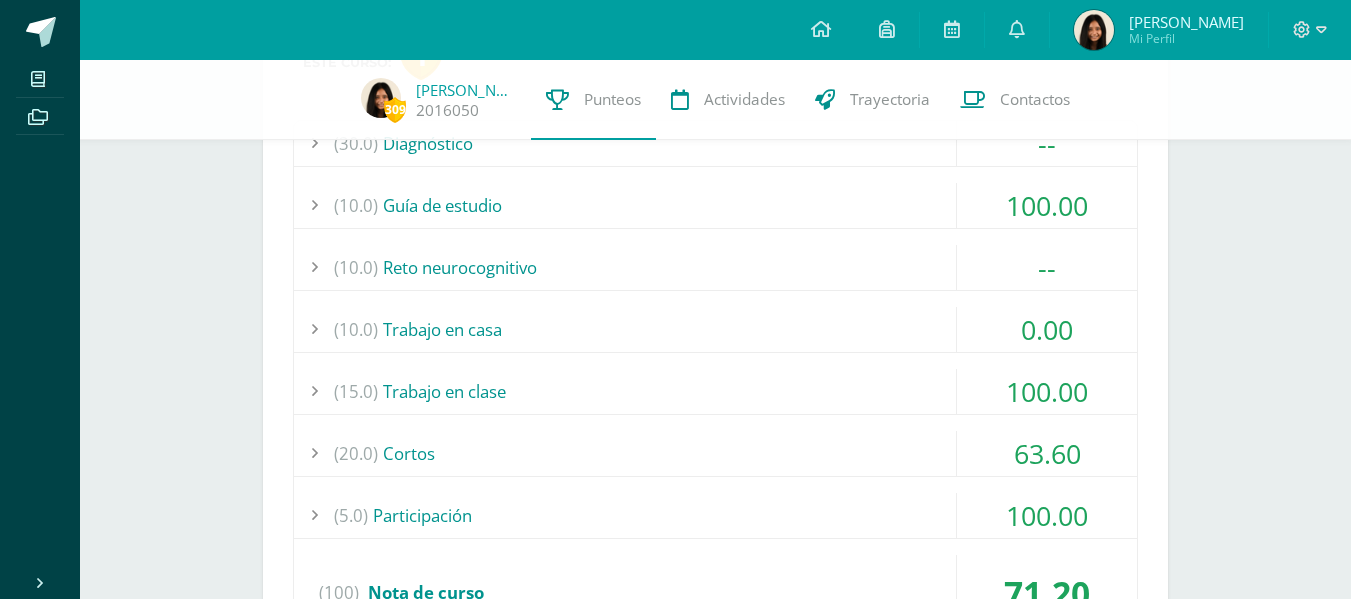 click on "(10.0)
Trabajo en casa" at bounding box center [715, 329] 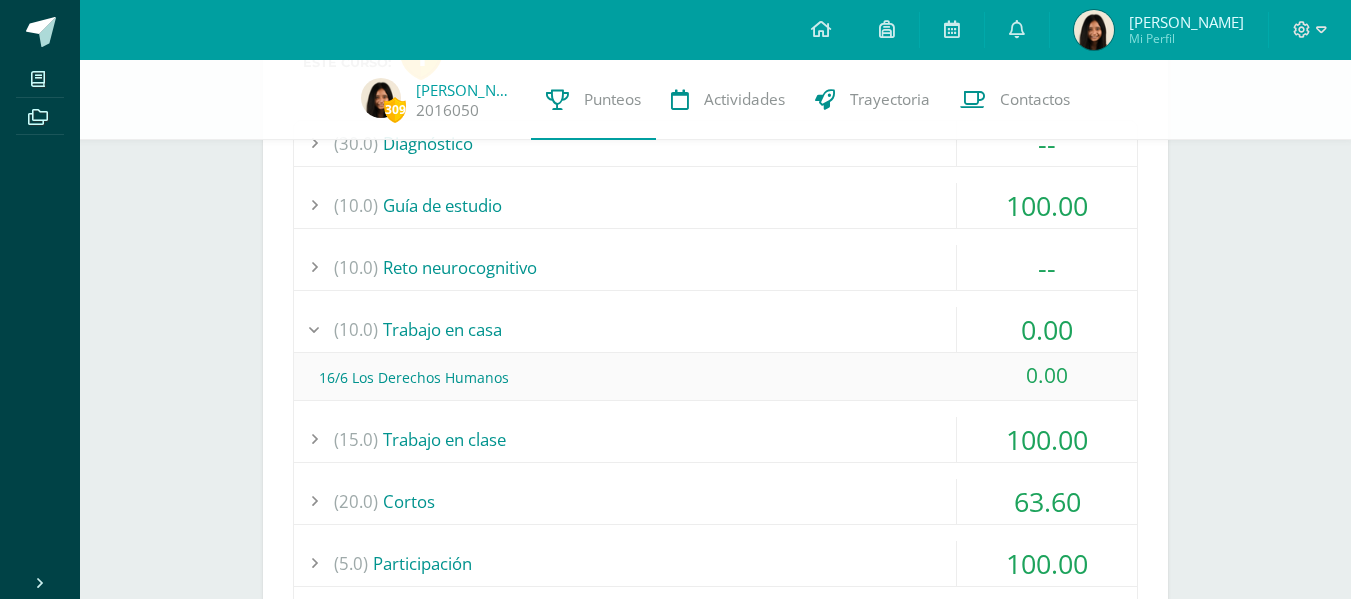 click on "(10.0)
Trabajo en casa" at bounding box center [715, 329] 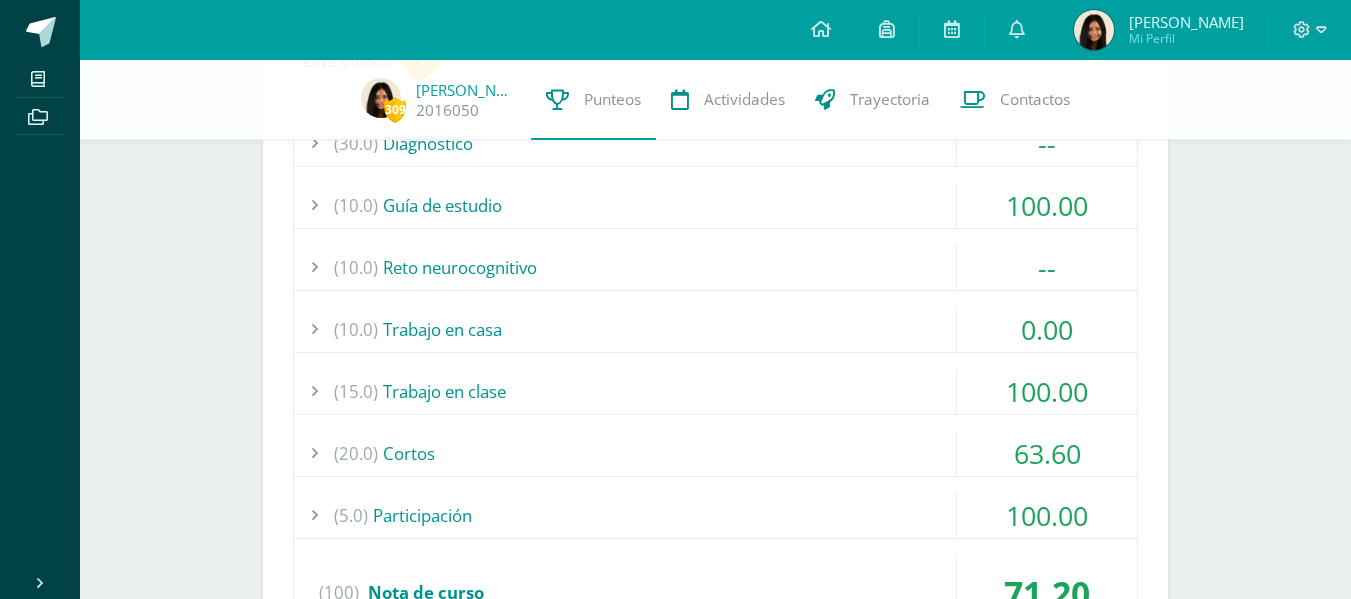 click on "309
[PERSON_NAME]
2016050
Punteos Actividades Trayectoria Contactos  Pendiente
Unidad 3                             Unidad 1 Unidad 2 Unidad 3 Unidad 4
Promedio actual:
90.52
Descargar boleta
Gestión de proyectos
[PERSON_NAME] Maestro
90.00
[GEOGRAPHIC_DATA]
Logros en
este curso:
0
(30.0)
(100)" at bounding box center [715, 6] 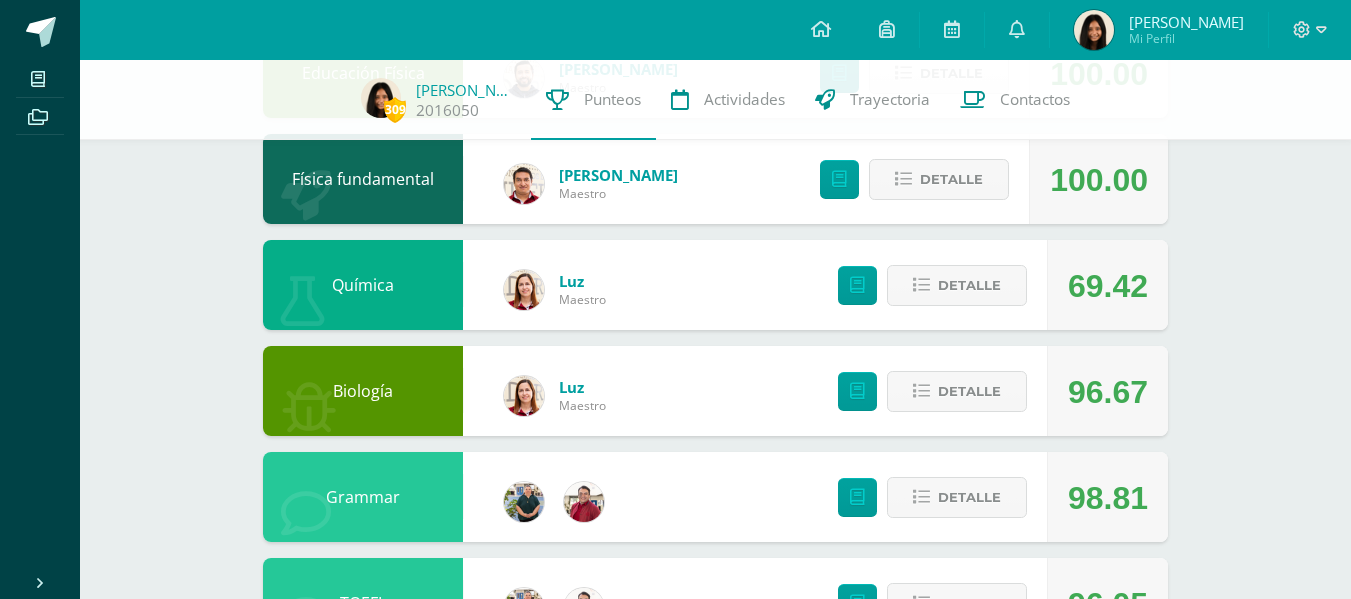 scroll, scrollTop: 2438, scrollLeft: 0, axis: vertical 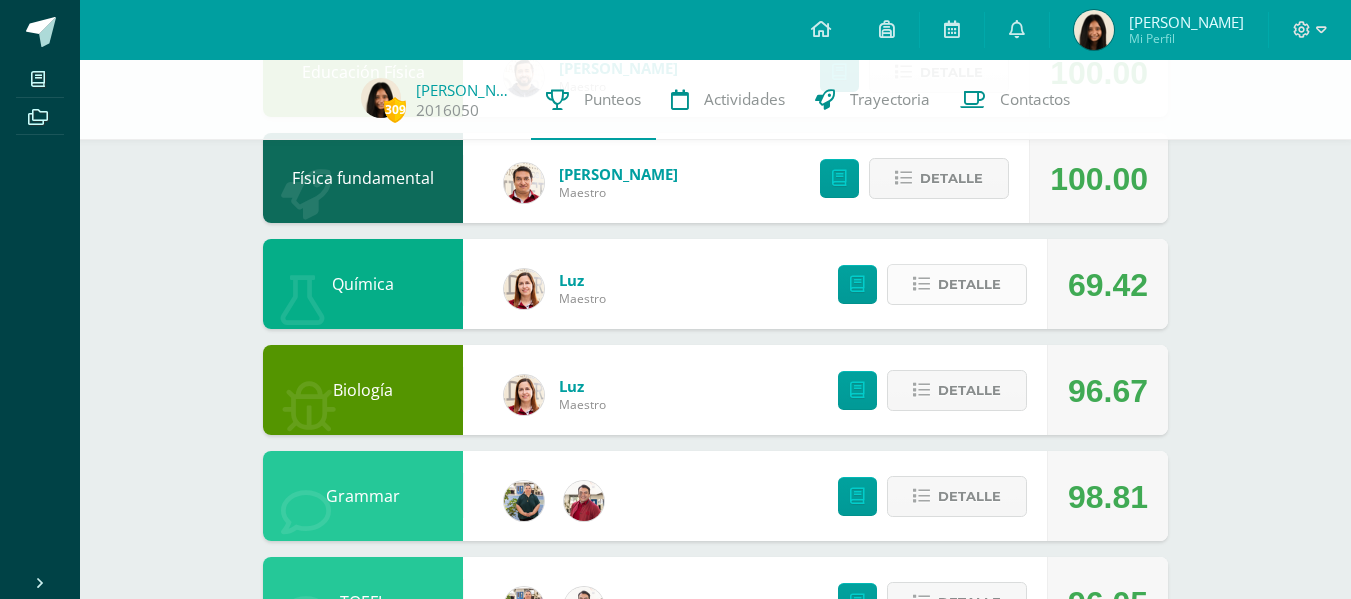 click on "Detalle" at bounding box center [969, 284] 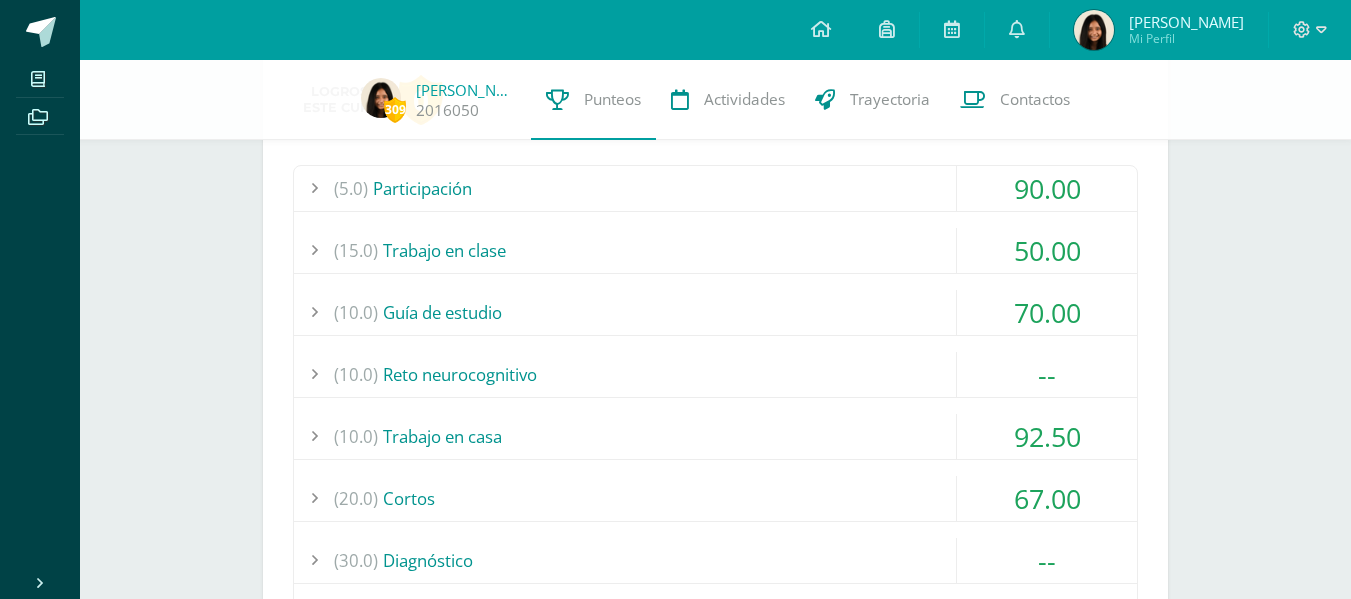scroll, scrollTop: 2720, scrollLeft: 0, axis: vertical 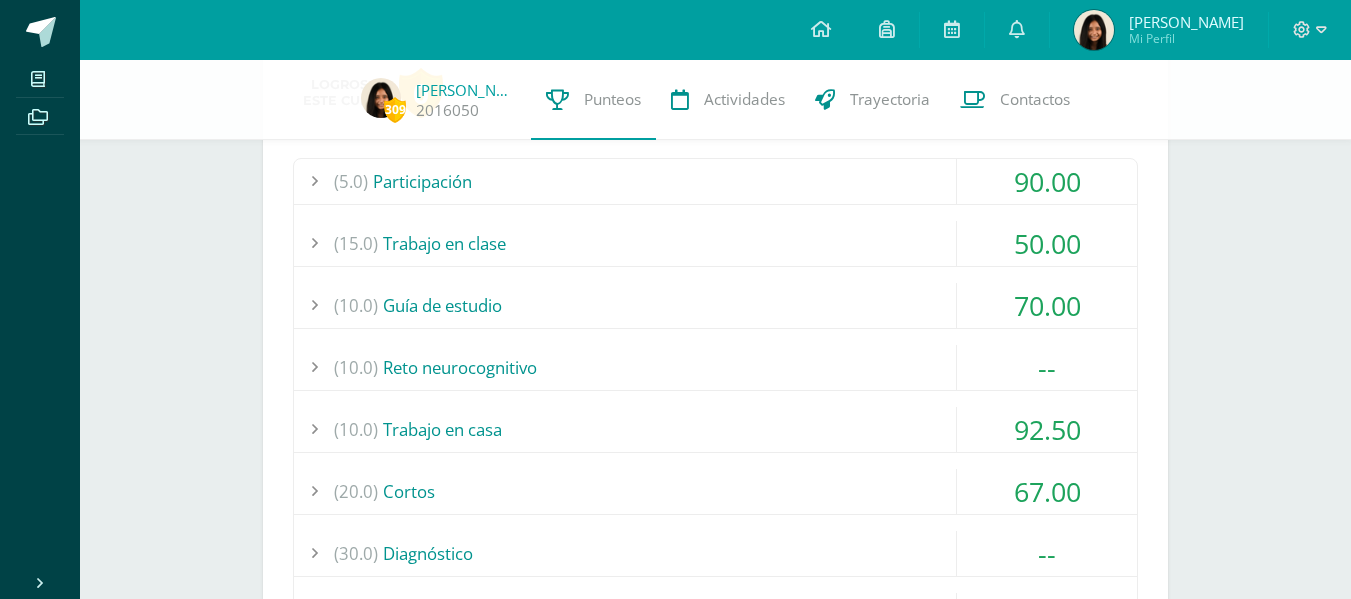 click on "(15.0)
Trabajo en clase" at bounding box center (715, 243) 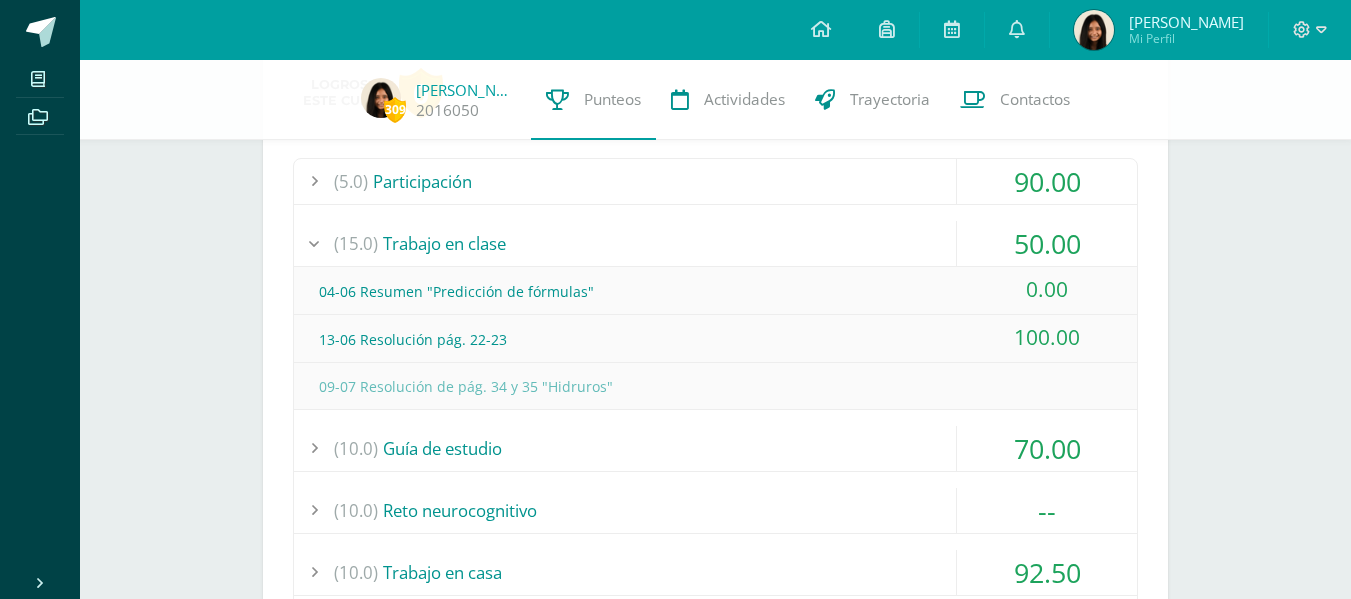 click on "(10.0)
Guía de estudio" at bounding box center (715, 448) 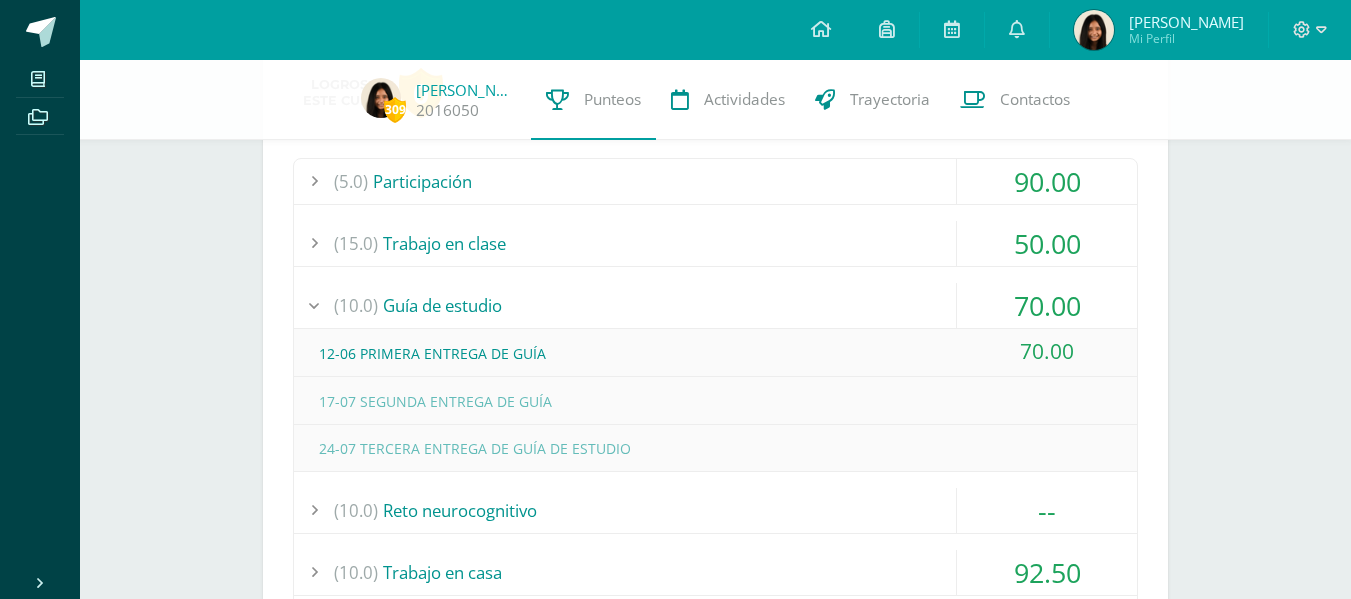 click on "(15.0)
Trabajo en clase" at bounding box center [715, 243] 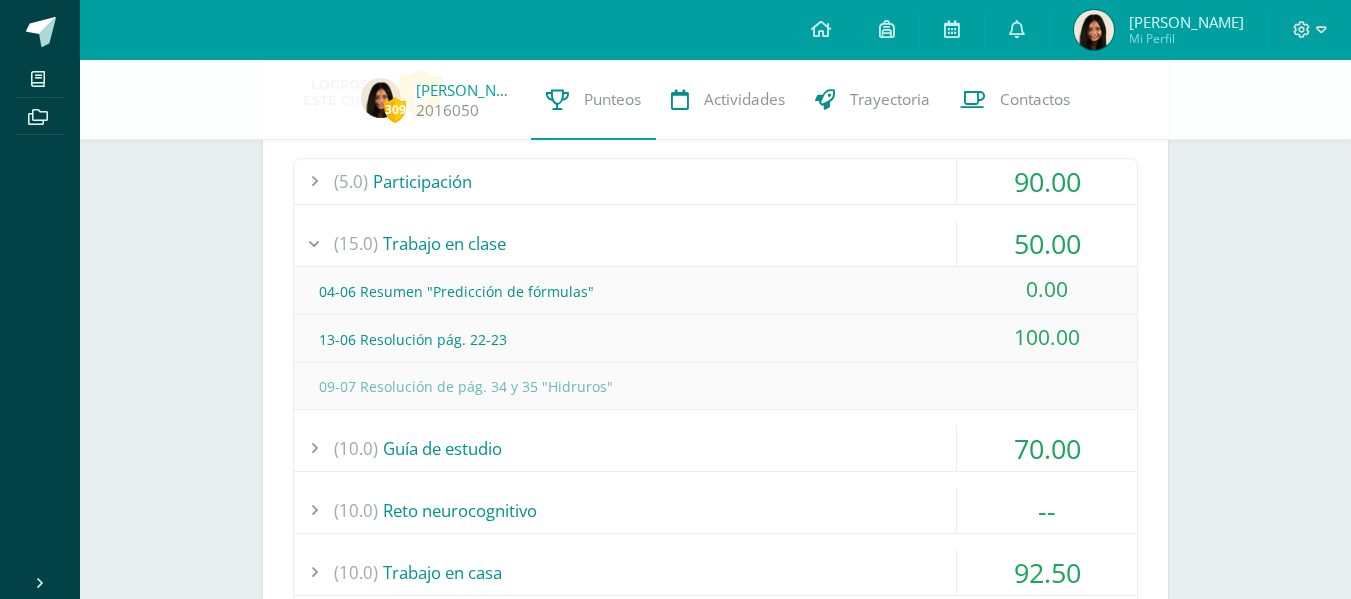 click on "309
[PERSON_NAME]
2016050
Punteos Actividades Trayectoria Contactos  Pendiente
Unidad 3                             Unidad 1 Unidad 2 Unidad 3 Unidad 4
Promedio actual:
90.52
Descargar boleta
Gestión de proyectos
[PERSON_NAME] Maestro
90.00
[GEOGRAPHIC_DATA]
Logros en
este curso:
0
(30.0)
(100)" at bounding box center [715, -550] 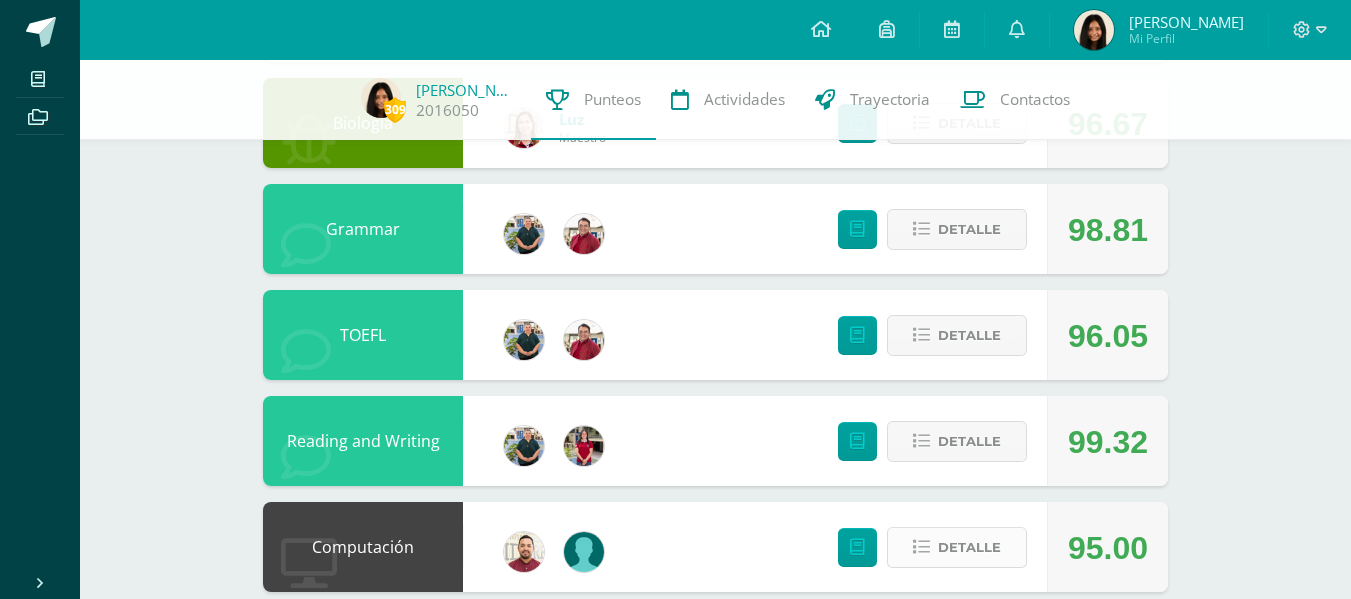 scroll, scrollTop: 3541, scrollLeft: 0, axis: vertical 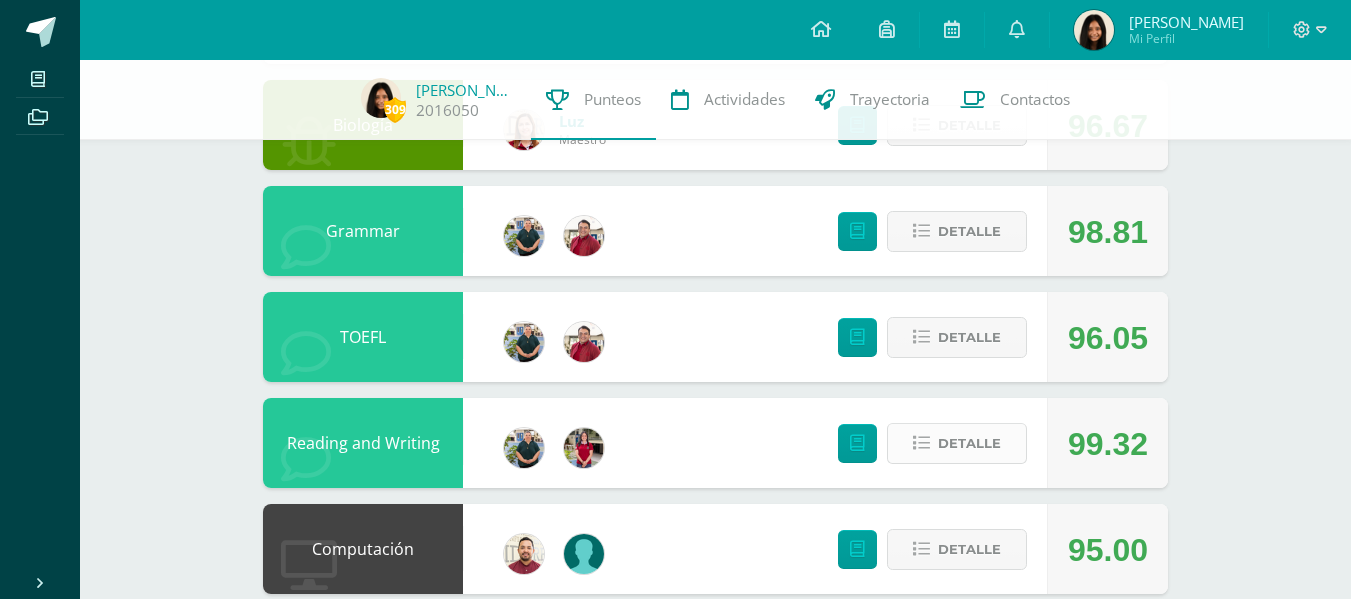 click on "Detalle" at bounding box center (969, 443) 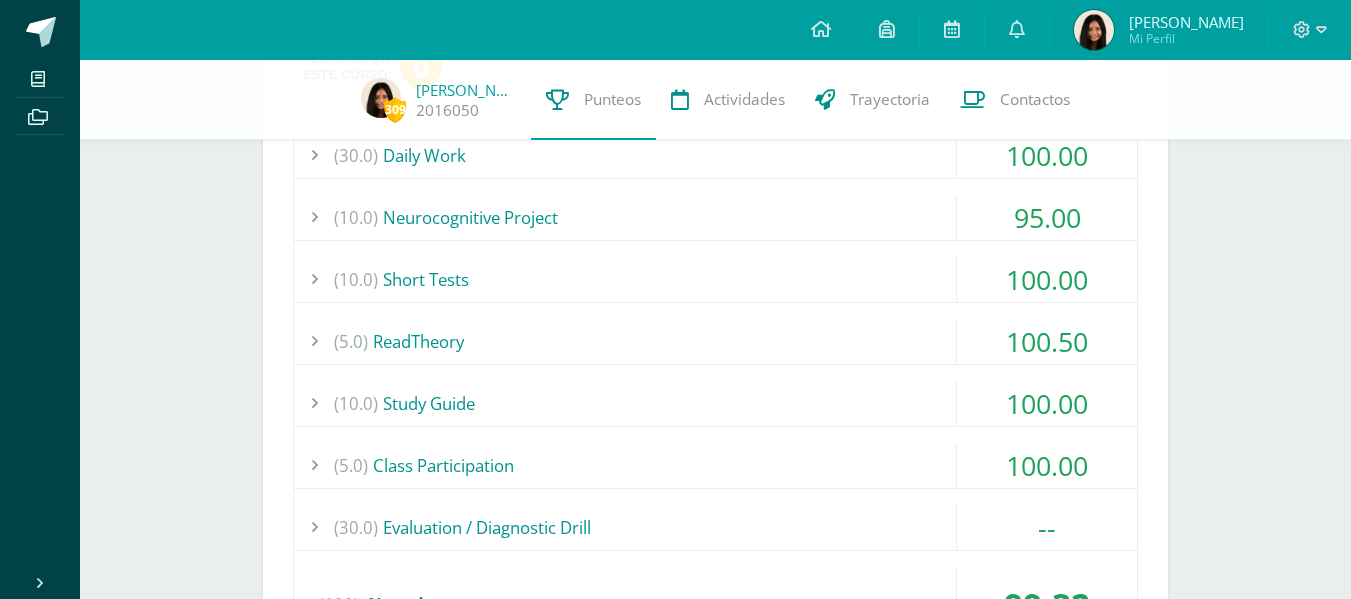 scroll, scrollTop: 3987, scrollLeft: 0, axis: vertical 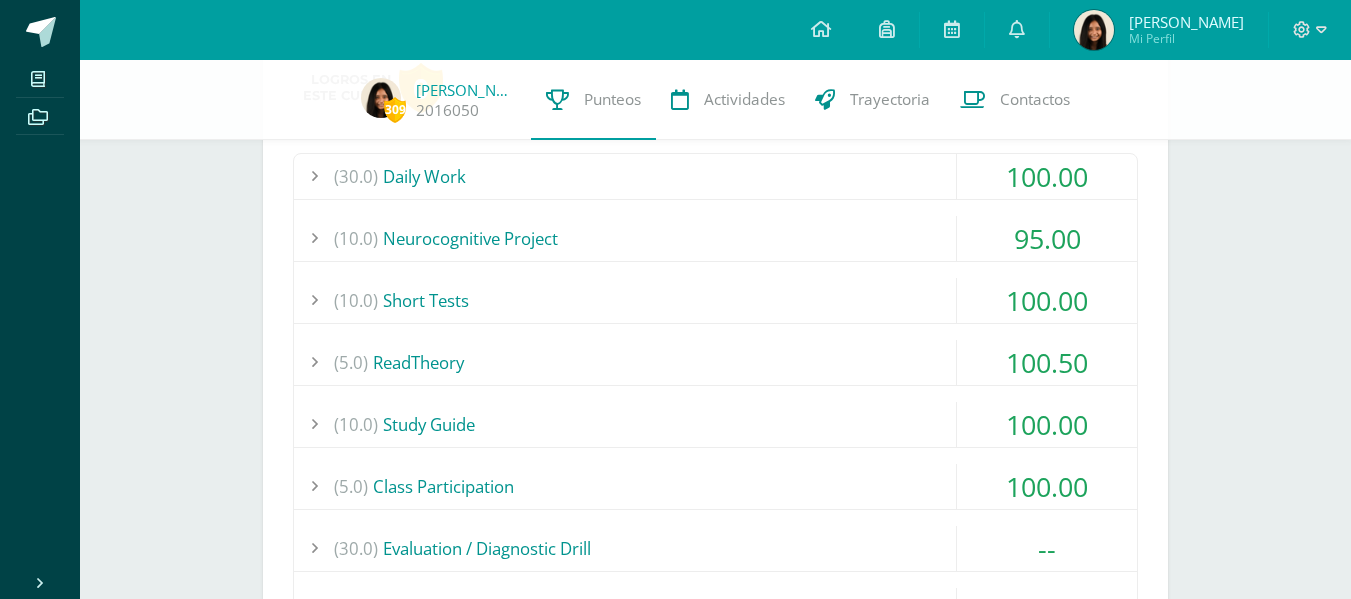 click on "(5.0)
ReadTheory" at bounding box center [715, 362] 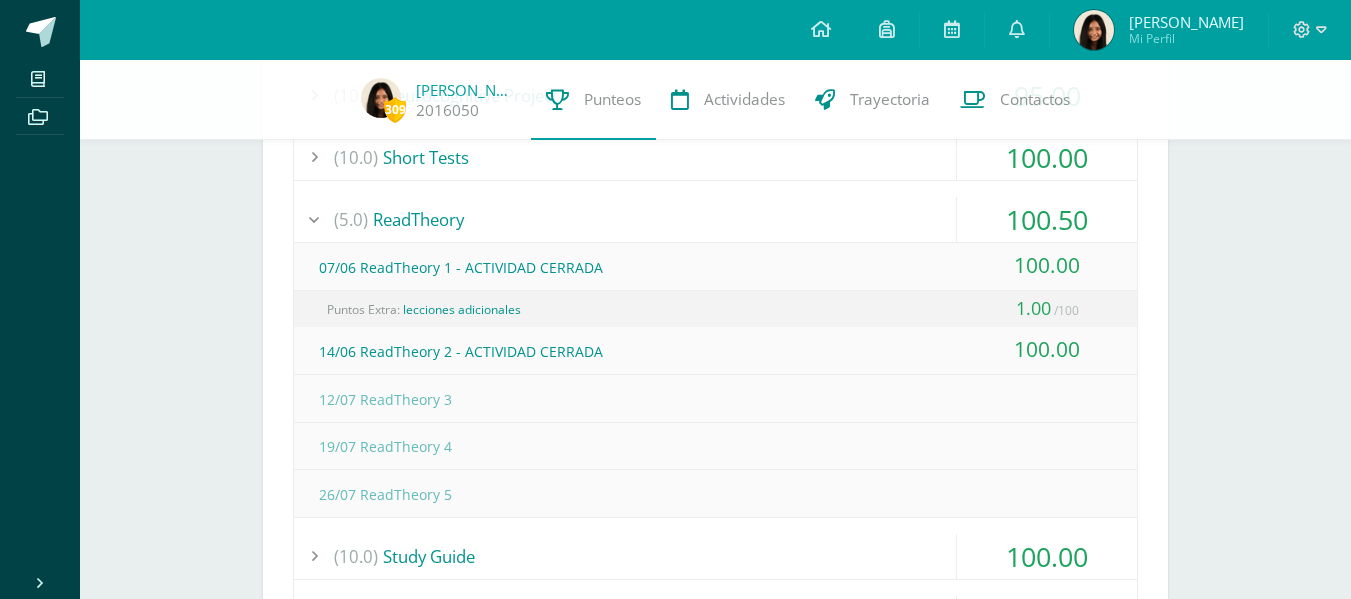 scroll, scrollTop: 3844, scrollLeft: 0, axis: vertical 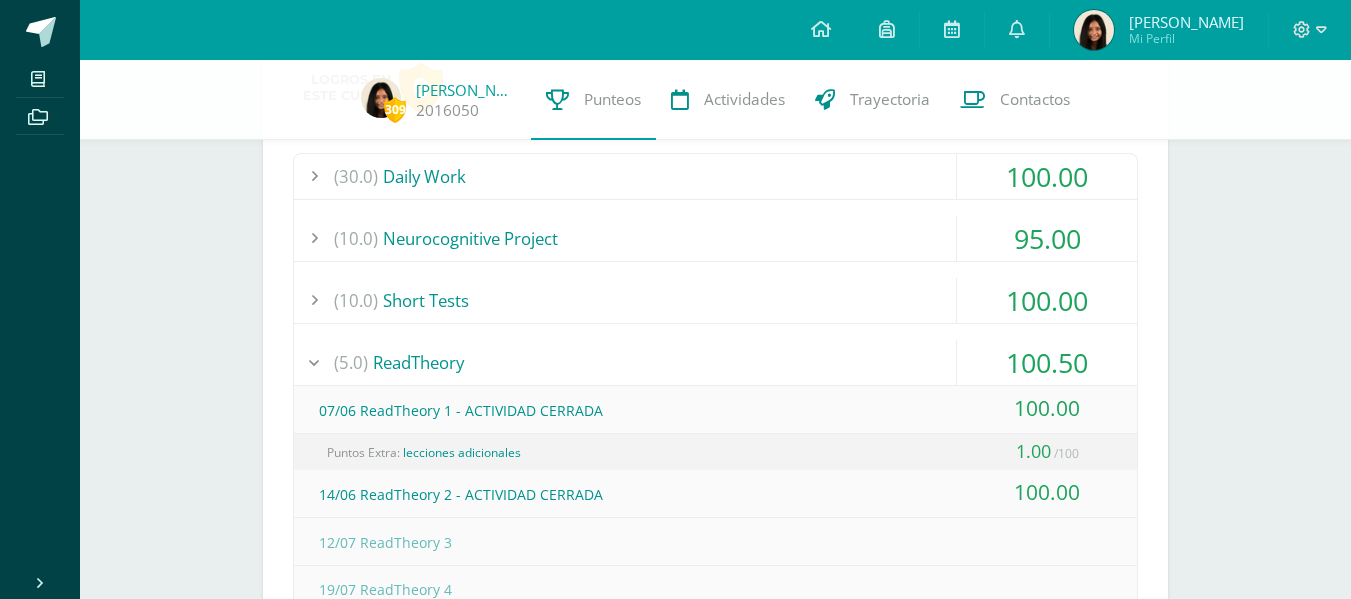 click on "(5.0)
ReadTheory" at bounding box center [715, 362] 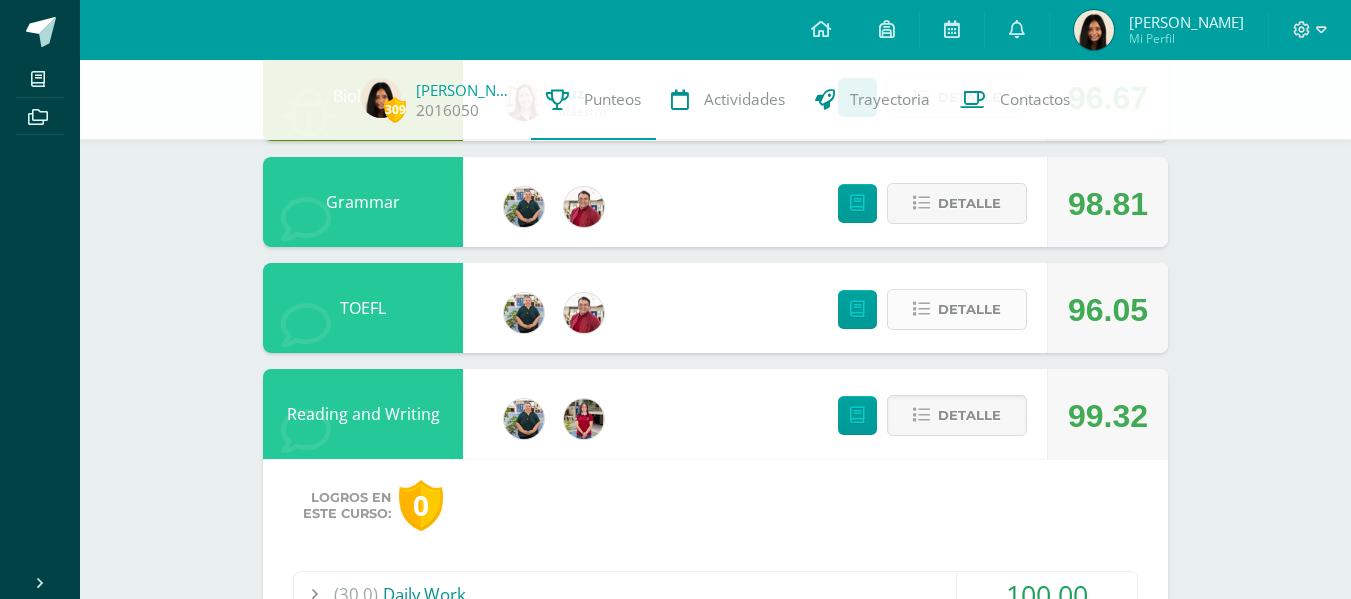 scroll, scrollTop: 3418, scrollLeft: 0, axis: vertical 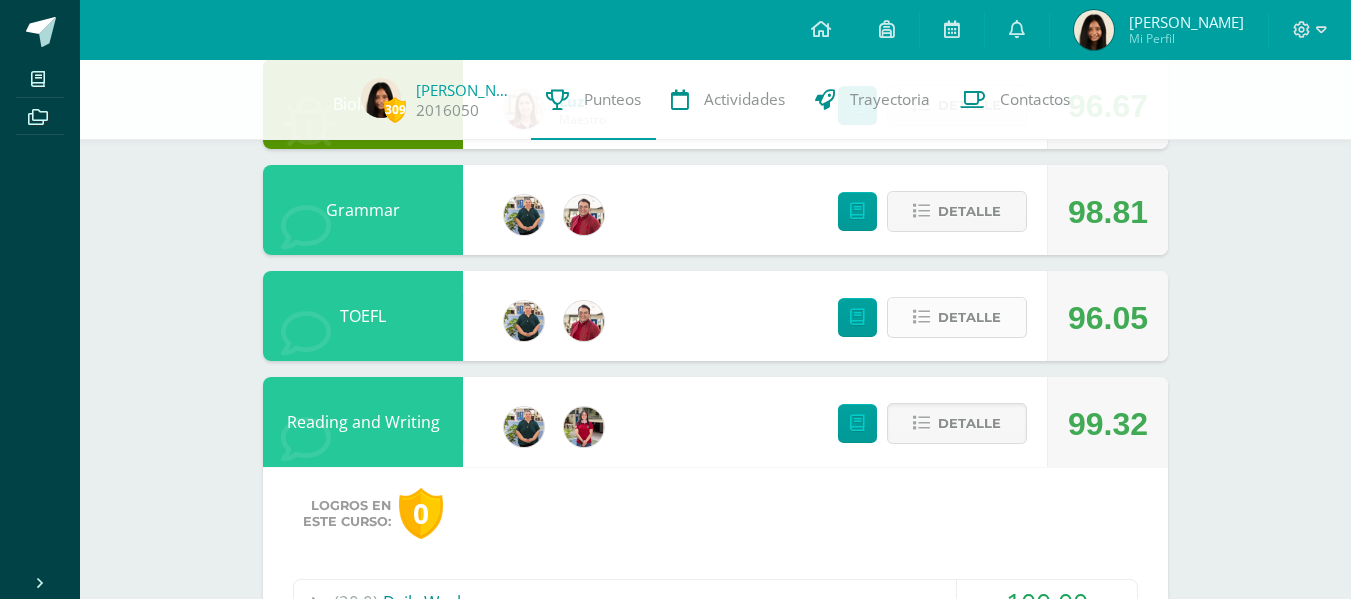 click on "Detalle" at bounding box center (969, 317) 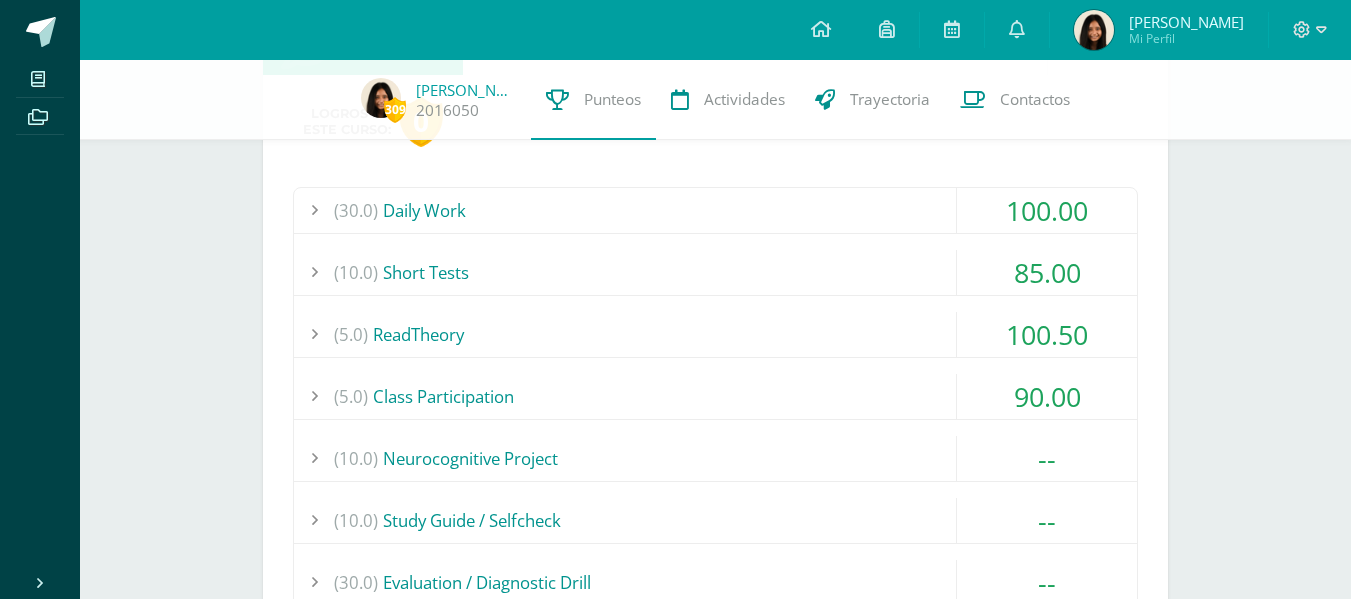 scroll, scrollTop: 3705, scrollLeft: 0, axis: vertical 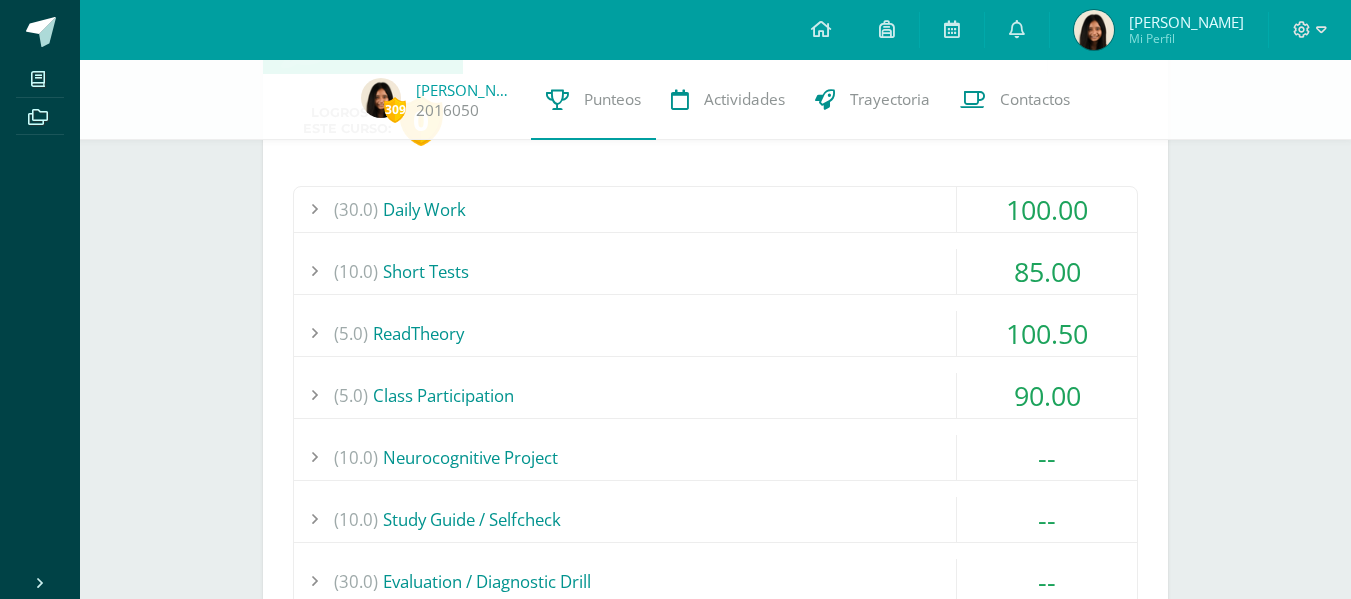 click on "(10.0)
Short Tests" at bounding box center (715, 271) 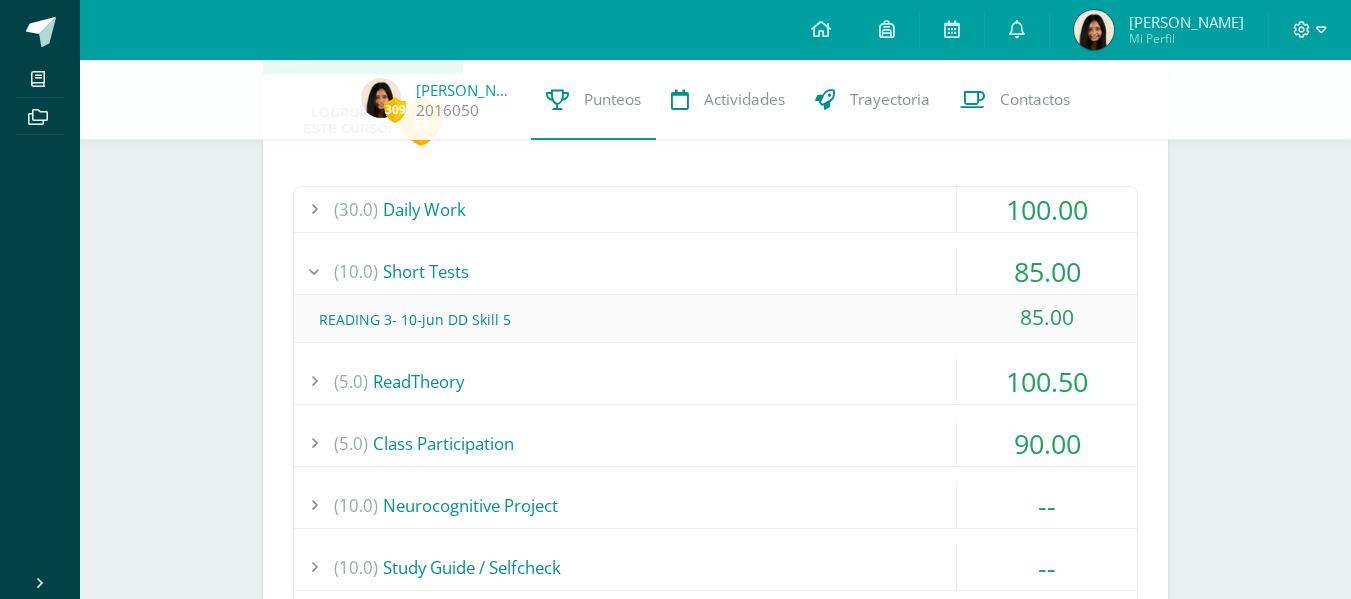click on "(10.0)
Short Tests" at bounding box center (715, 271) 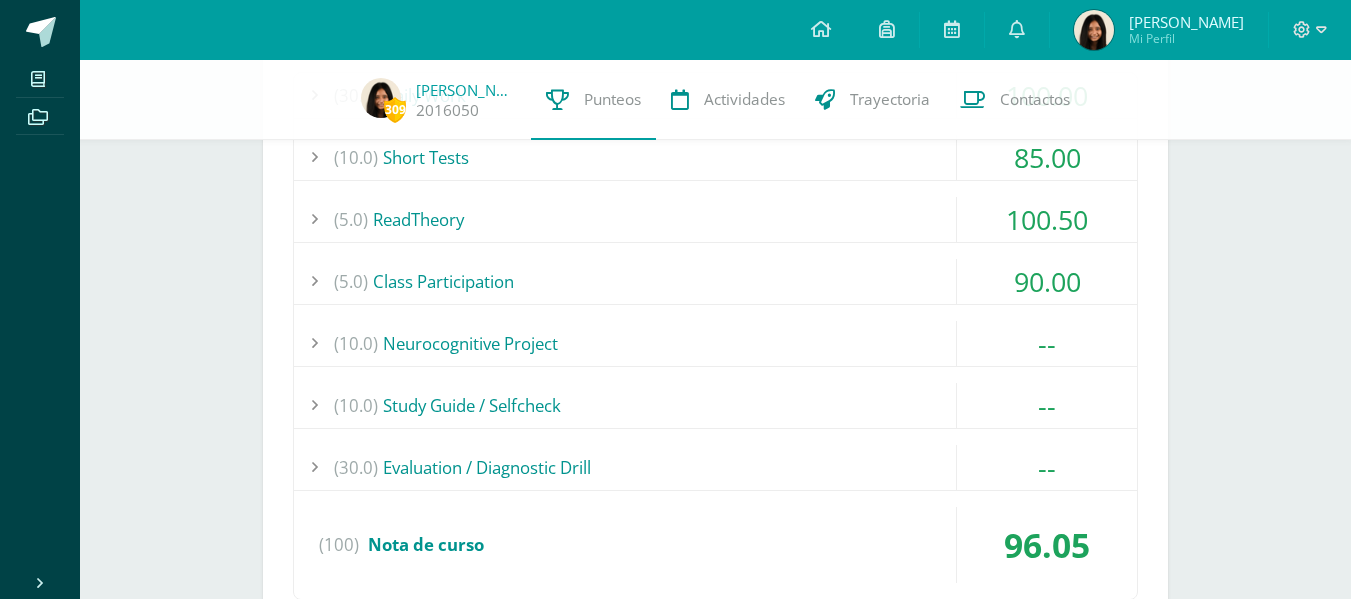 scroll, scrollTop: 3831, scrollLeft: 0, axis: vertical 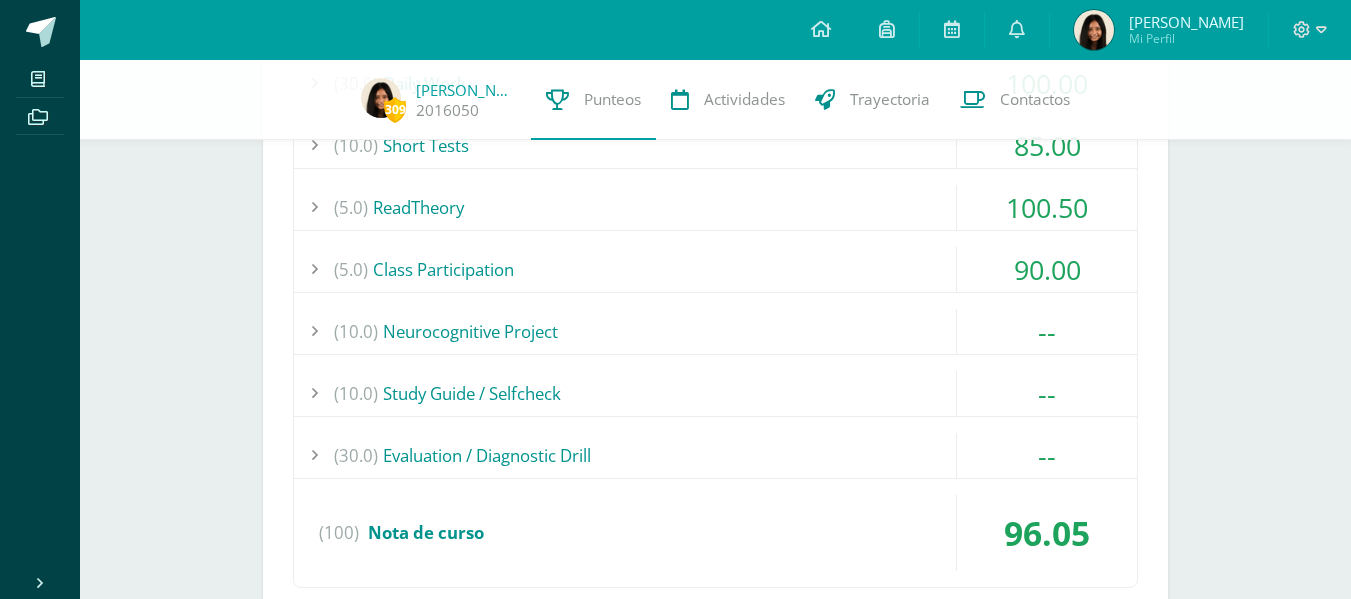 click on "(5.0)
Class Participation" at bounding box center (715, 269) 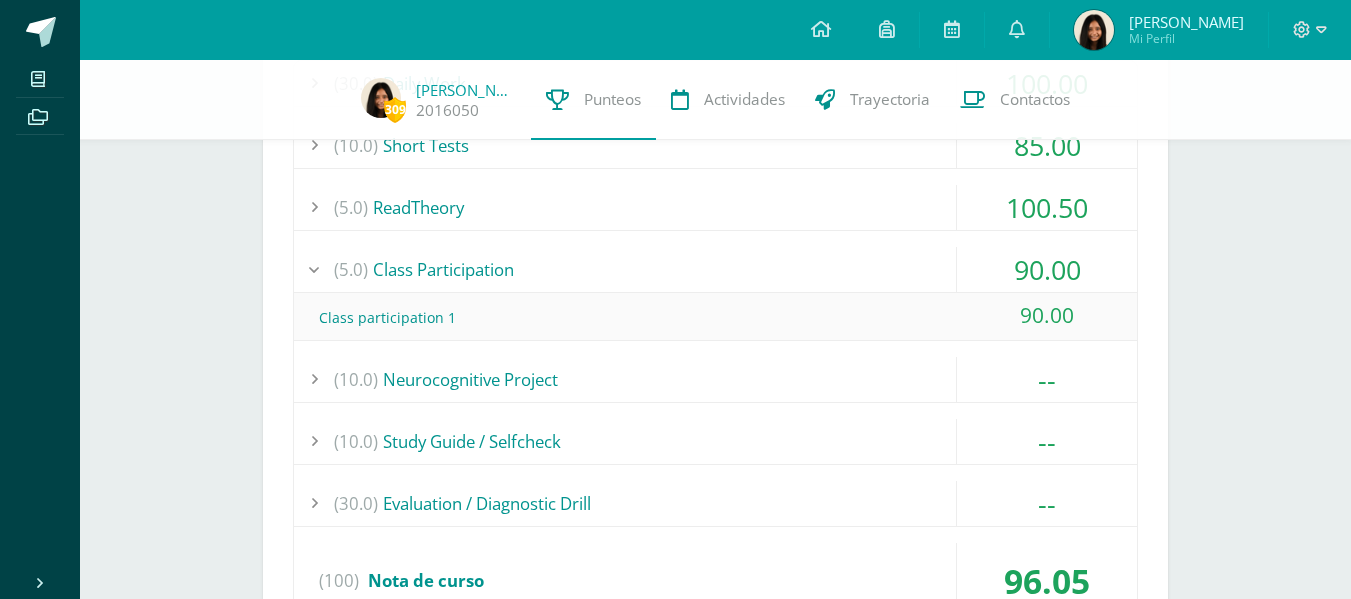 click on "(5.0)
Class Participation" at bounding box center [715, 269] 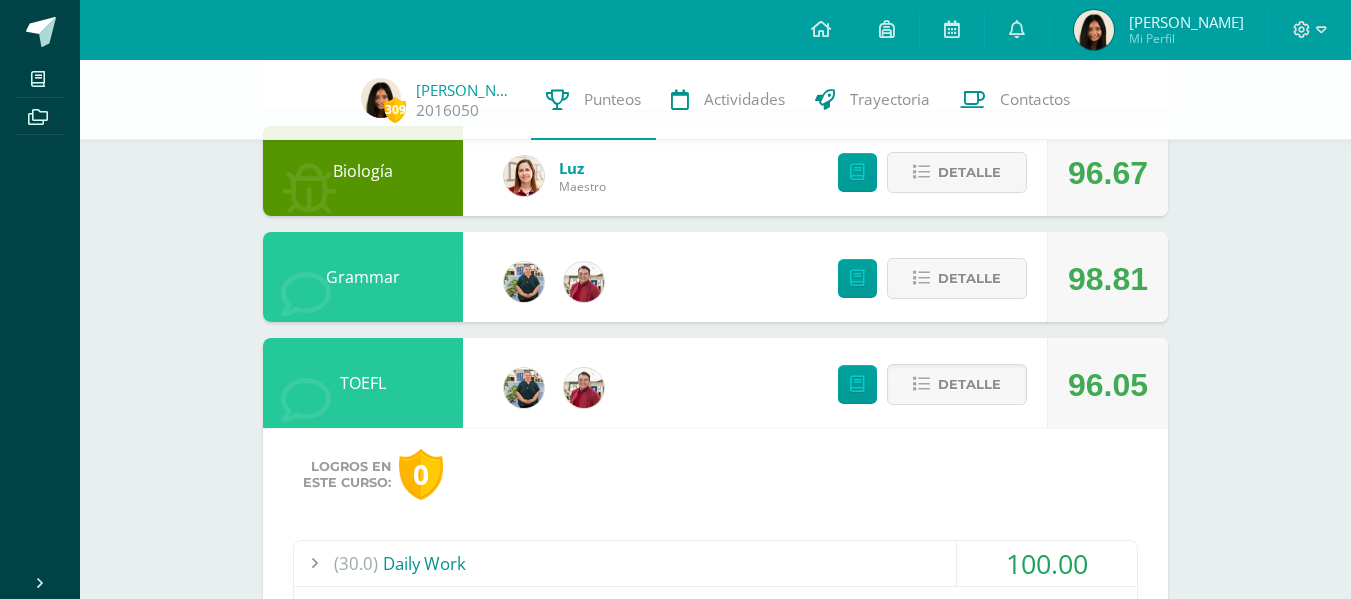 scroll, scrollTop: 3286, scrollLeft: 0, axis: vertical 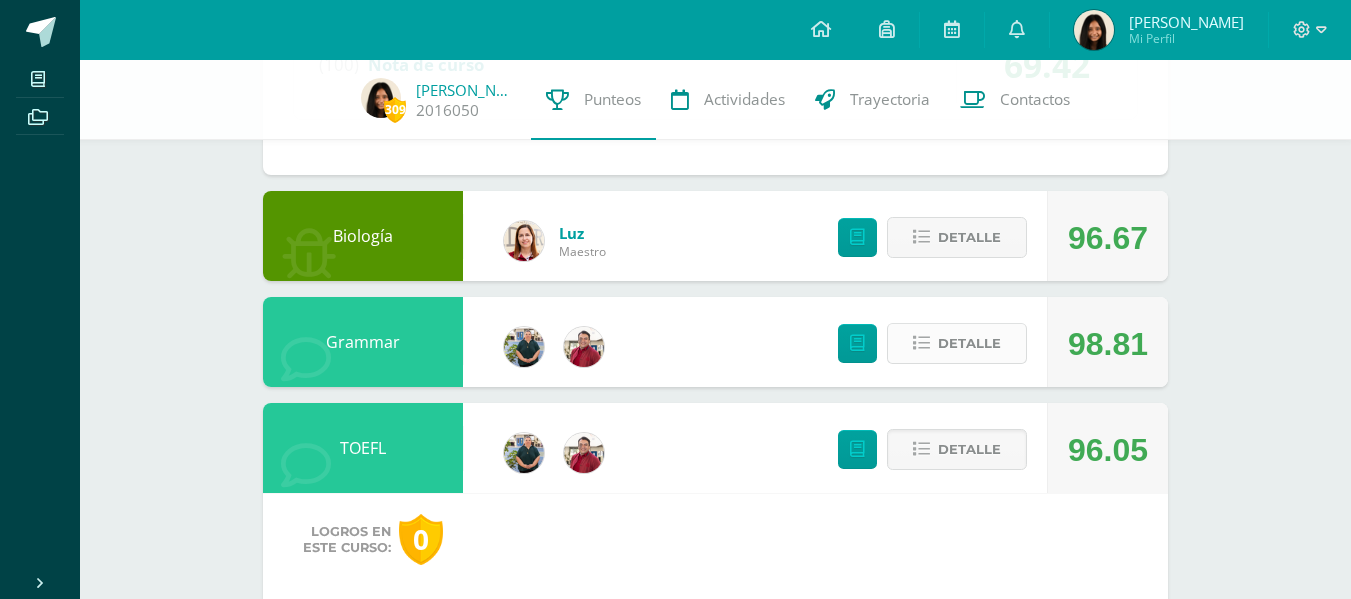 click on "Detalle" at bounding box center [969, 343] 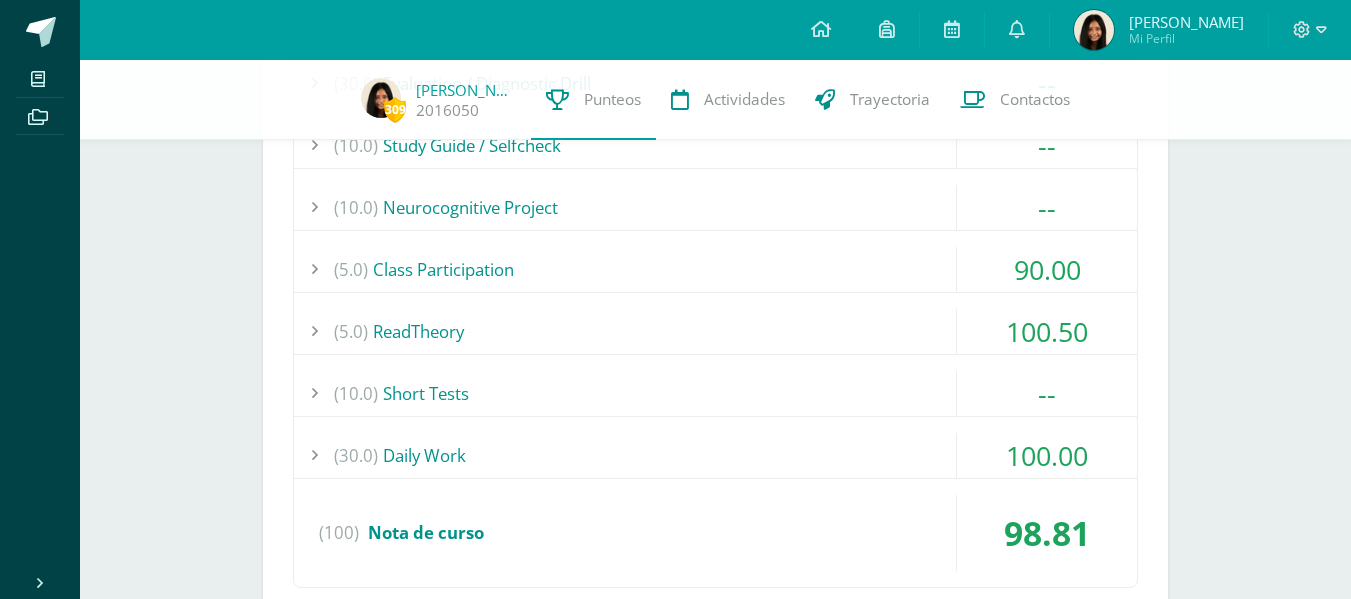scroll, scrollTop: 3726, scrollLeft: 0, axis: vertical 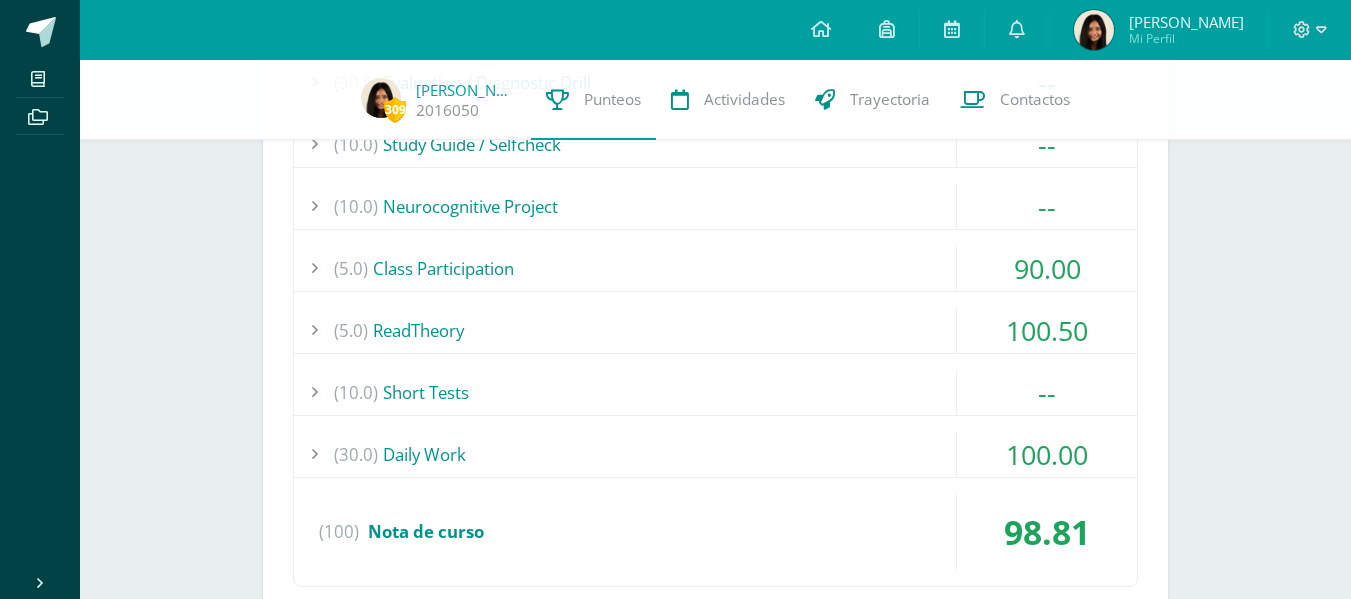 click on "(5.0)
Class Participation" at bounding box center [715, 268] 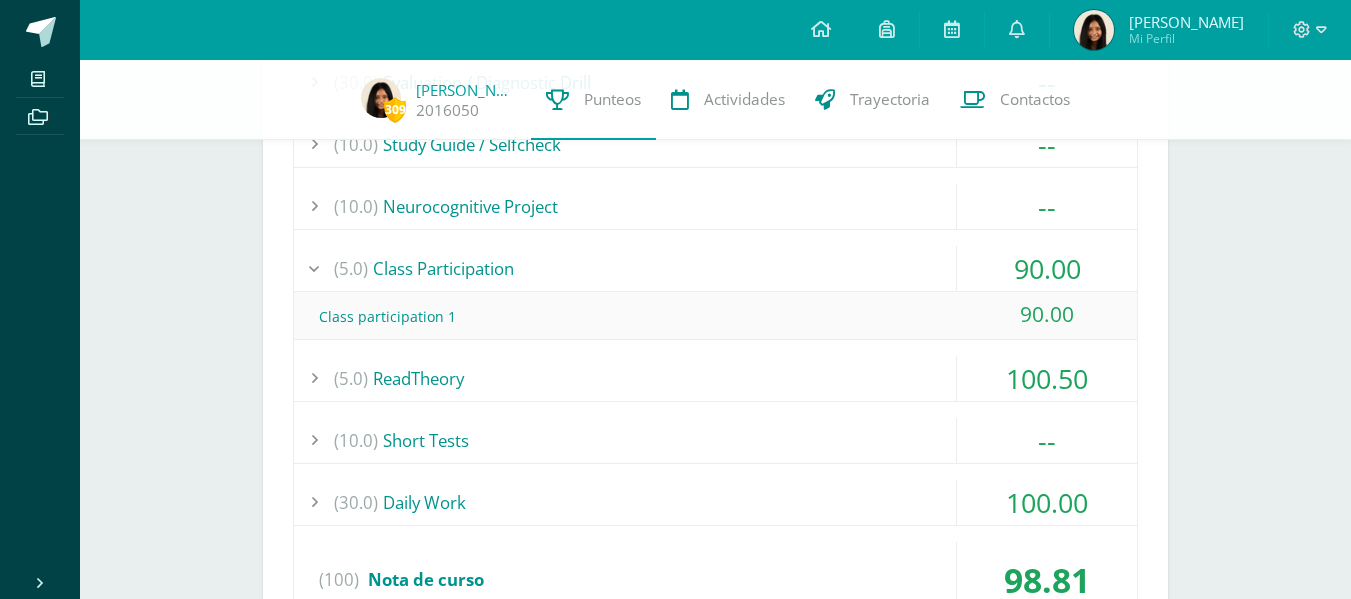 click on "(5.0)
Class Participation" at bounding box center (715, 268) 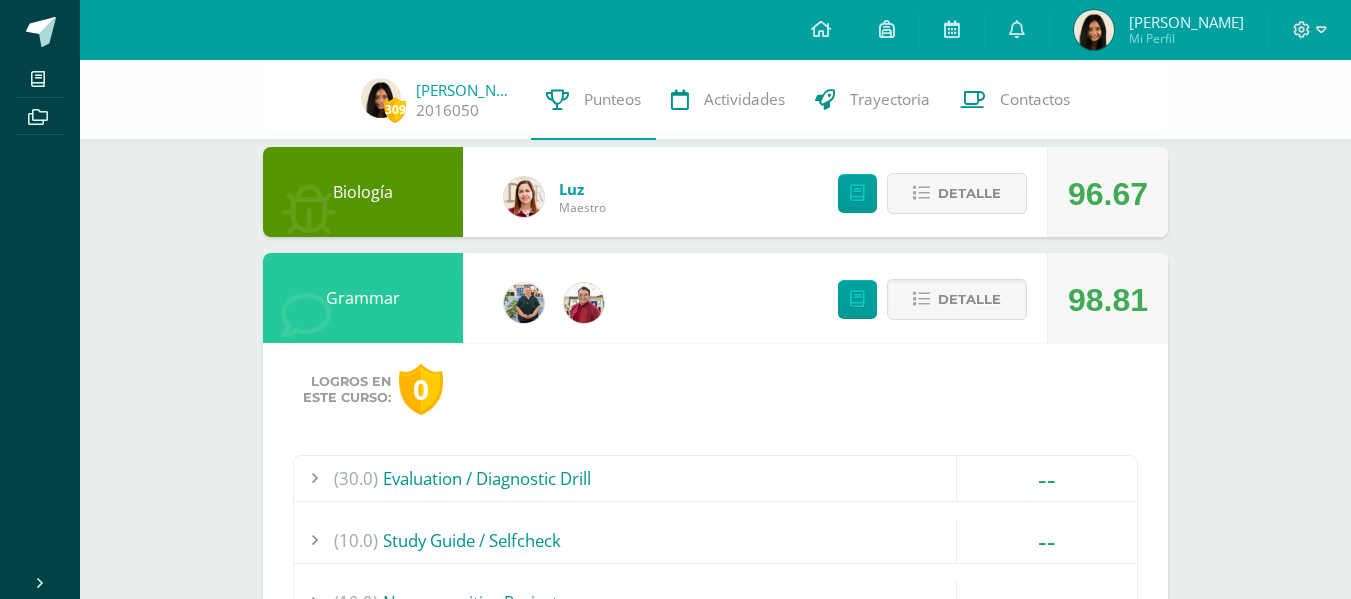scroll, scrollTop: 3327, scrollLeft: 0, axis: vertical 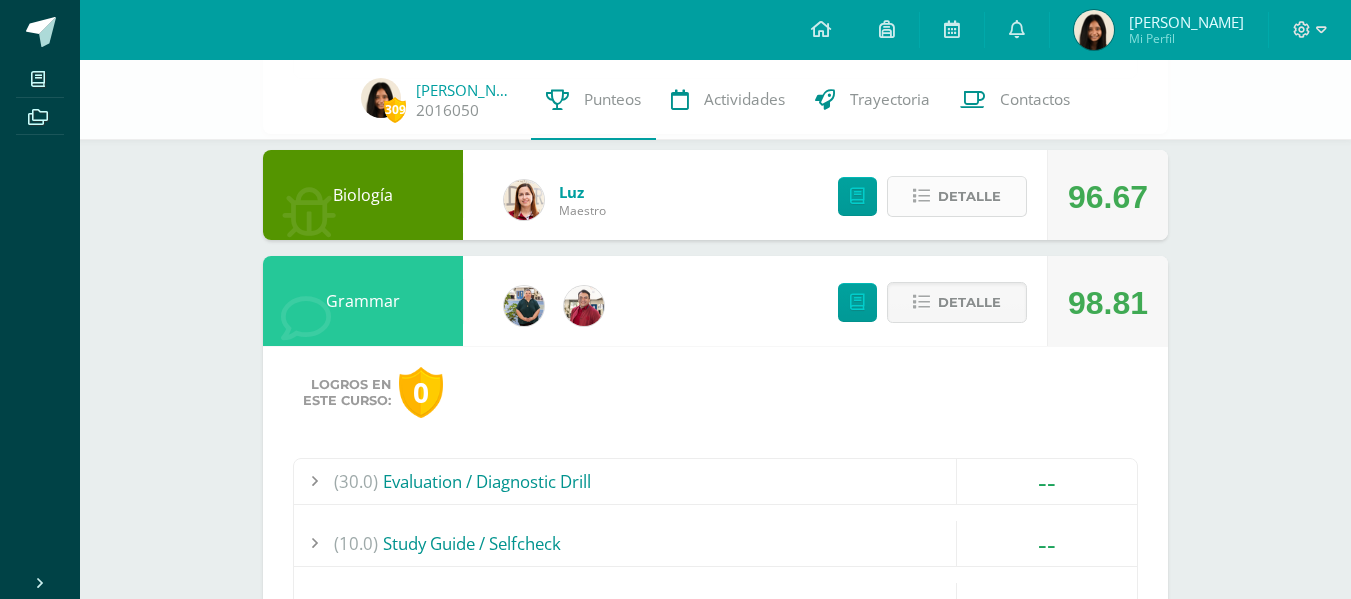 click on "Detalle" at bounding box center [957, 196] 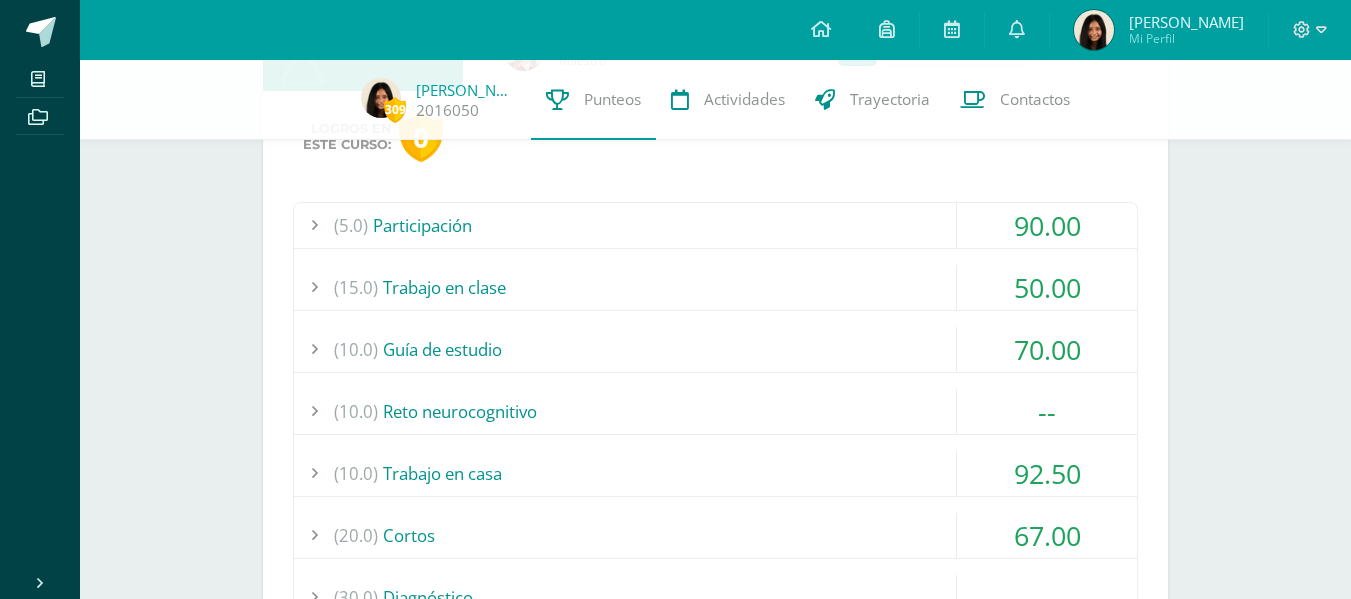 scroll, scrollTop: 2677, scrollLeft: 0, axis: vertical 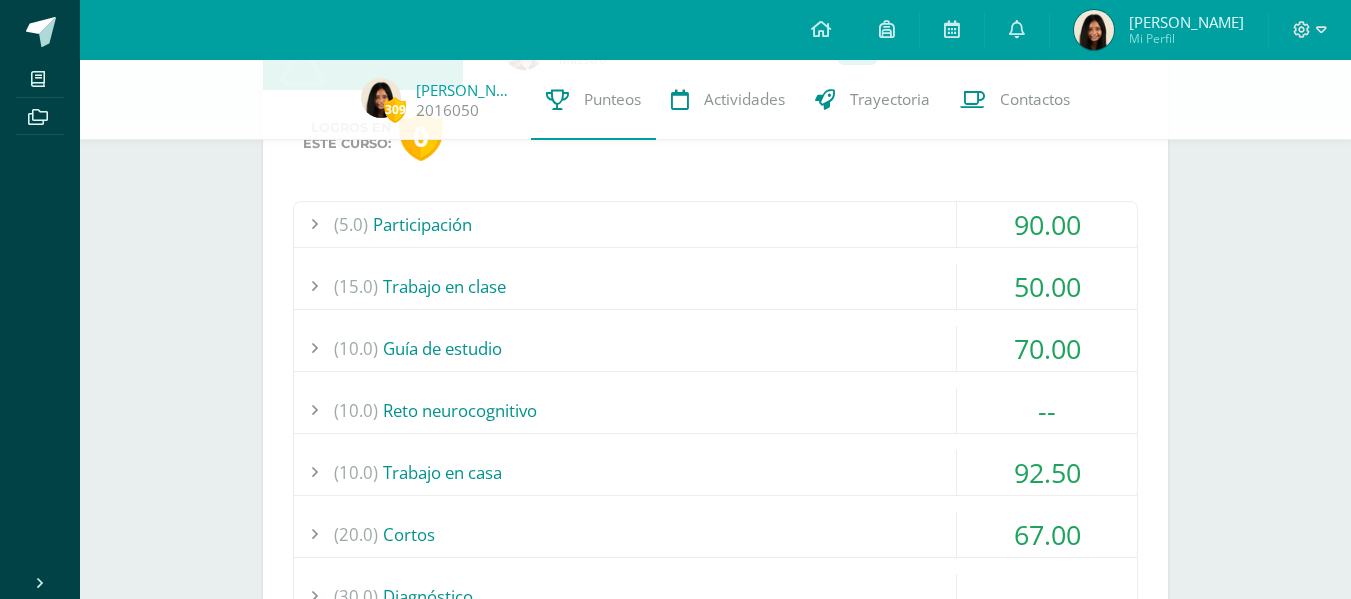 type 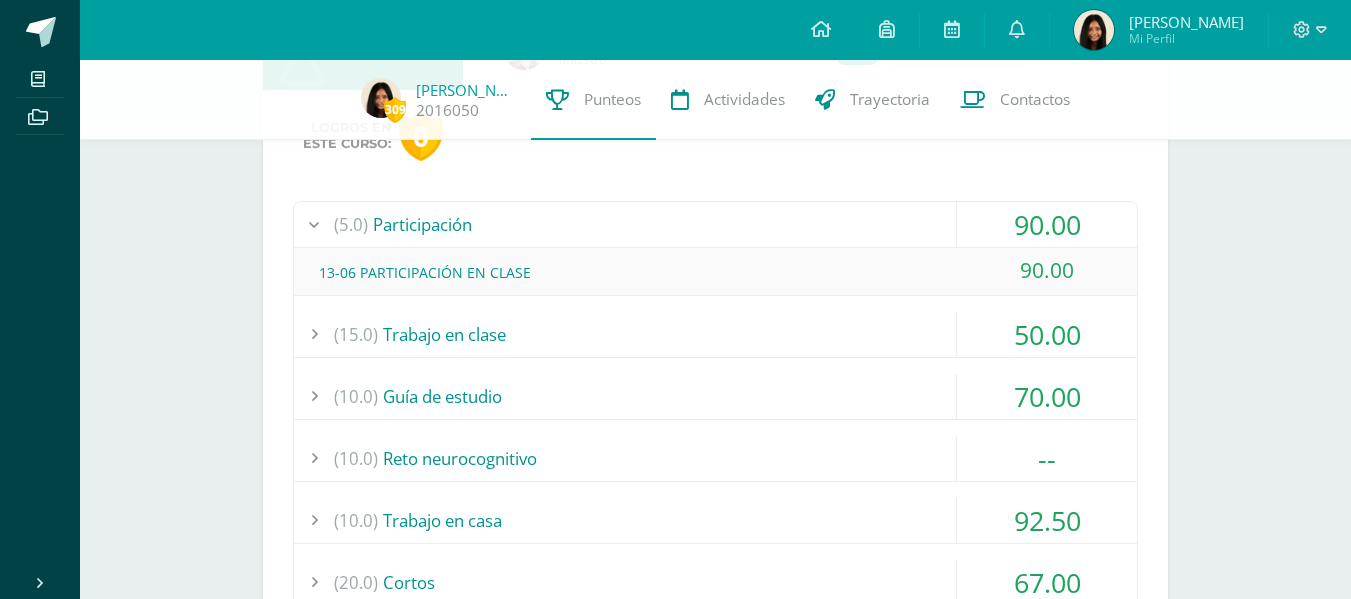 click on "(15.0)
Trabajo en clase" at bounding box center [715, 334] 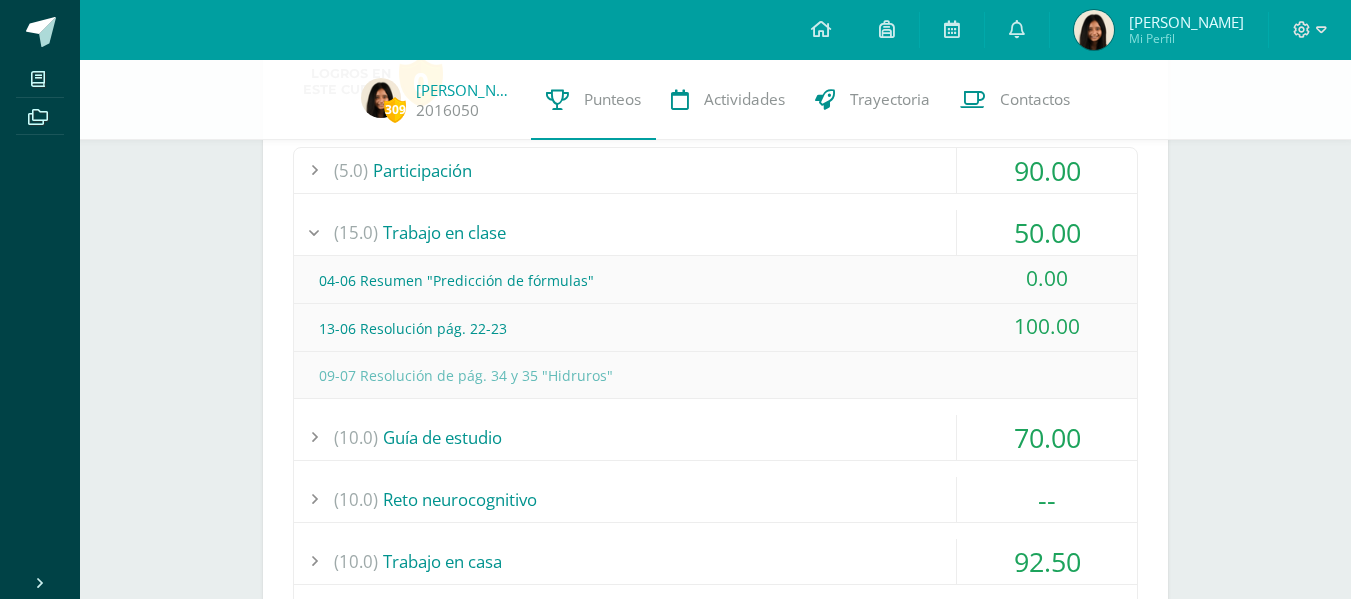 scroll, scrollTop: 2732, scrollLeft: 0, axis: vertical 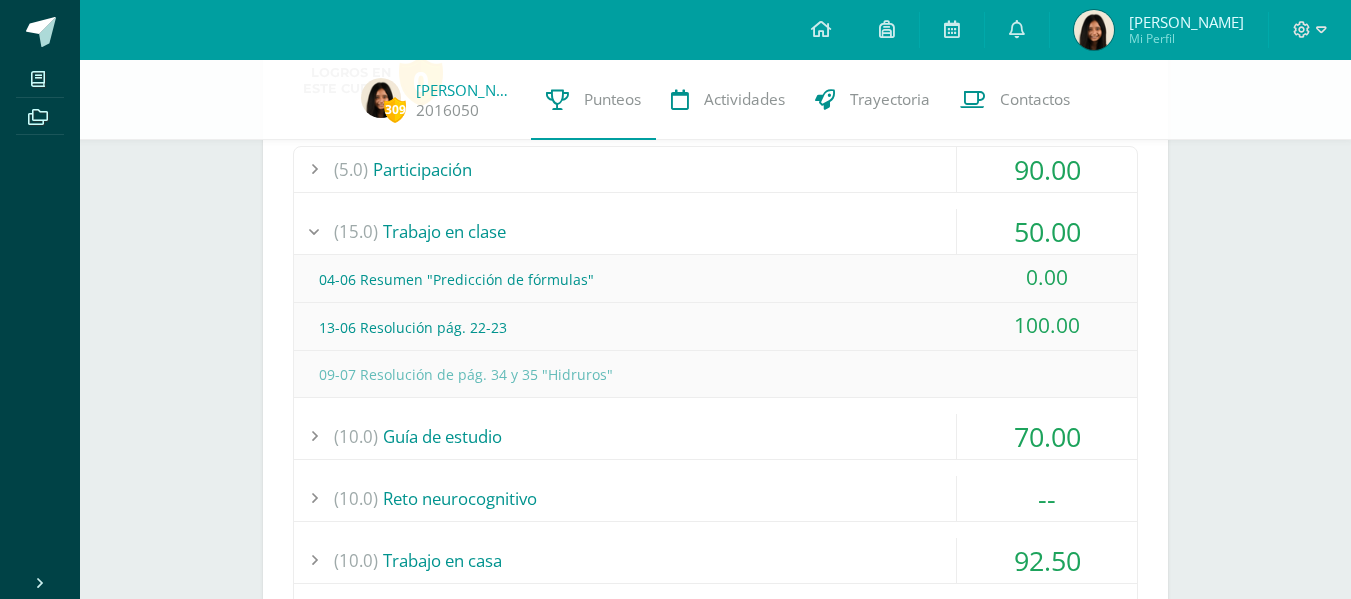 click on "309
[PERSON_NAME]
2016050
Punteos Actividades Trayectoria Contactos  Pendiente
Unidad 3                             Unidad 1 Unidad 2 Unidad 3 Unidad 4
Promedio actual:
90.52
Descargar boleta
Gestión de proyectos
[PERSON_NAME] Maestro
90.00
[GEOGRAPHIC_DATA]
Logros en
este curso:
0
(30.0)
(100)" at bounding box center (715, 828) 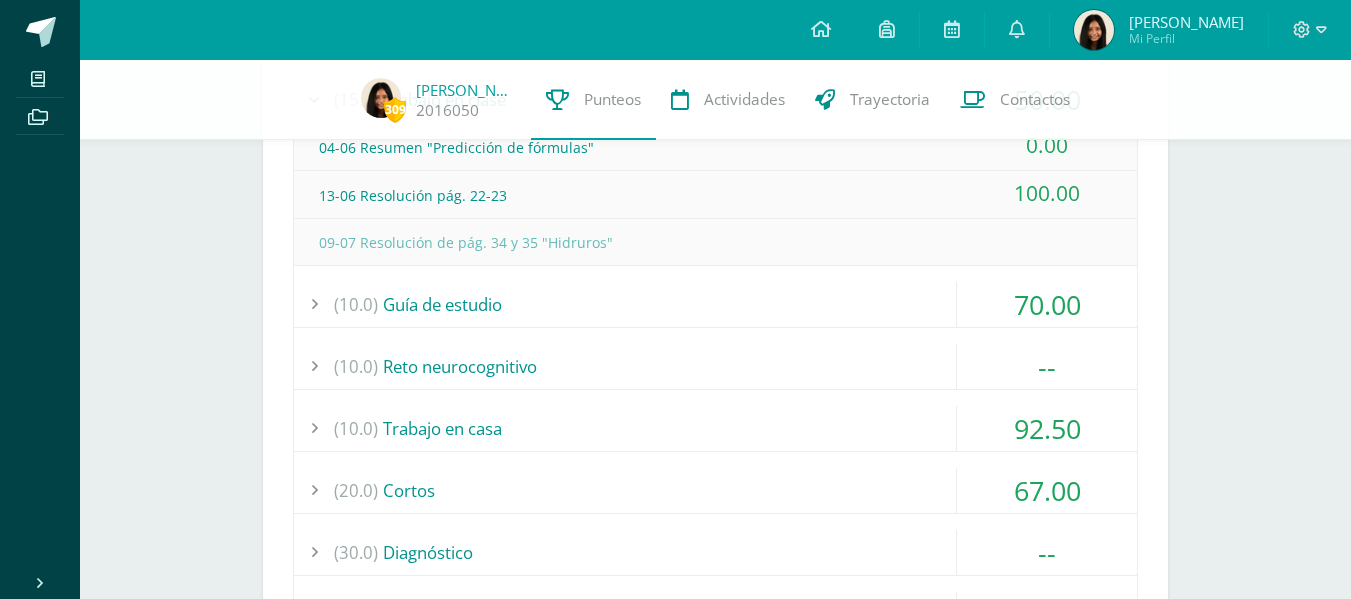 click on "(10.0)
Guía de estudio" at bounding box center (715, 304) 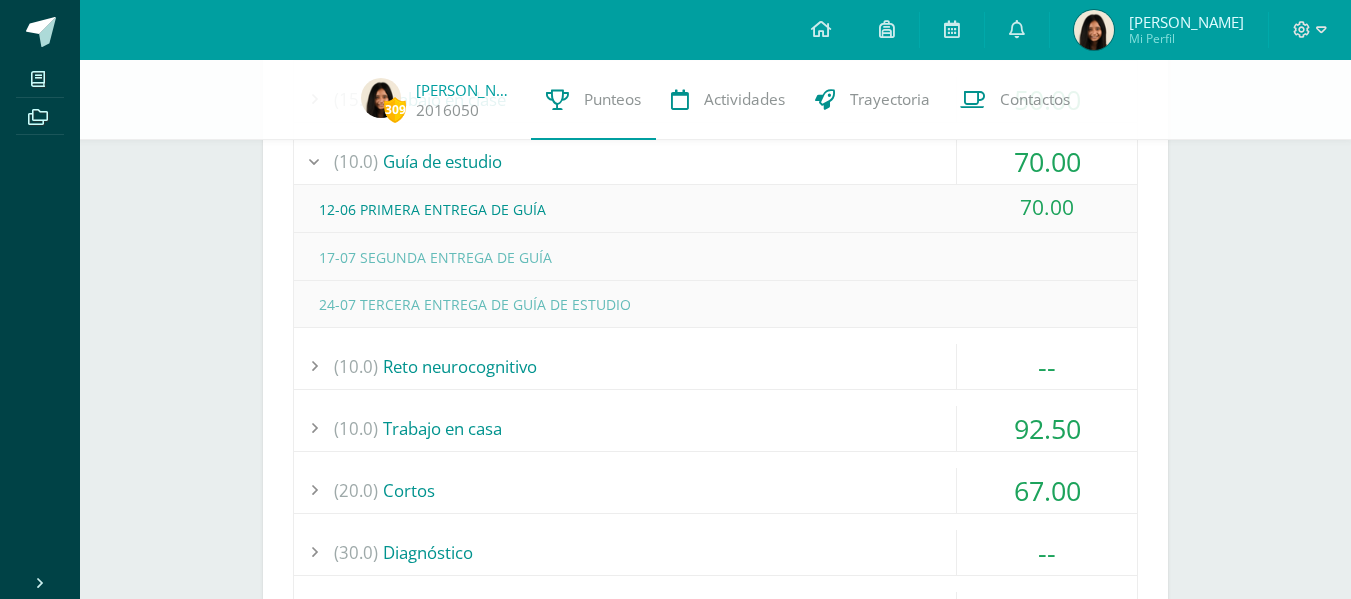scroll, scrollTop: 2929, scrollLeft: 0, axis: vertical 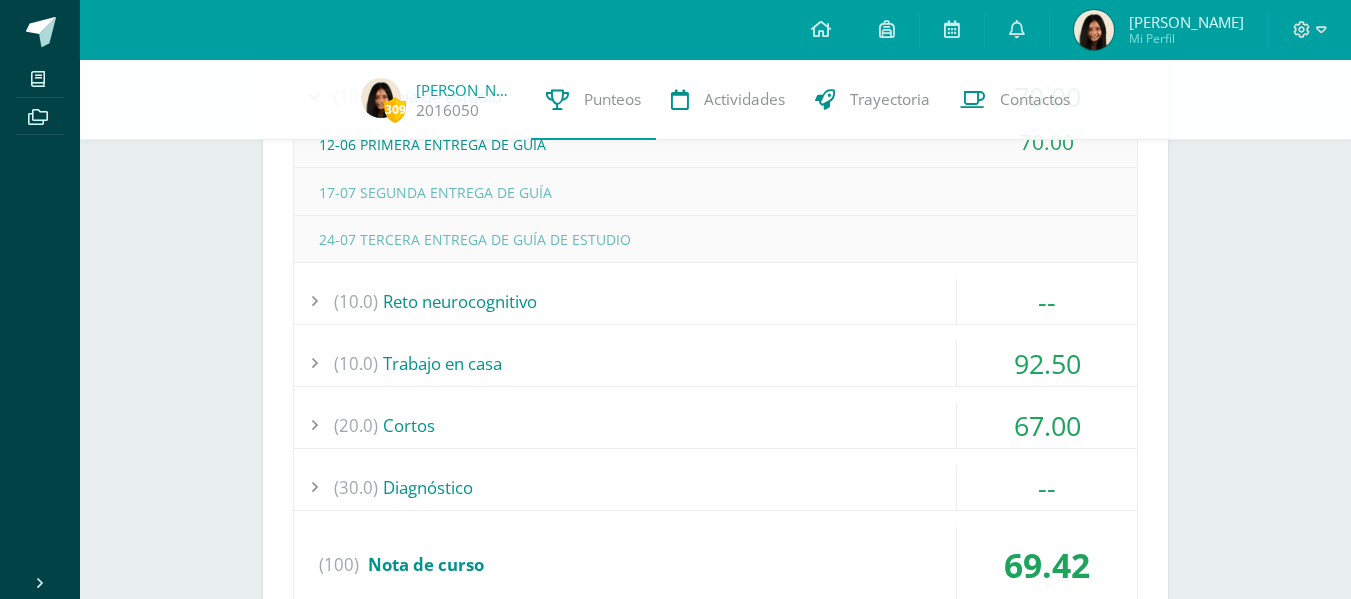 click on "(10.0)
Trabajo en casa" at bounding box center [715, 363] 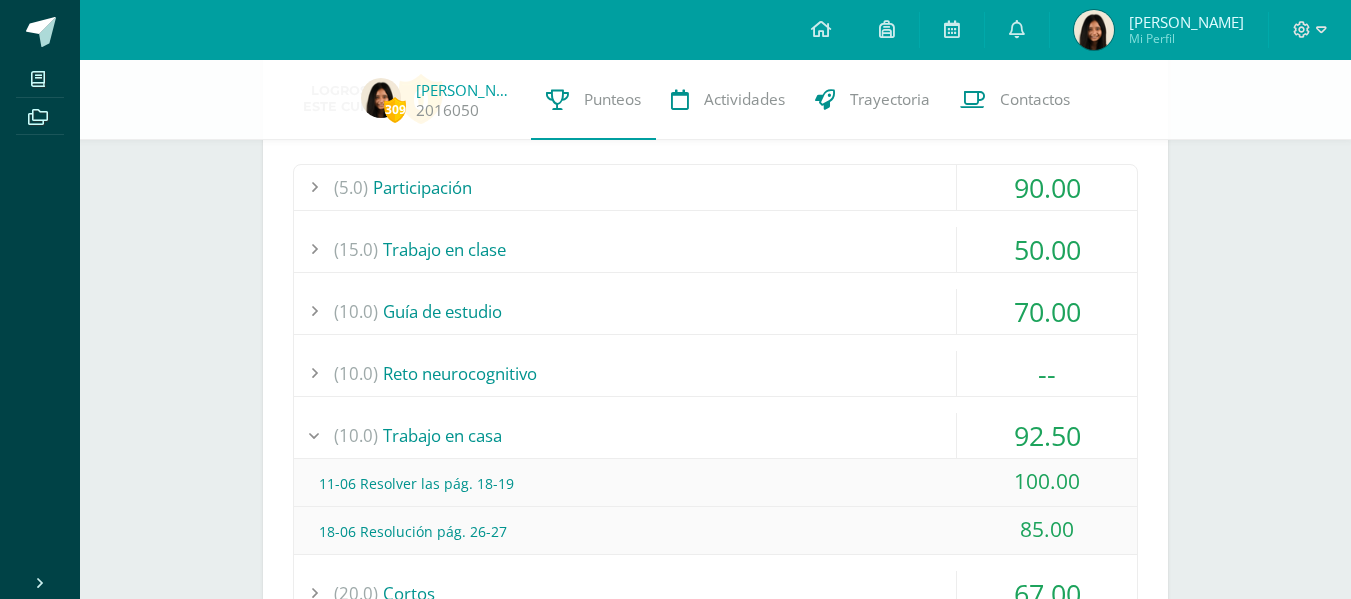 scroll, scrollTop: 2713, scrollLeft: 0, axis: vertical 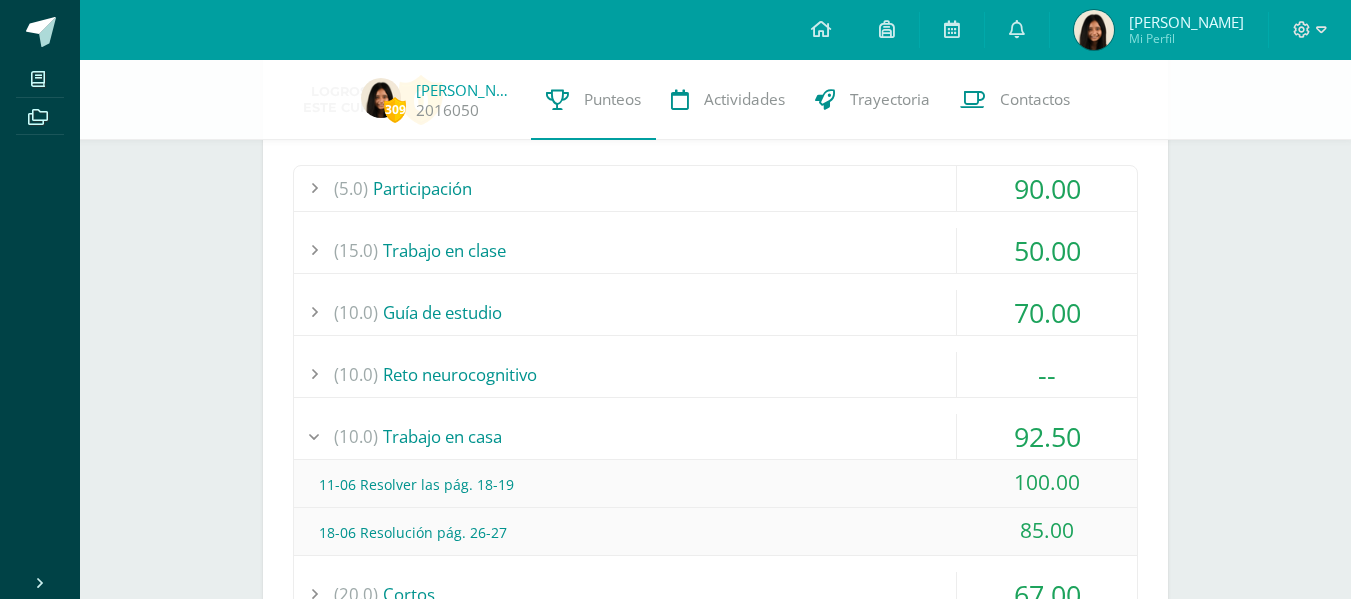 click on "Pendiente
Unidad 3                             Unidad 1 Unidad 2 Unidad 3 Unidad 4
Promedio actual:
90.52
Descargar boleta
Gestión de proyectos
[PERSON_NAME] Maestro
90.00
[GEOGRAPHIC_DATA]
Logros en
este curso:
0
(30.0)
Reto neurocognitivo
--" at bounding box center (715, 823) 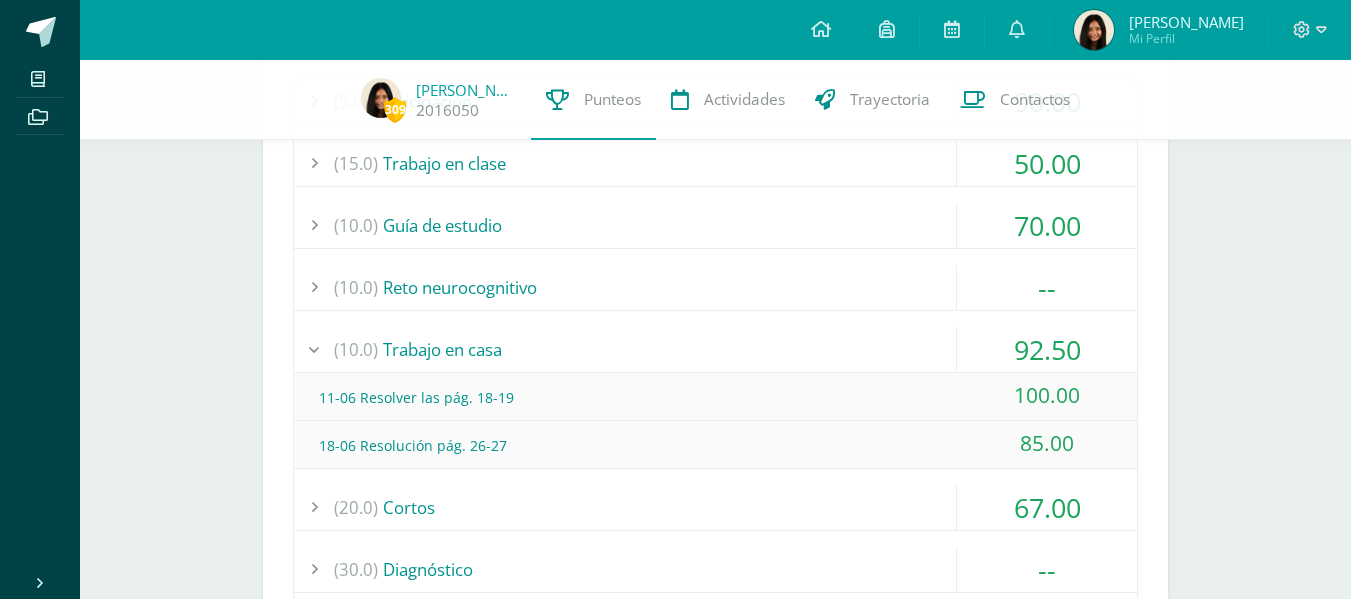 click on "(10.0)
Trabajo en casa" at bounding box center [715, 349] 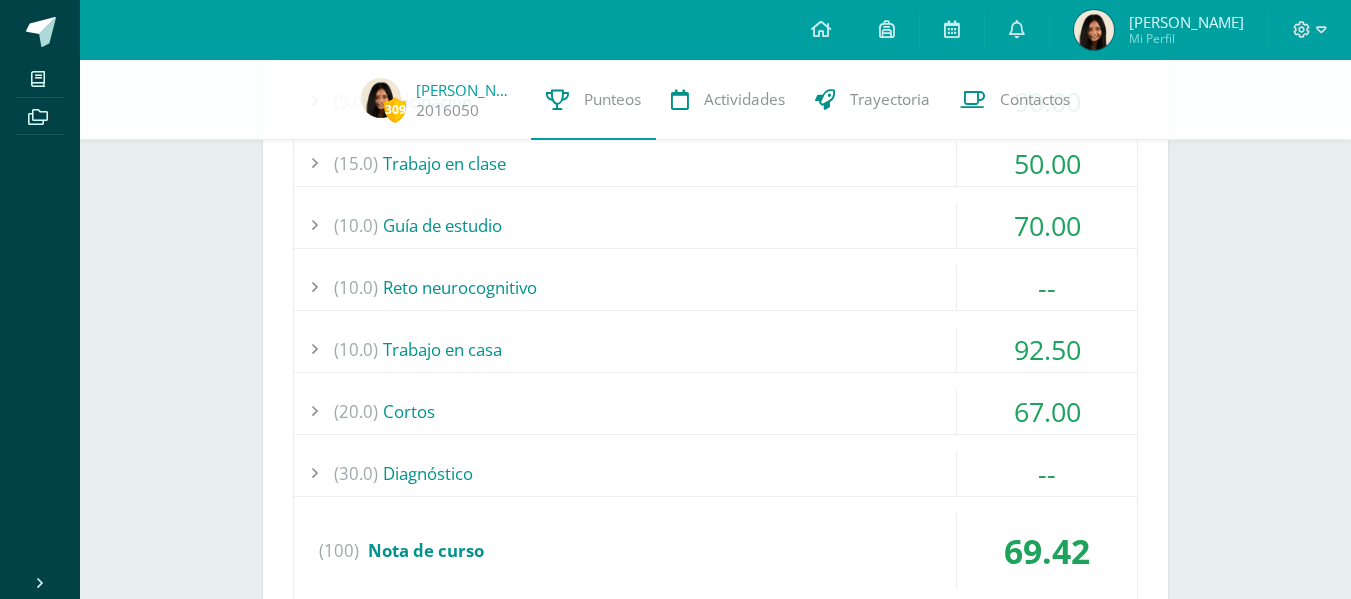 click on "(10.0)
Trabajo en casa" at bounding box center [715, 349] 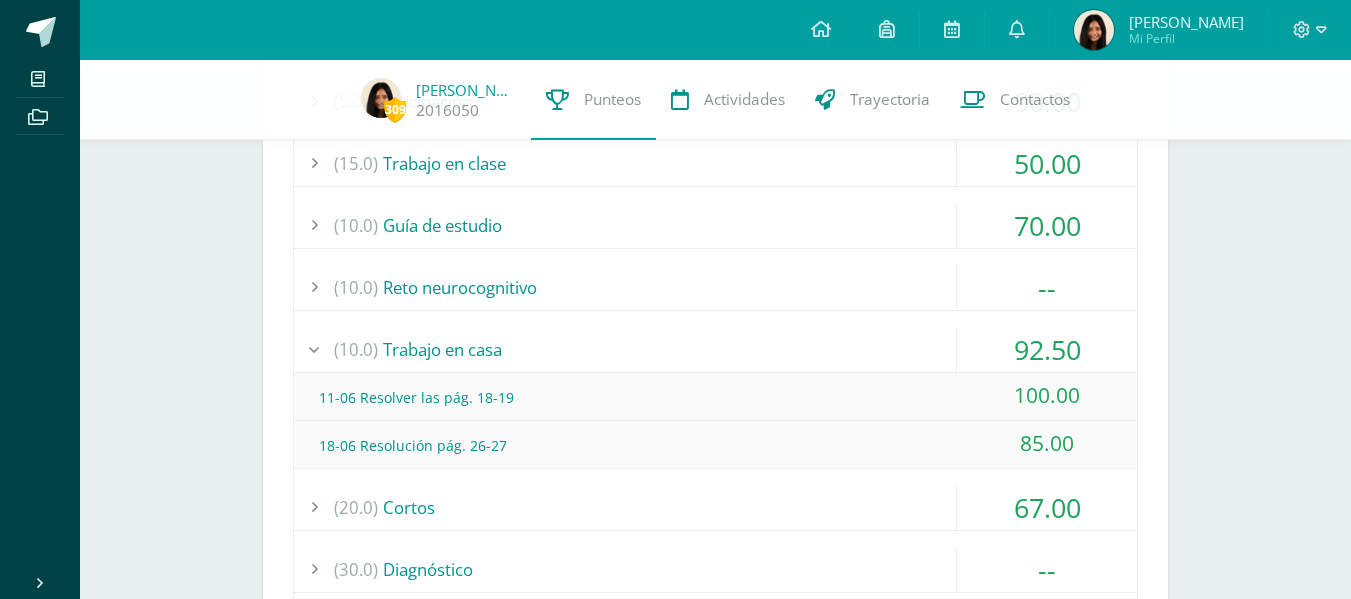 click on "(5.0)
Participación
90.00
13-06 PARTICIPACIÓN EN CLASE
90.00
(100)" at bounding box center [715, 390] 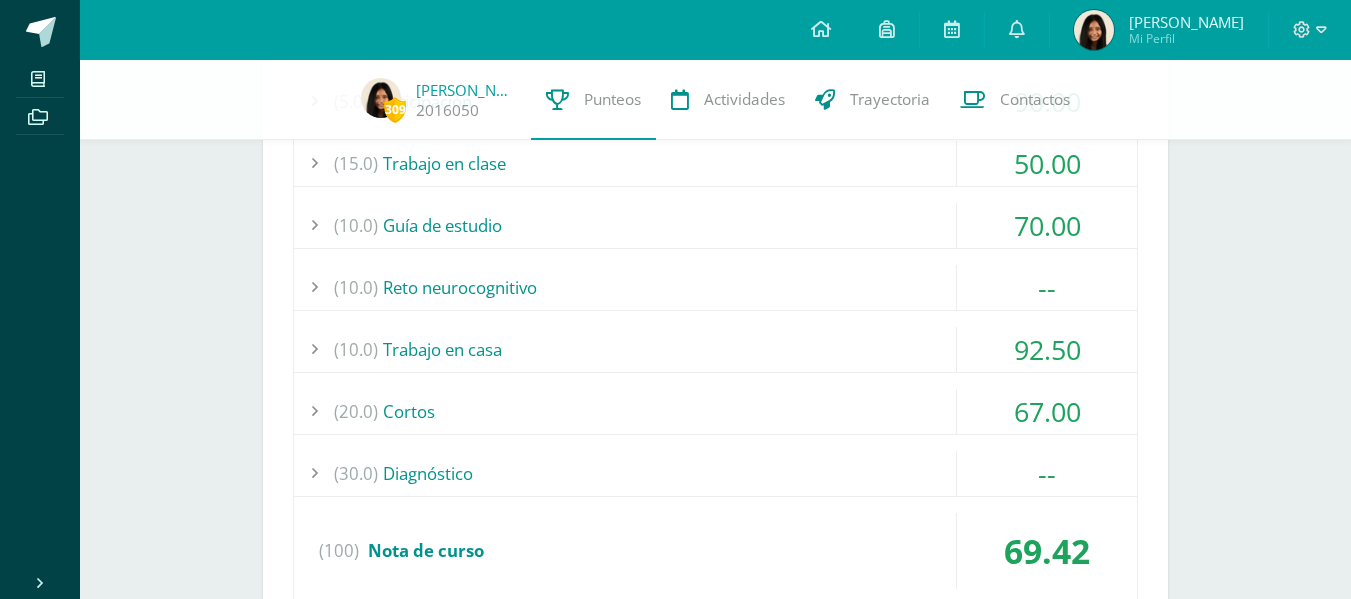 click on "(10.0)
Guía de estudio" at bounding box center [715, 225] 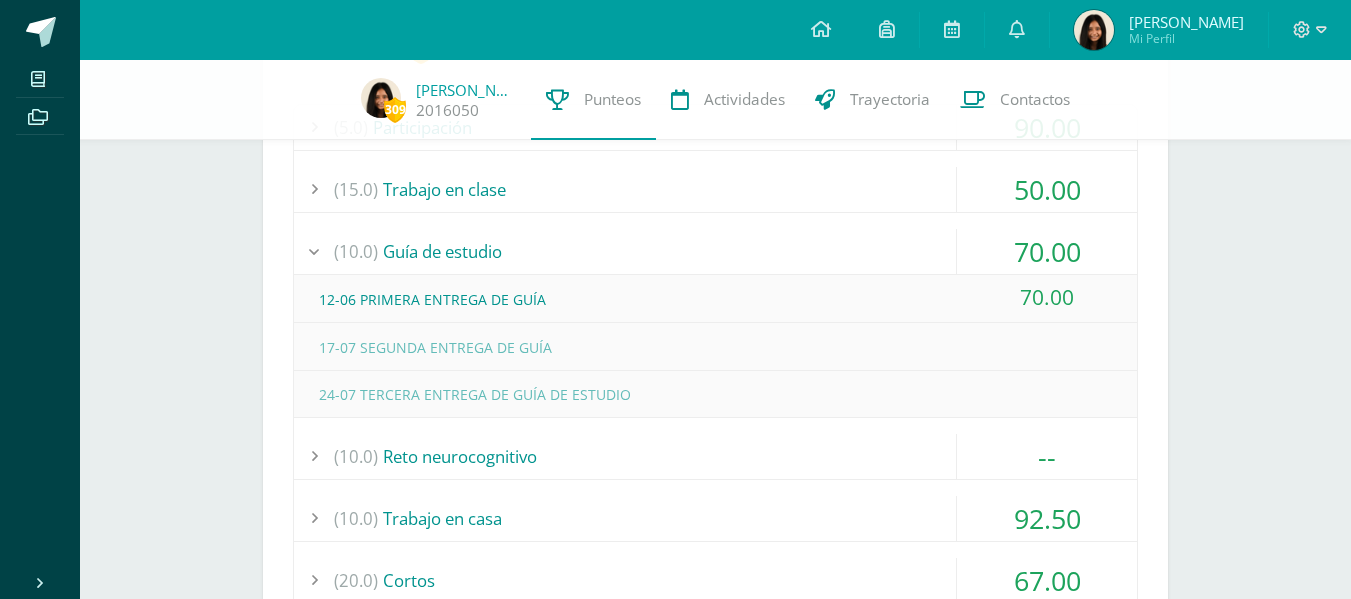 scroll, scrollTop: 2753, scrollLeft: 0, axis: vertical 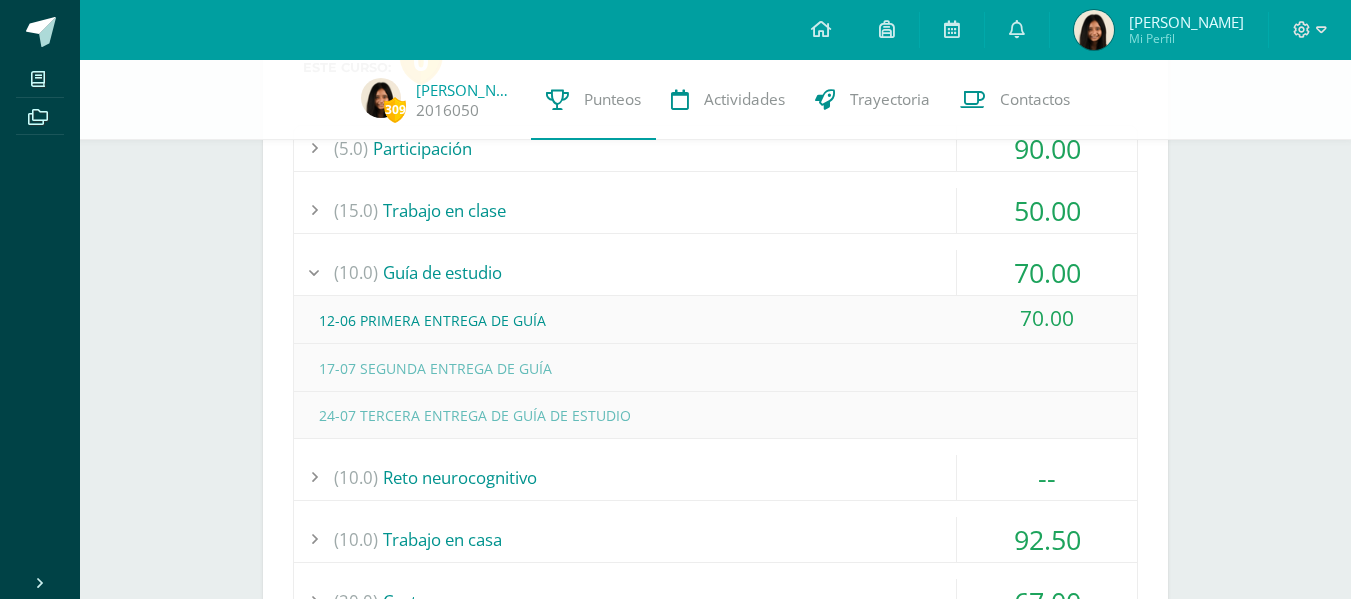click on "(10.0)
Trabajo en casa" at bounding box center [715, 539] 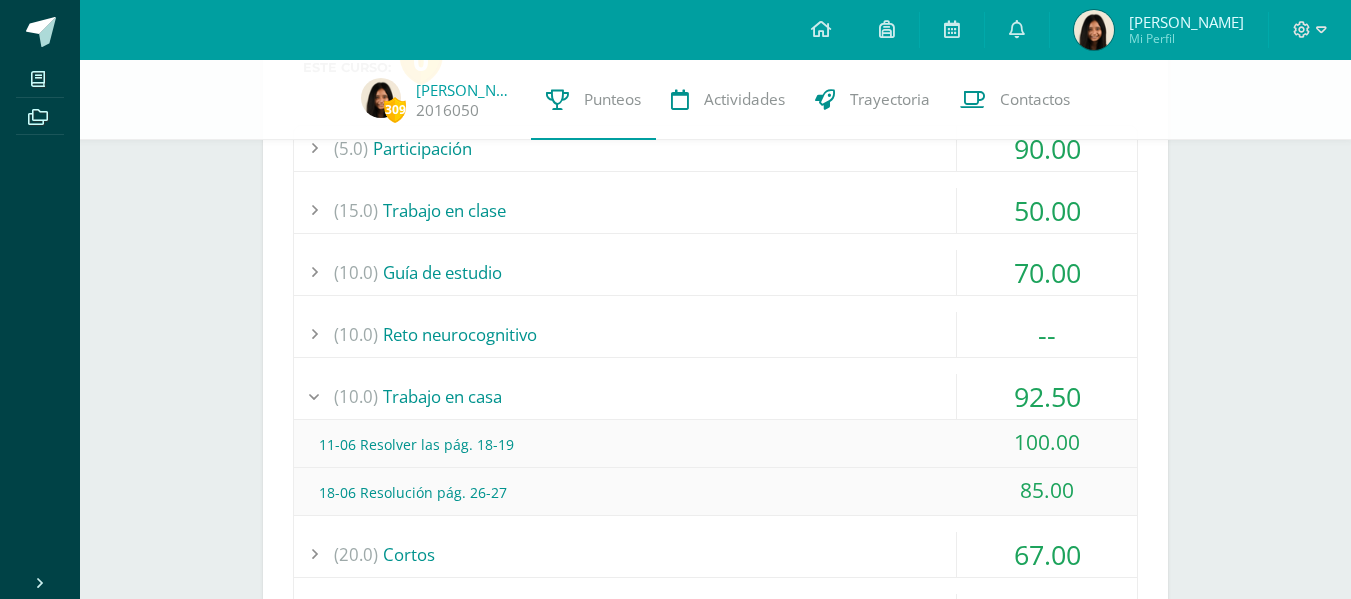 click on "Pendiente
Unidad 3                             Unidad 1 Unidad 2 Unidad 3 Unidad 4
Promedio actual:
90.52
Descargar boleta
Gestión de proyectos
[PERSON_NAME] Maestro
90.00
[GEOGRAPHIC_DATA]
Logros en
este curso:
0
(30.0)
Reto neurocognitivo
--" at bounding box center [715, 783] 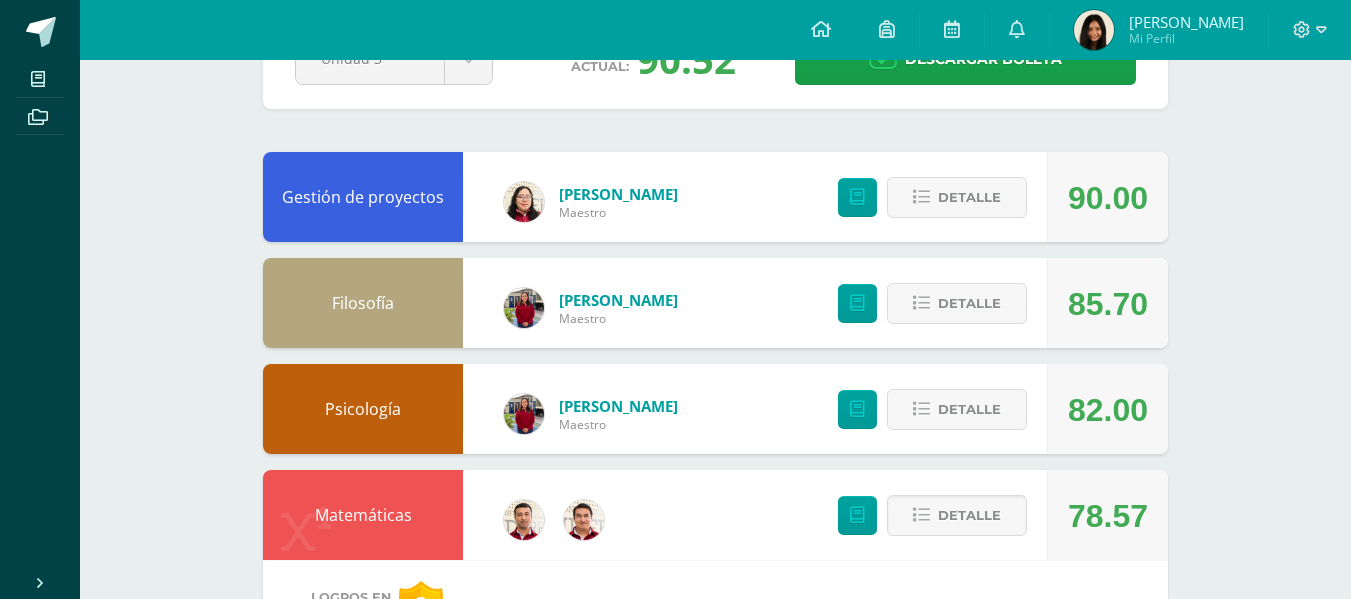 scroll, scrollTop: 0, scrollLeft: 0, axis: both 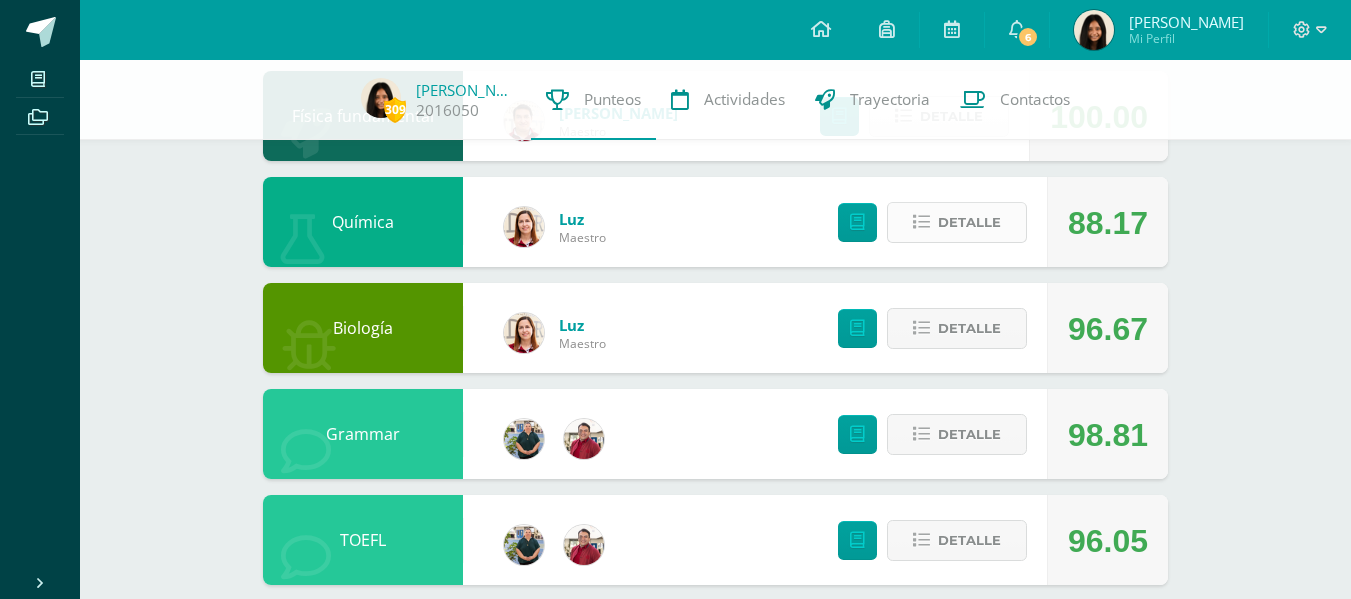 click on "Detalle" at bounding box center [969, 222] 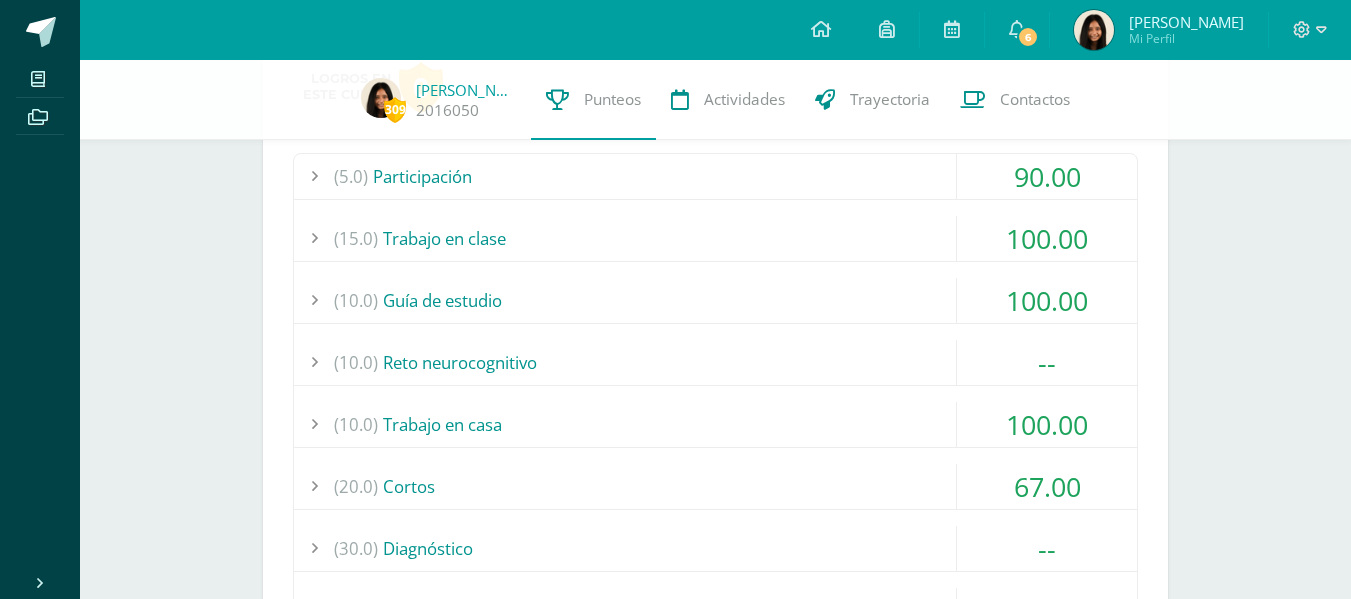 scroll, scrollTop: 1211, scrollLeft: 0, axis: vertical 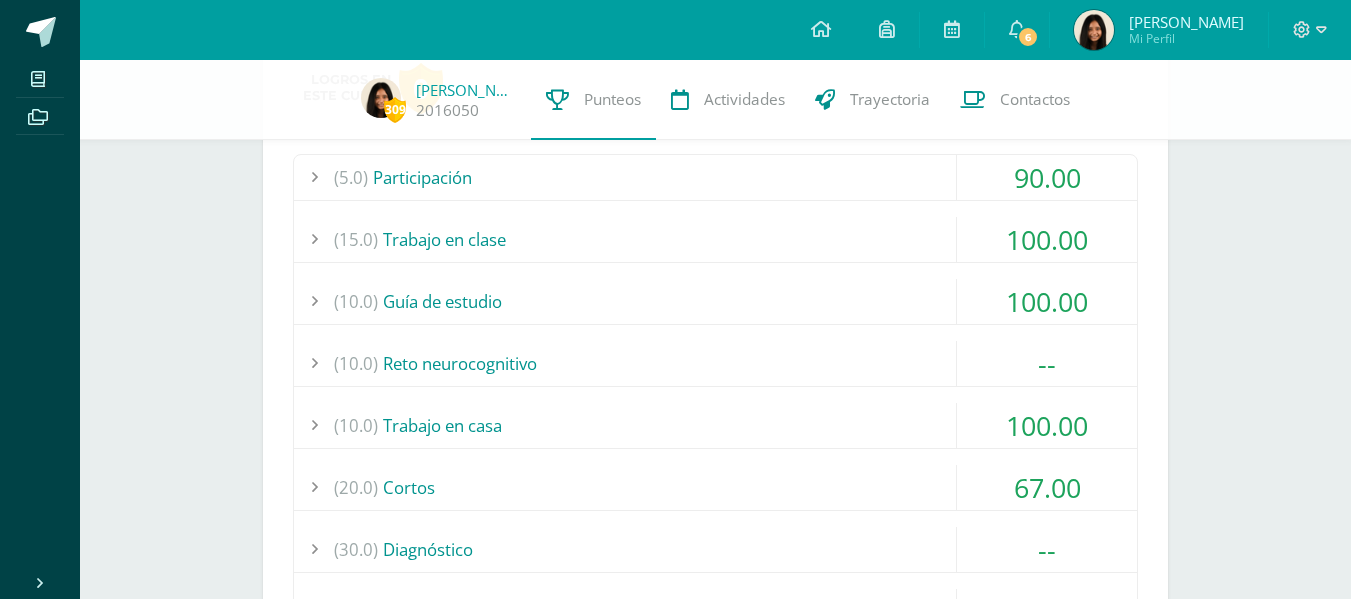 click on "(20.0)
[GEOGRAPHIC_DATA]" at bounding box center [715, 487] 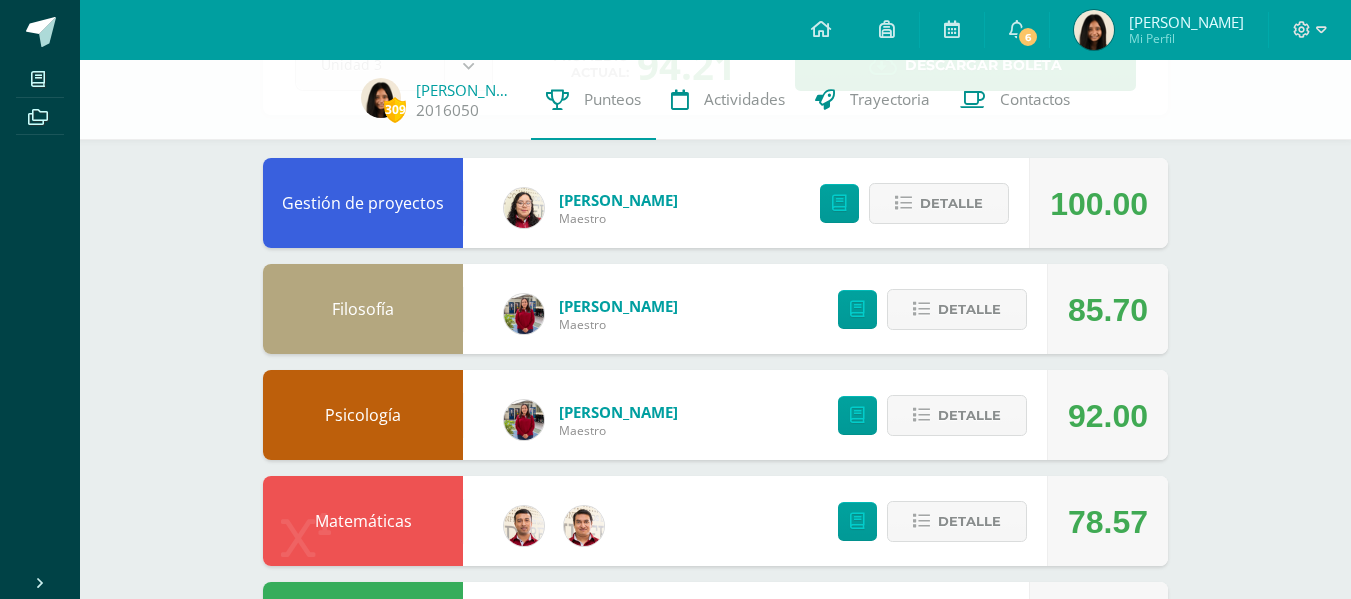 scroll, scrollTop: 156, scrollLeft: 0, axis: vertical 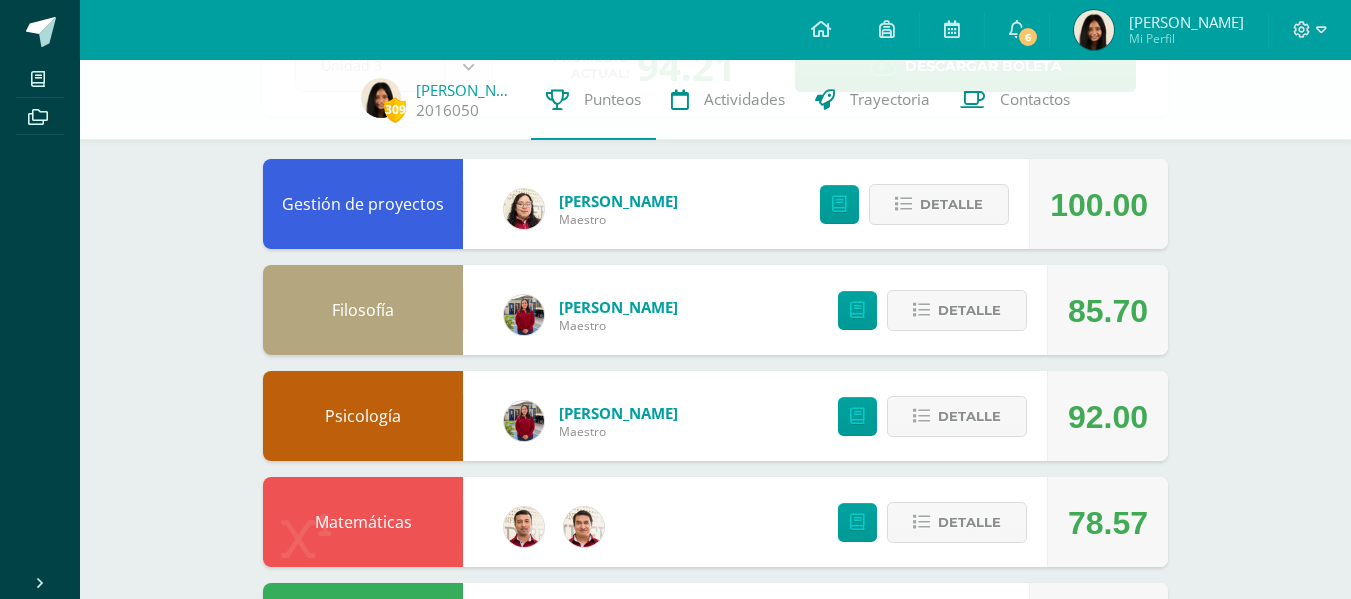 drag, startPoint x: 975, startPoint y: 394, endPoint x: 0, endPoint y: 252, distance: 985.28625 